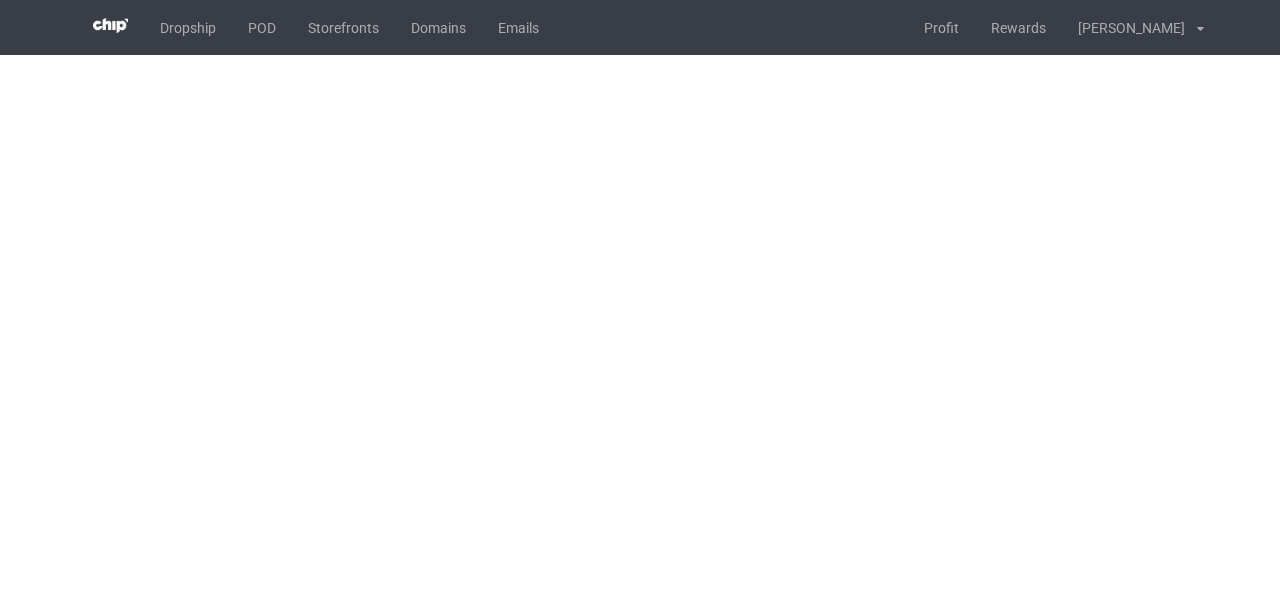 scroll, scrollTop: 0, scrollLeft: 0, axis: both 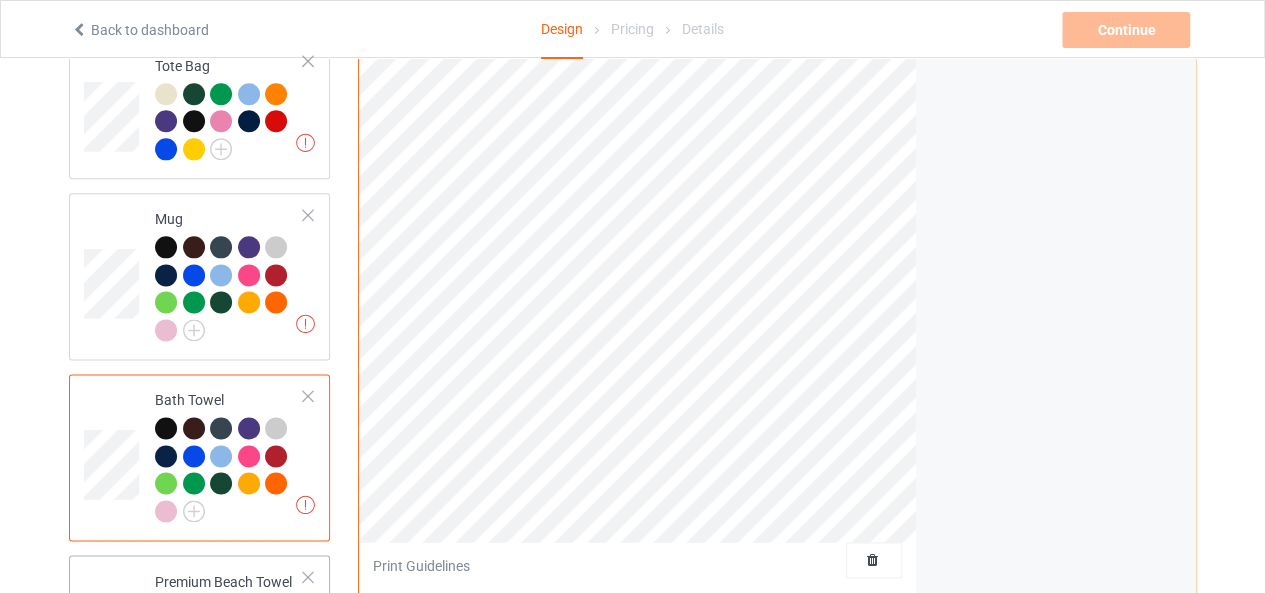 click at bounding box center [114, 638] 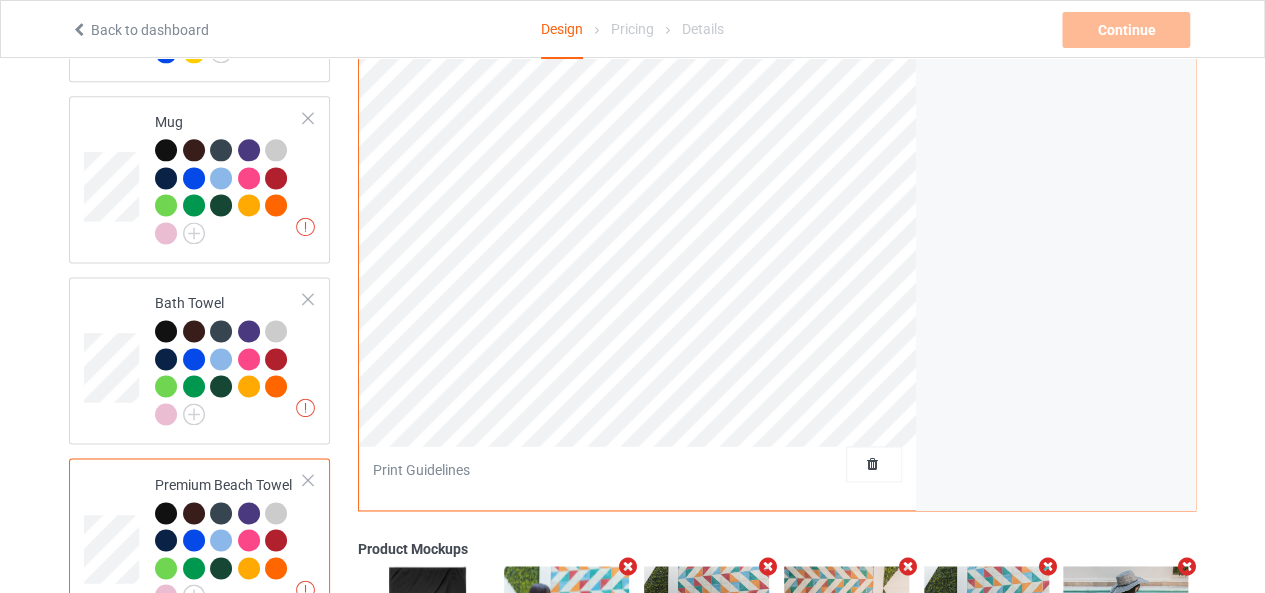 scroll, scrollTop: 1320, scrollLeft: 0, axis: vertical 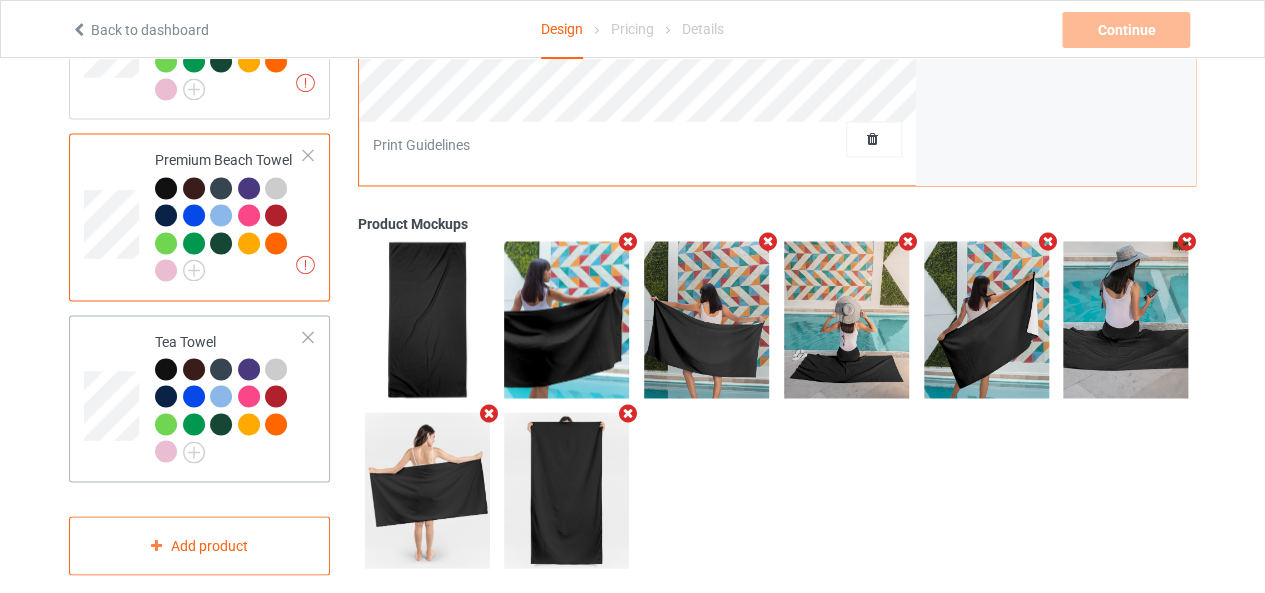 click at bounding box center (114, 398) 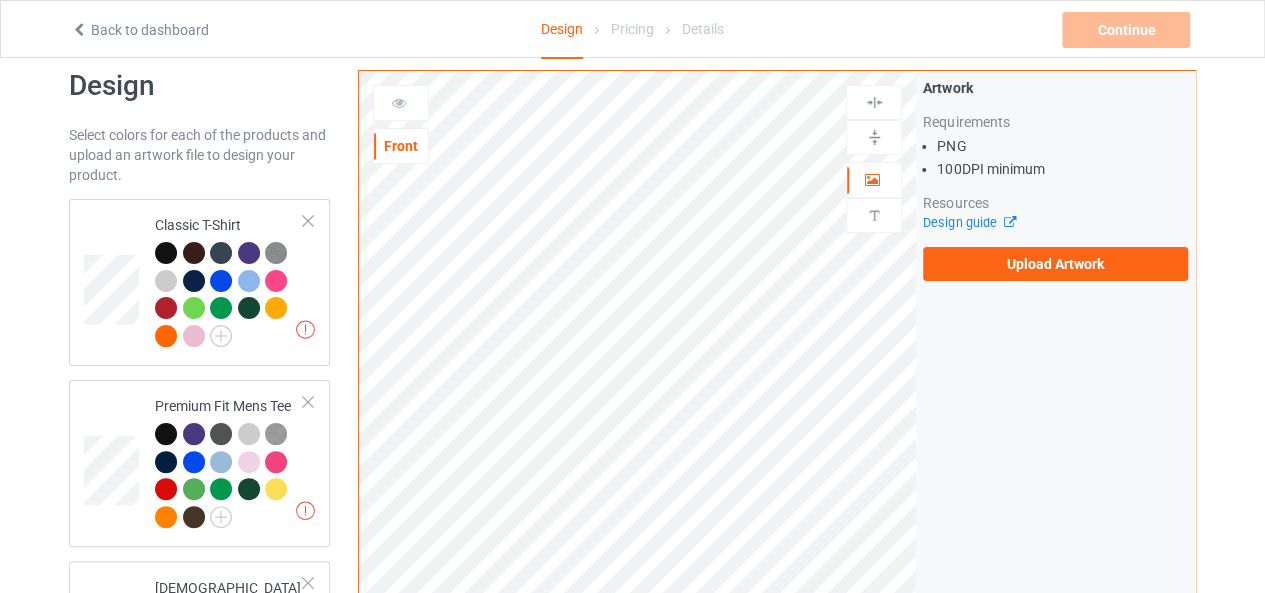 scroll, scrollTop: 0, scrollLeft: 0, axis: both 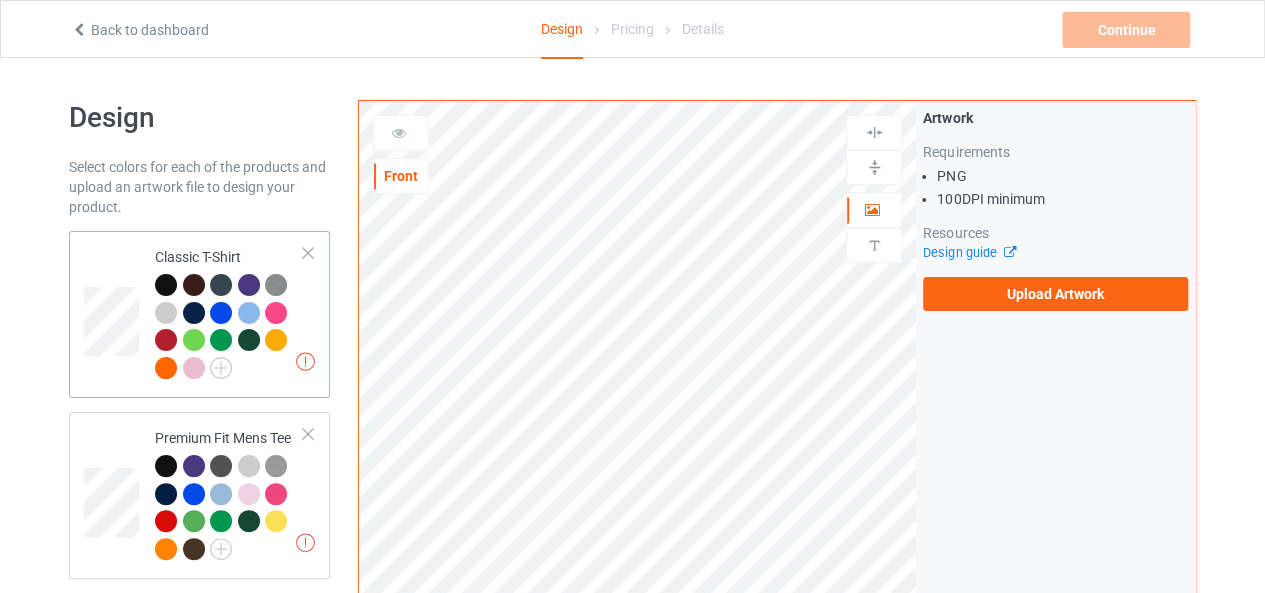 click at bounding box center [114, 314] 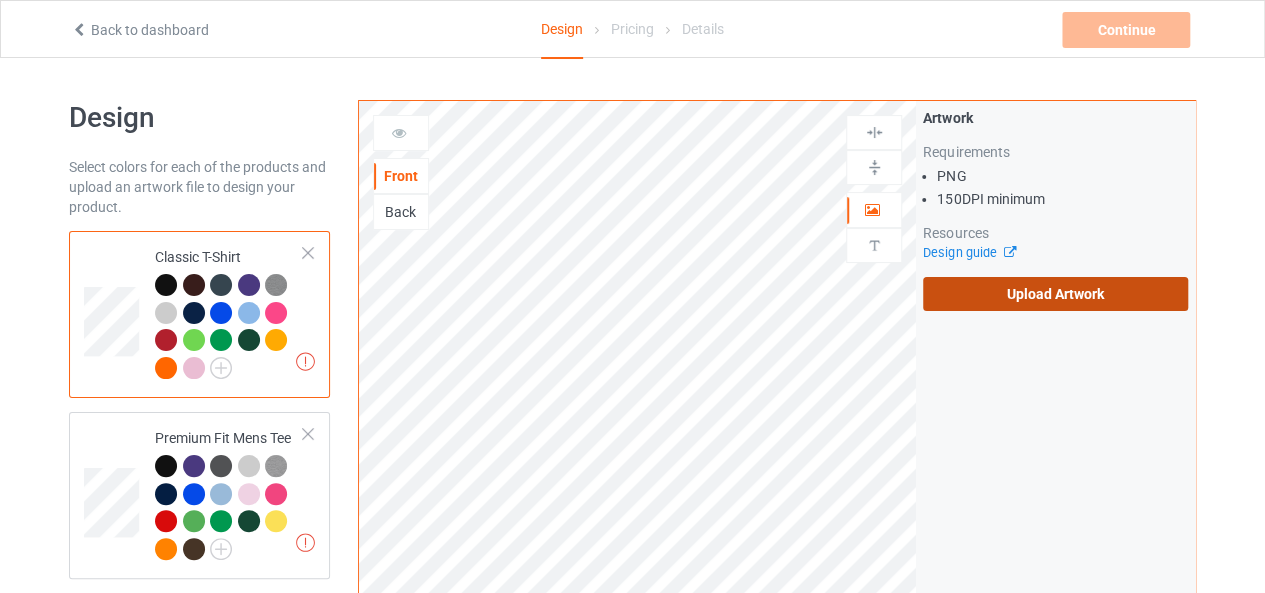 click on "Upload Artwork" at bounding box center (1055, 294) 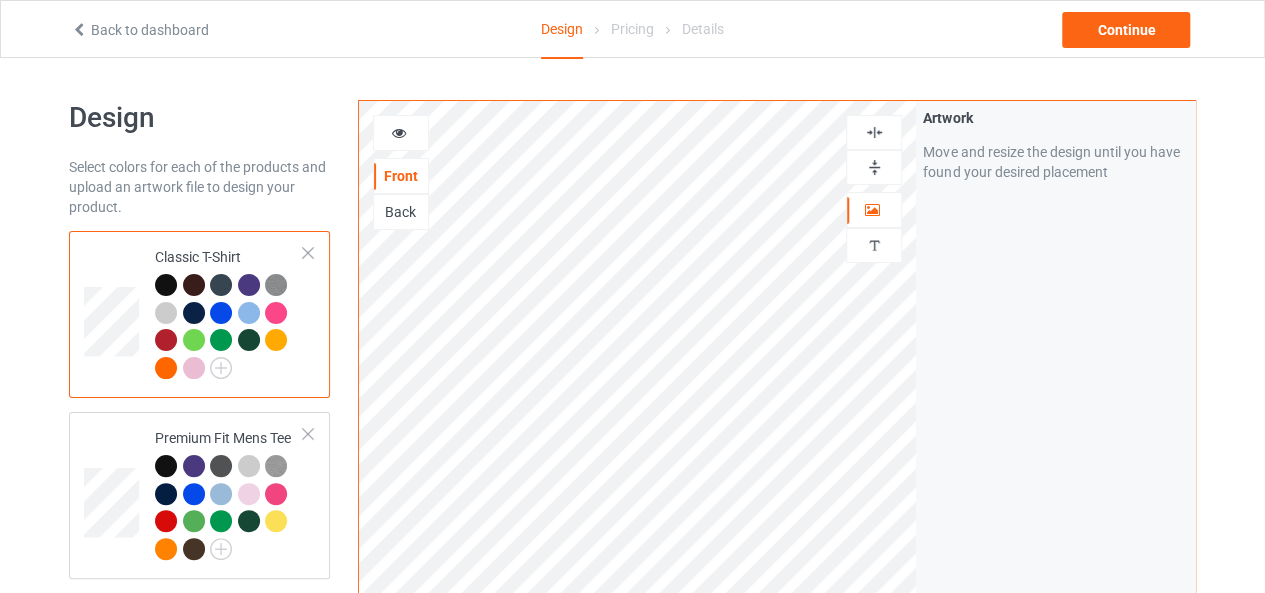 click at bounding box center (874, 132) 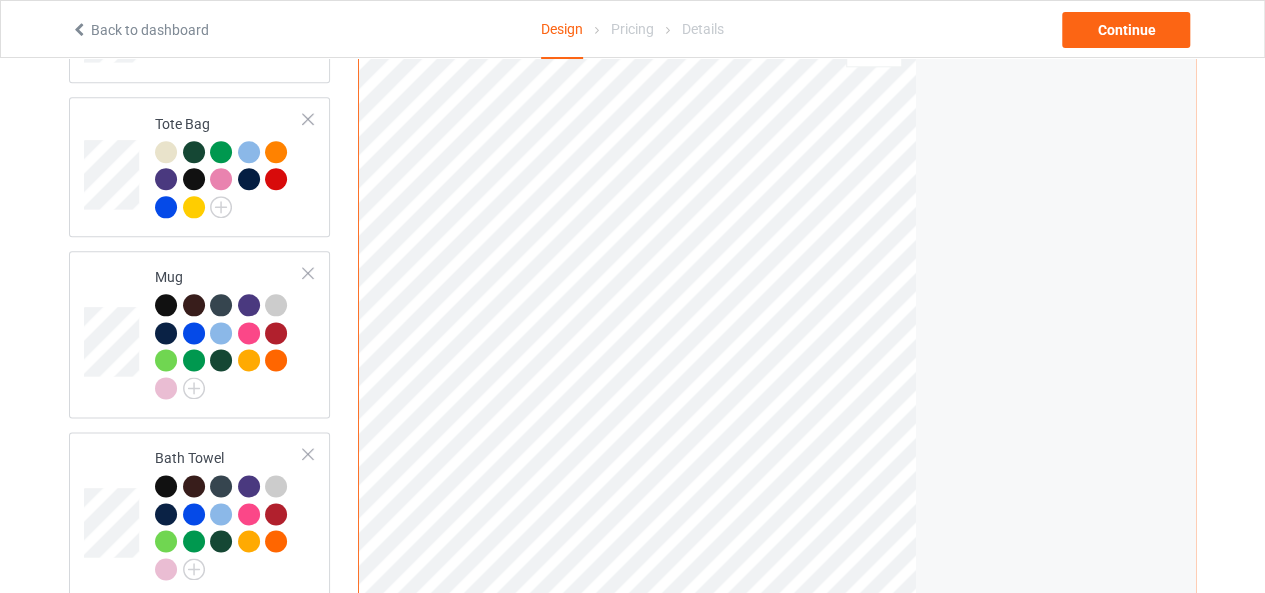 scroll, scrollTop: 1104, scrollLeft: 0, axis: vertical 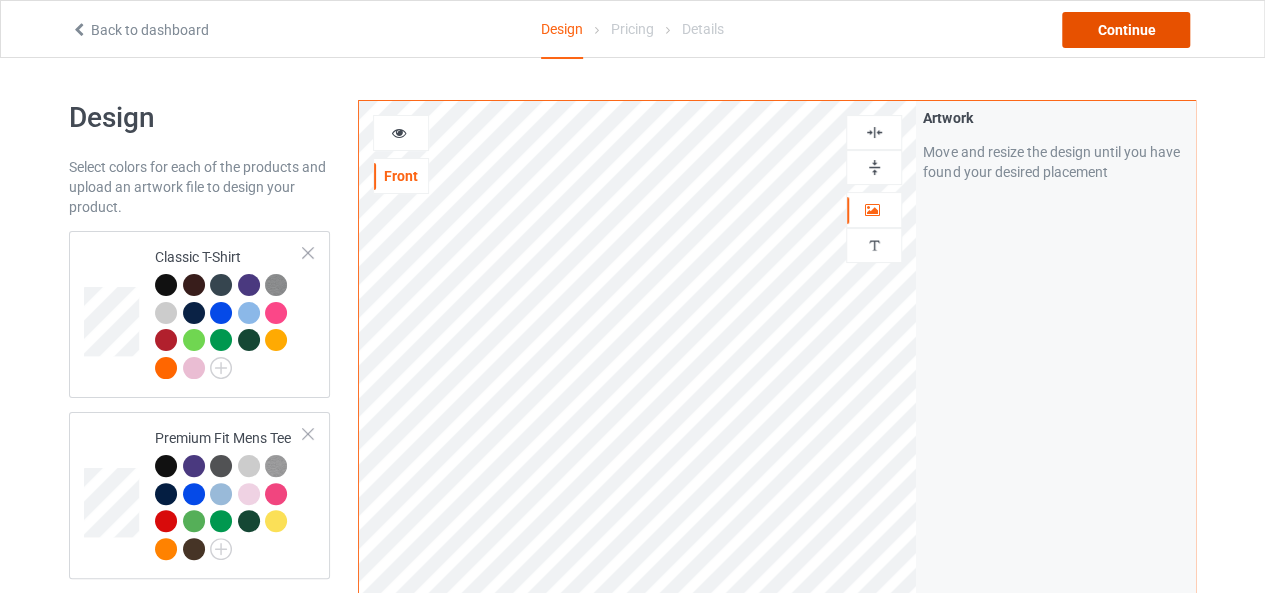 click on "Continue" at bounding box center [1126, 30] 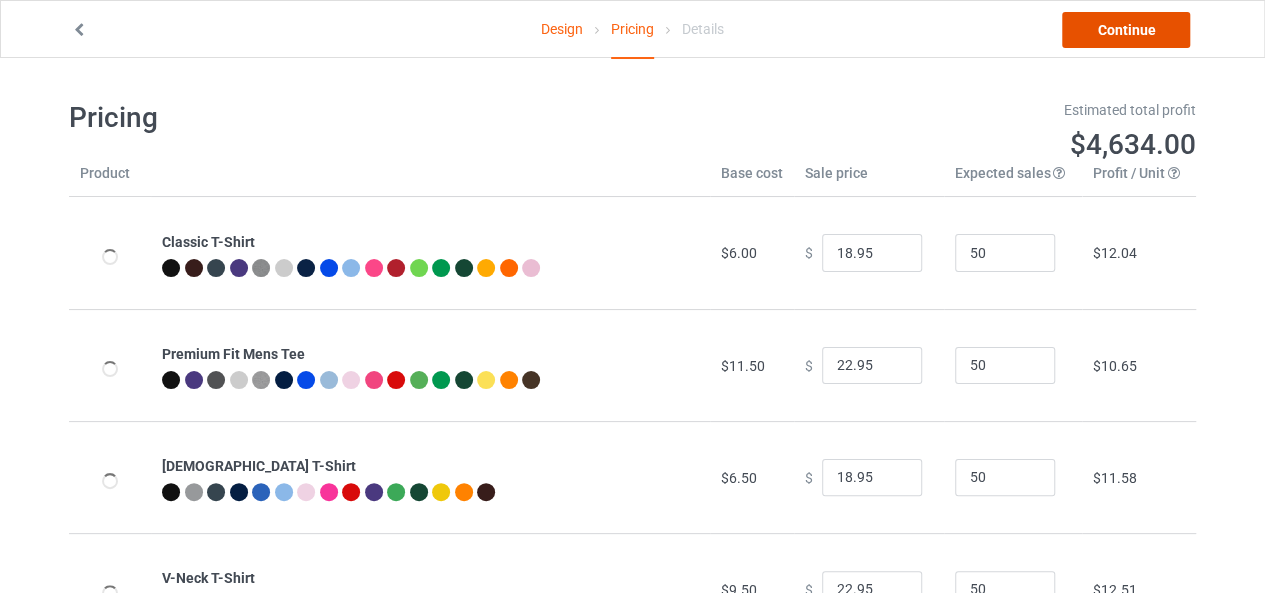 click on "Continue" at bounding box center (1126, 30) 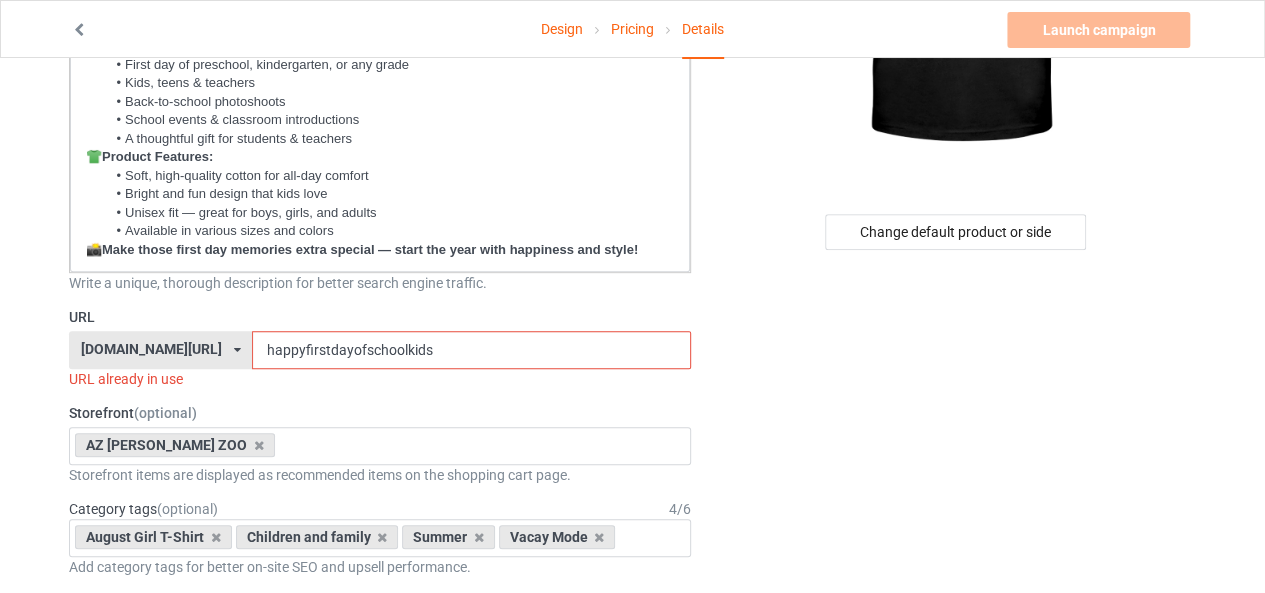 scroll, scrollTop: 371, scrollLeft: 0, axis: vertical 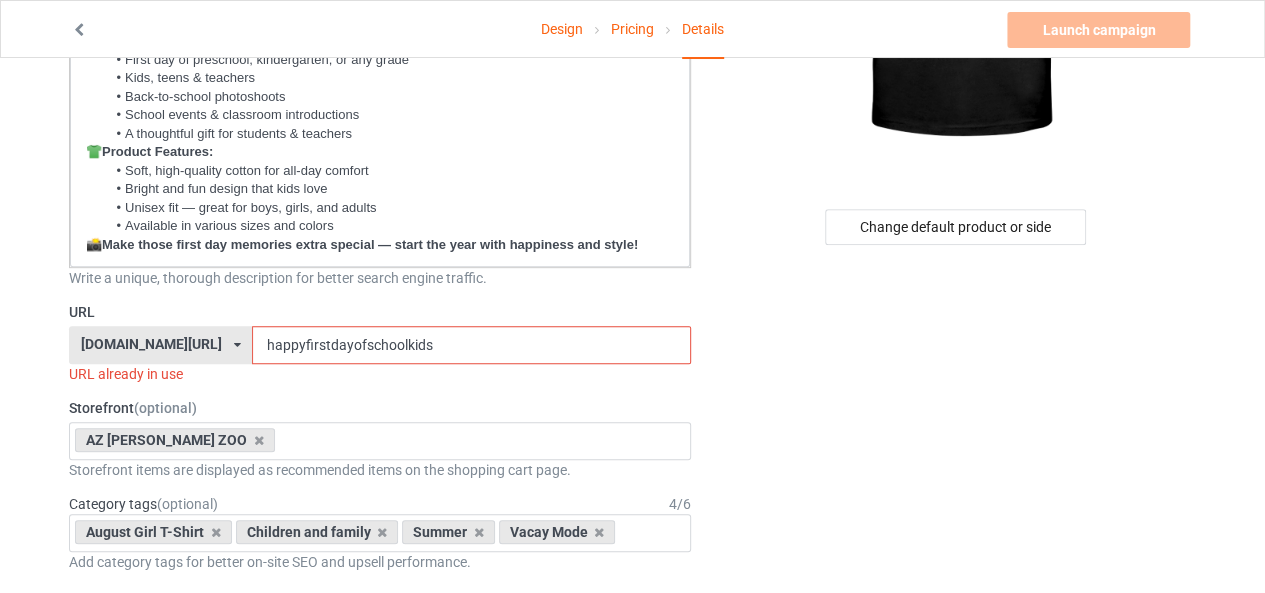 click on "happyfirstdayofschoolkids" at bounding box center (471, 345) 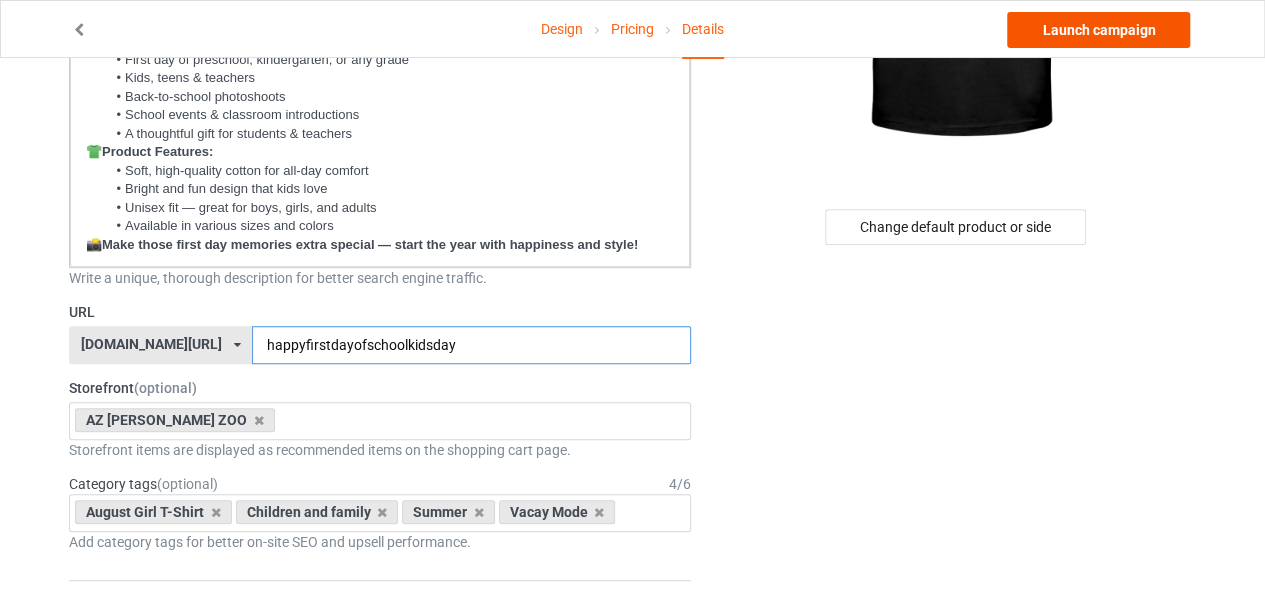 type on "happyfirstdayofschoolkidsday" 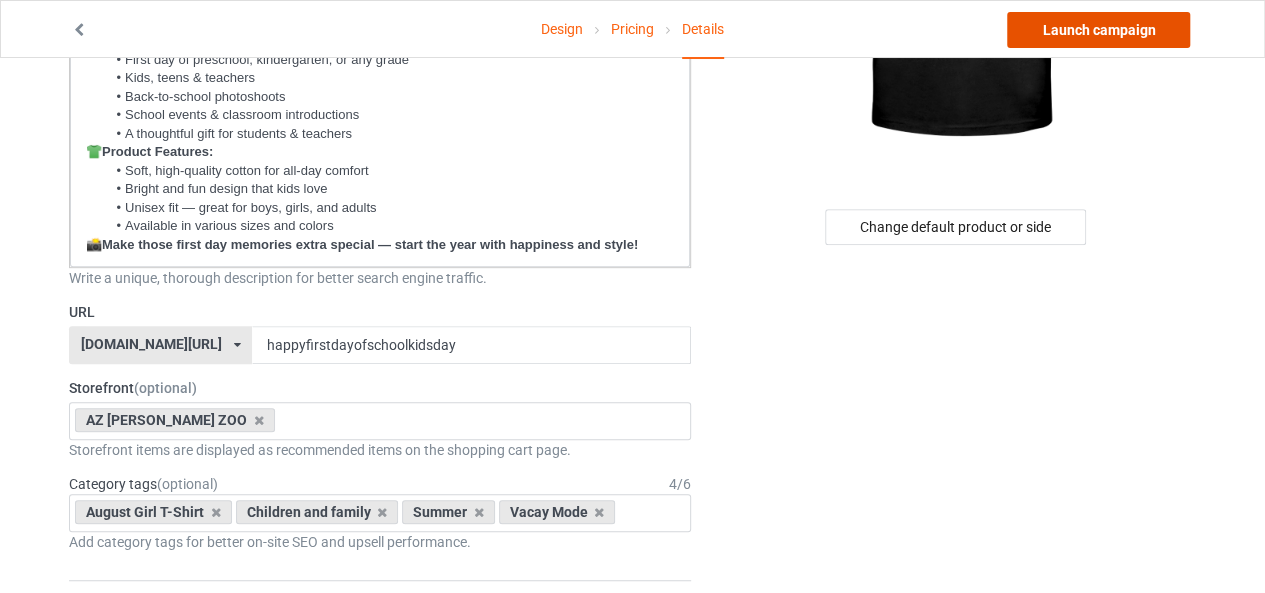 click on "Launch campaign" at bounding box center (1098, 30) 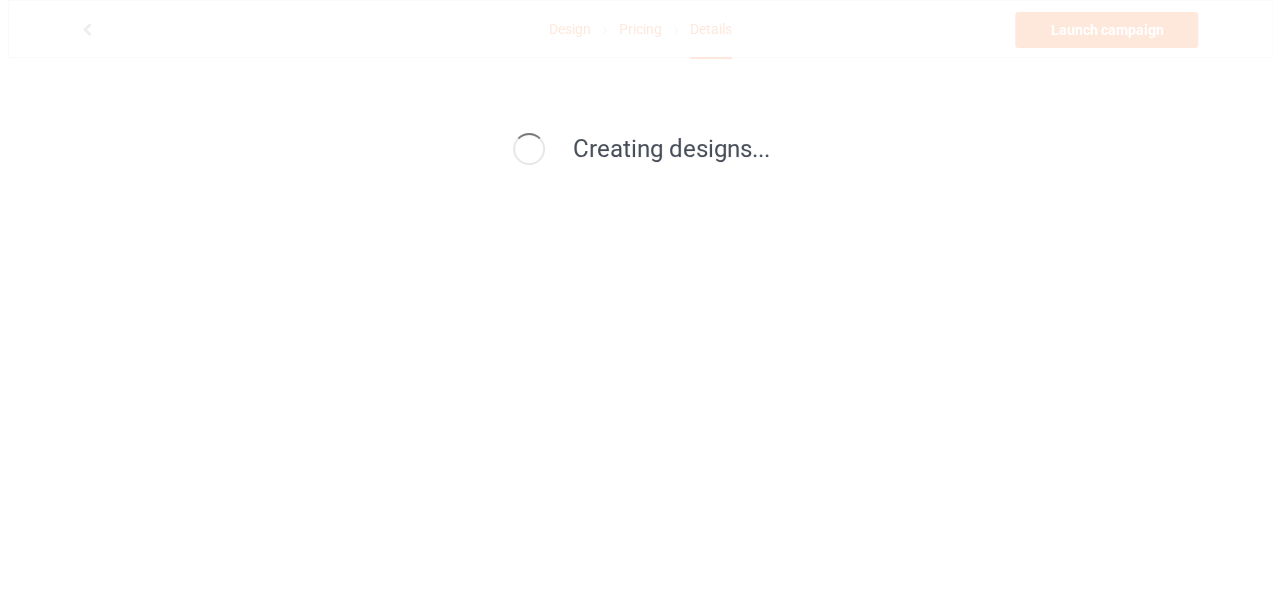 scroll, scrollTop: 0, scrollLeft: 0, axis: both 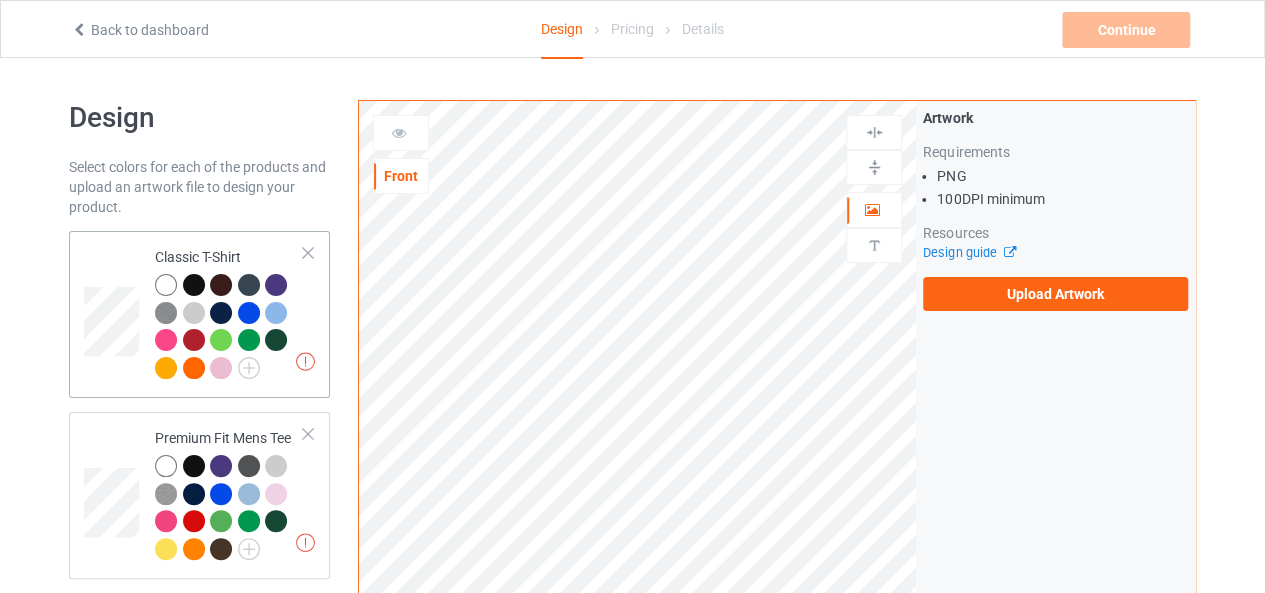 click at bounding box center (114, 314) 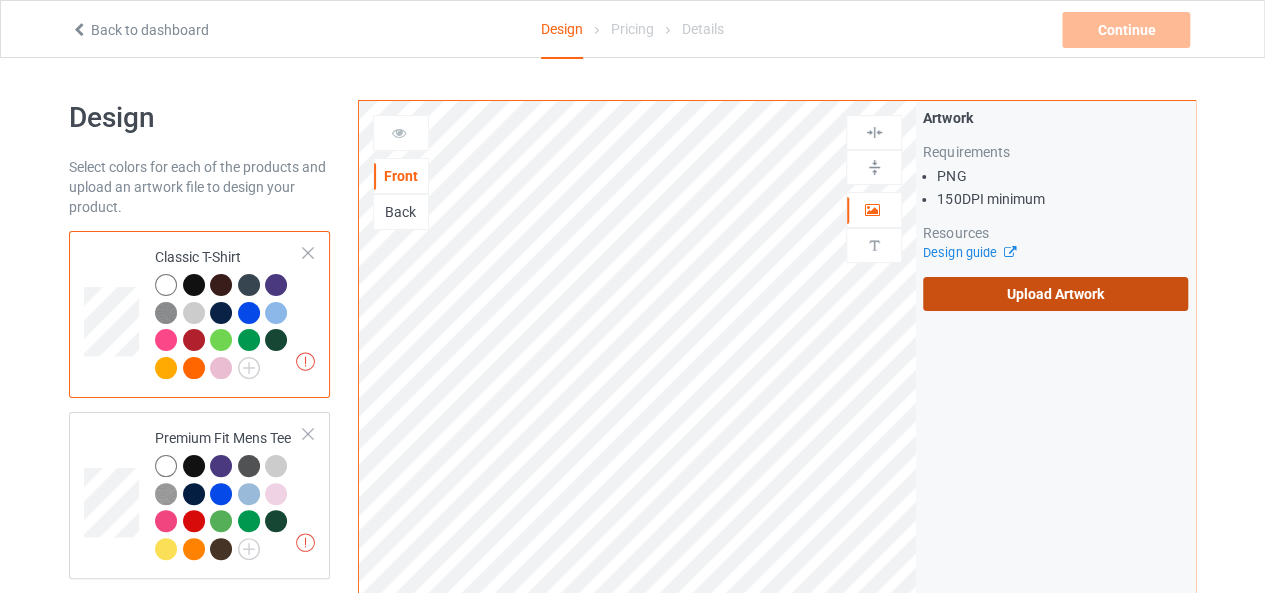 click on "Upload Artwork" at bounding box center (1055, 294) 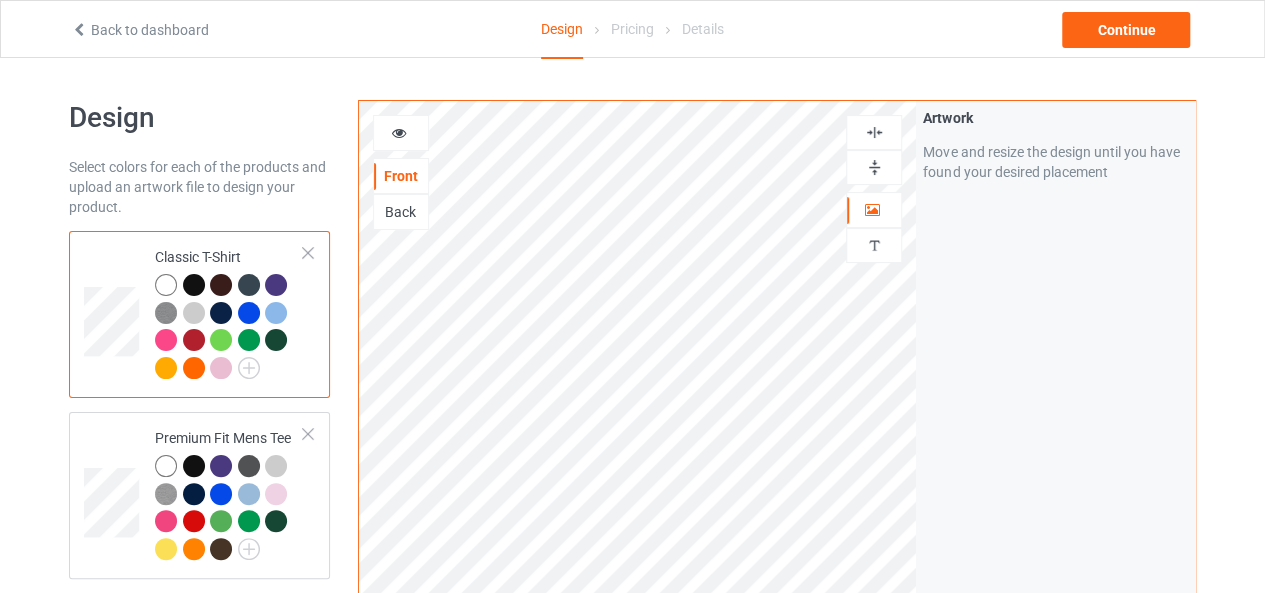 click at bounding box center (874, 132) 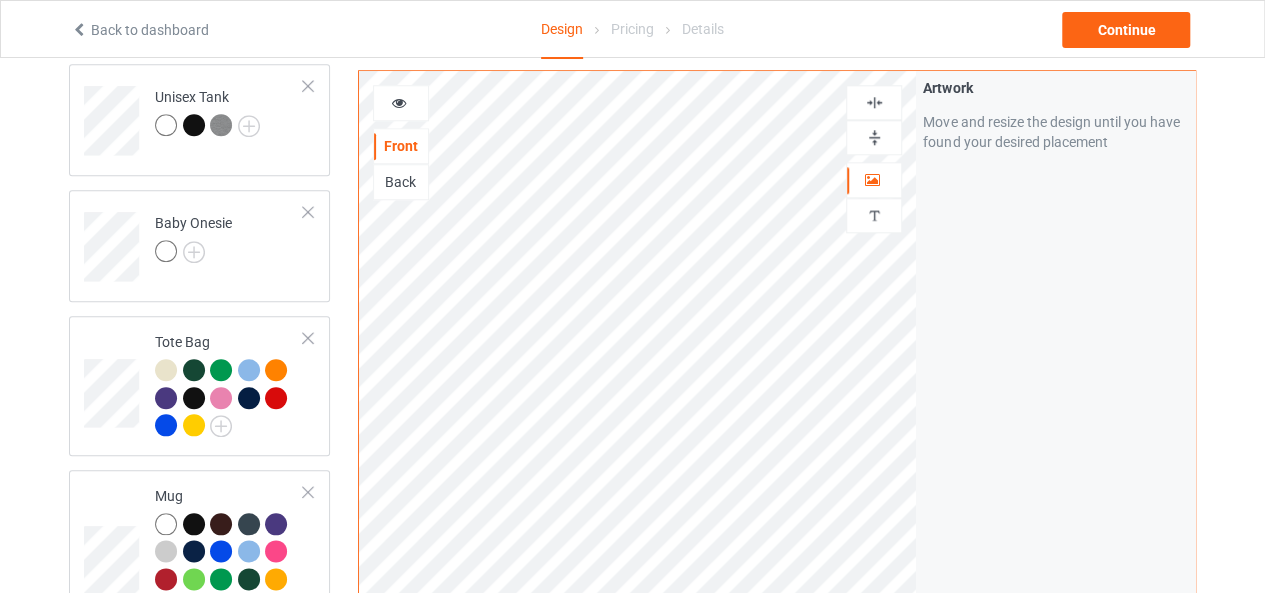 scroll, scrollTop: 1028, scrollLeft: 0, axis: vertical 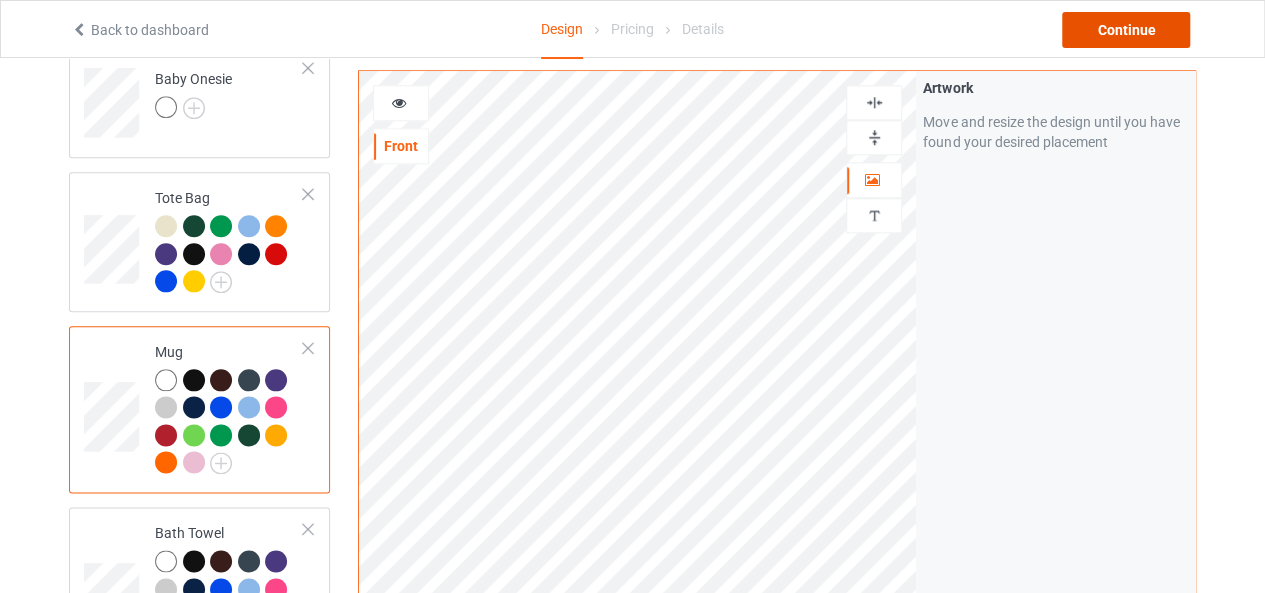 click on "Continue" at bounding box center (1126, 30) 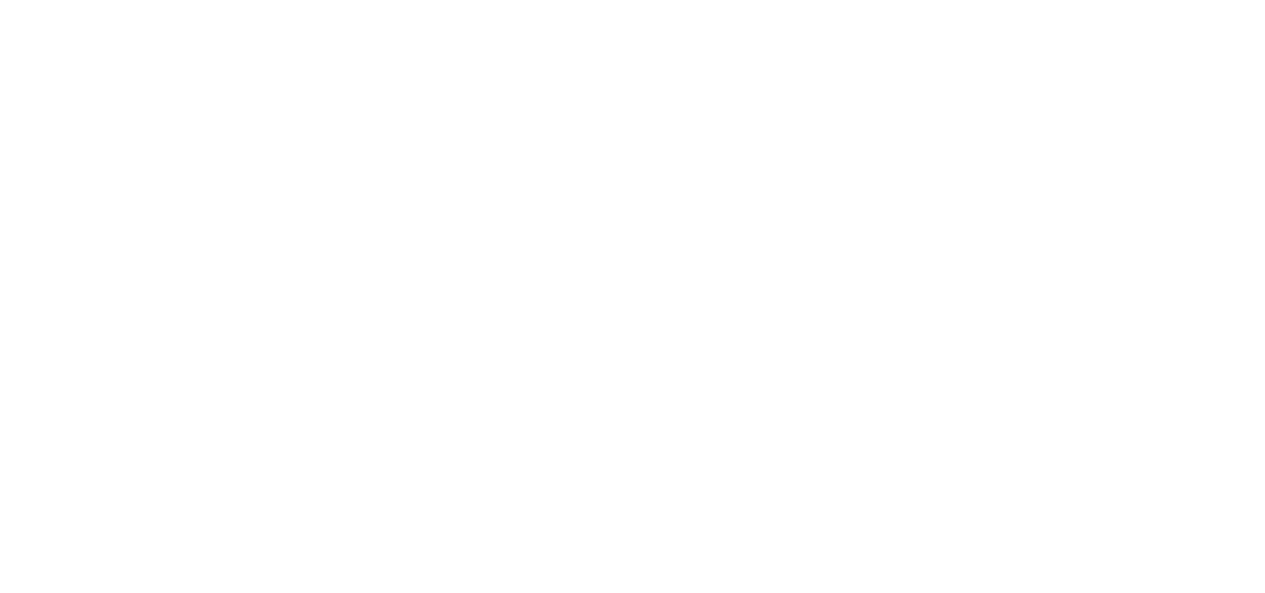scroll, scrollTop: 0, scrollLeft: 0, axis: both 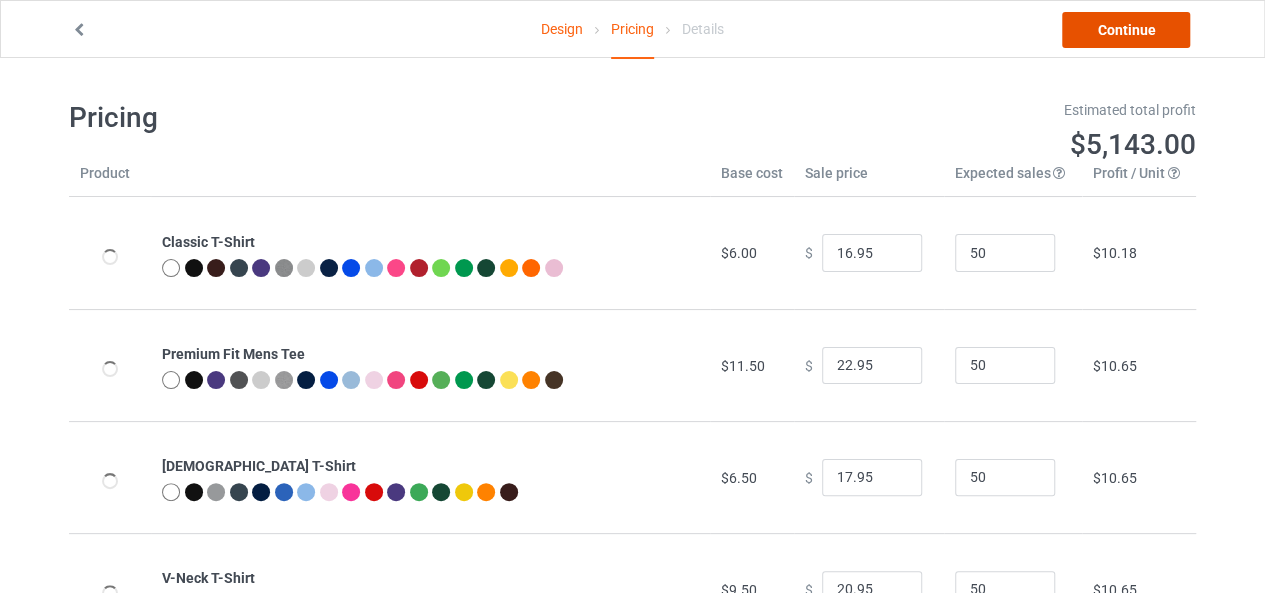 click on "Continue" at bounding box center [1126, 30] 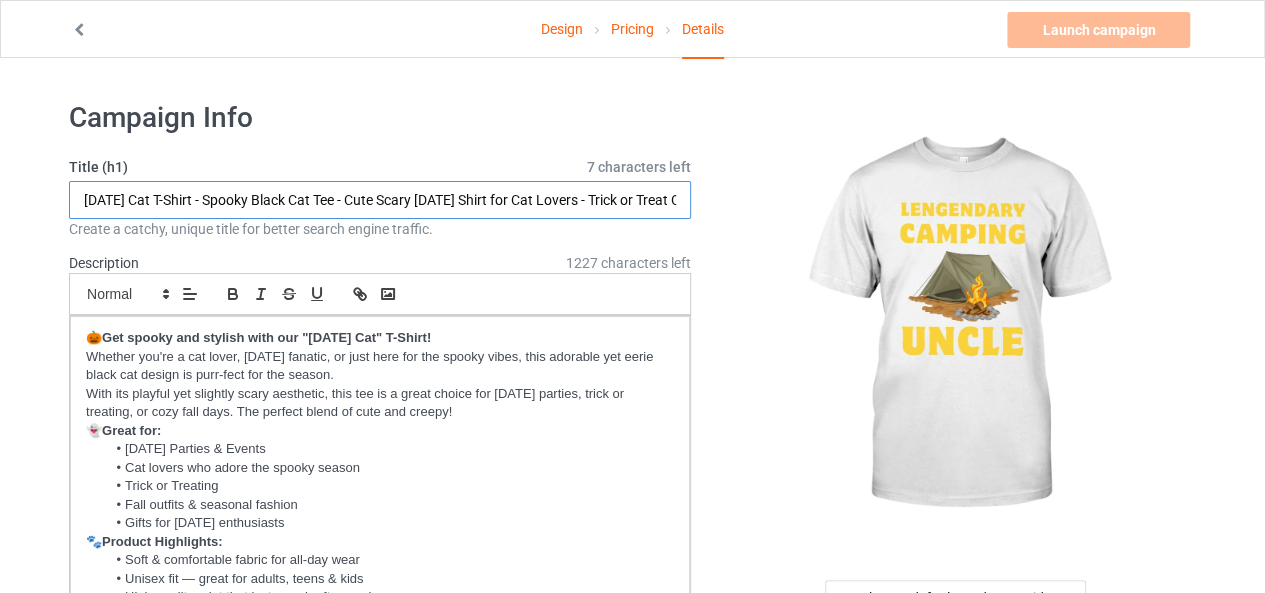 click on "Halloween Cat T-Shirt - Spooky Black Cat Tee - Cute Scary Halloween Shirt for Cat Lovers - Trick or Treat Outfit - Fall & Spooky Season Apparel" at bounding box center (380, 200) 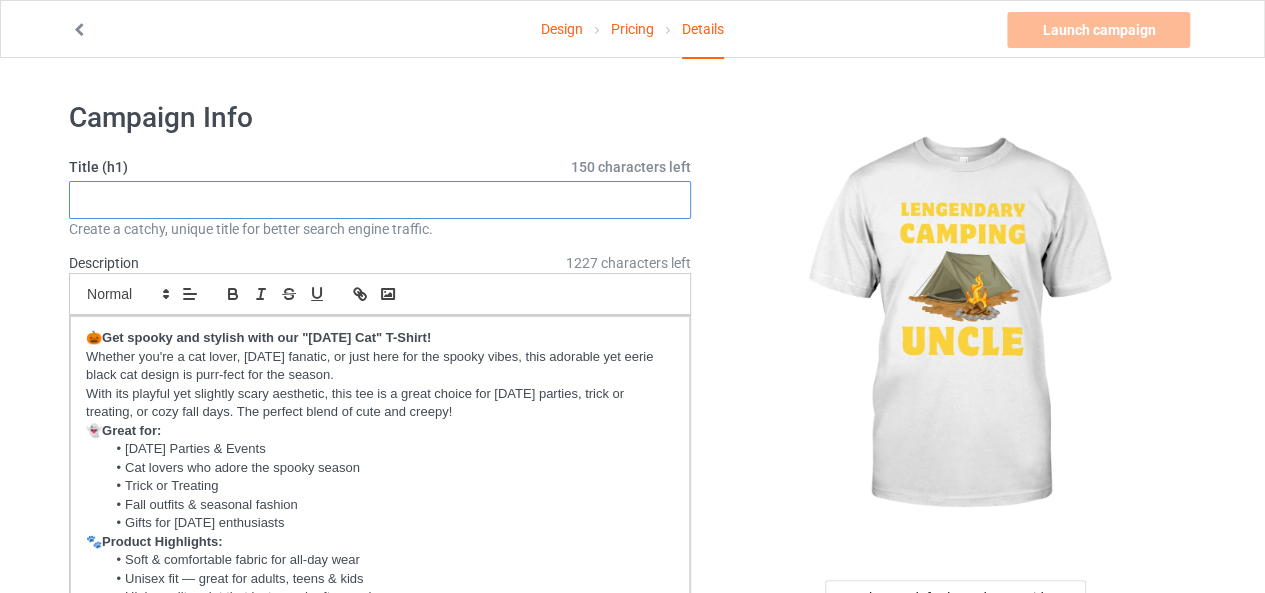 paste on "Legendary Camping Uncle T-Shirt - Funny Camping Shirt for Uncles - Outdoor Adventure Tee - Campfire & Hiking Gift - Cool Uncle Camping Apparel" 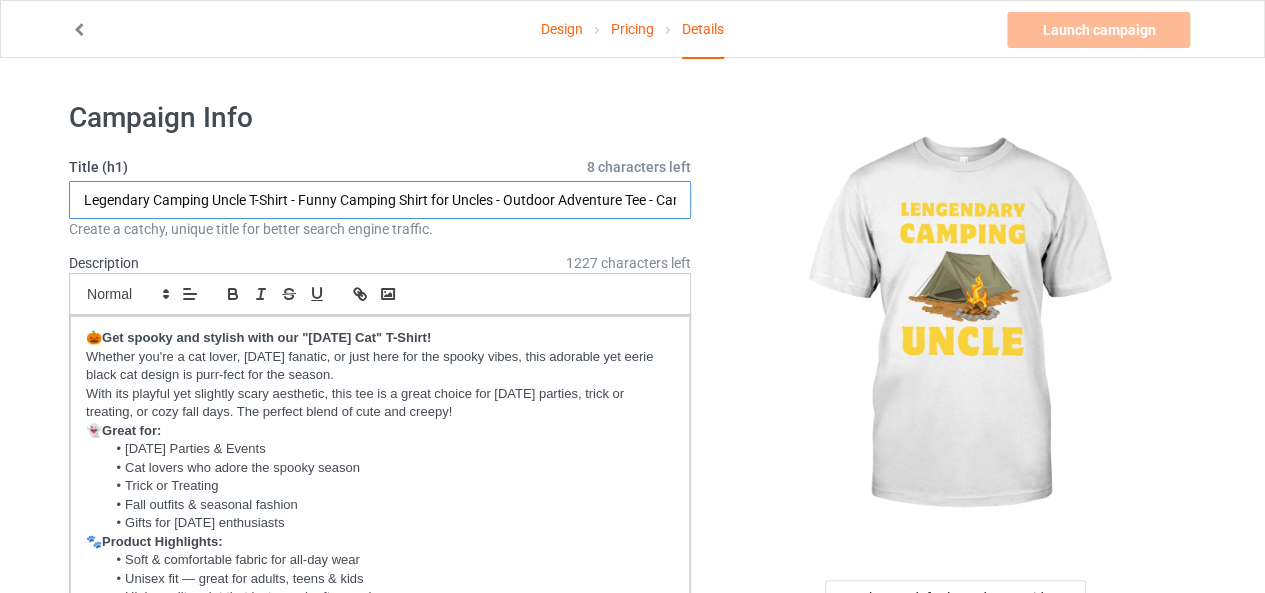 scroll, scrollTop: 0, scrollLeft: 310, axis: horizontal 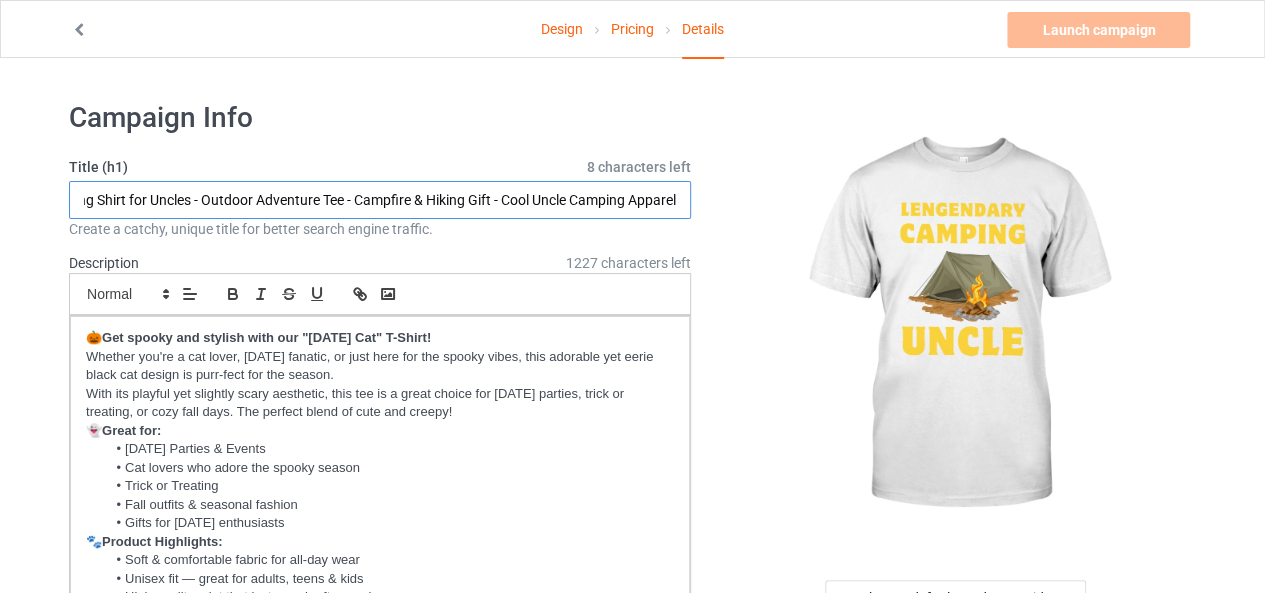 type on "Legendary Camping Uncle T-Shirt - Funny Camping Shirt for Uncles - Outdoor Adventure Tee - Campfire & Hiking Gift - Cool Uncle Camping Apparel" 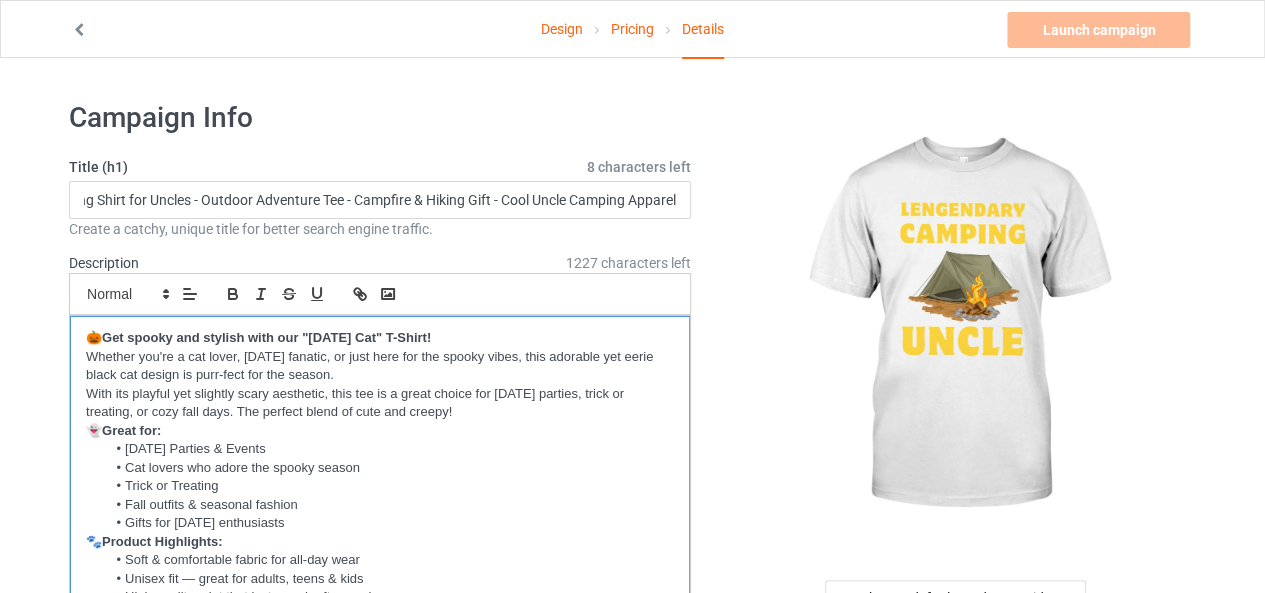 click on "Halloween Parties & Events" at bounding box center [390, 449] 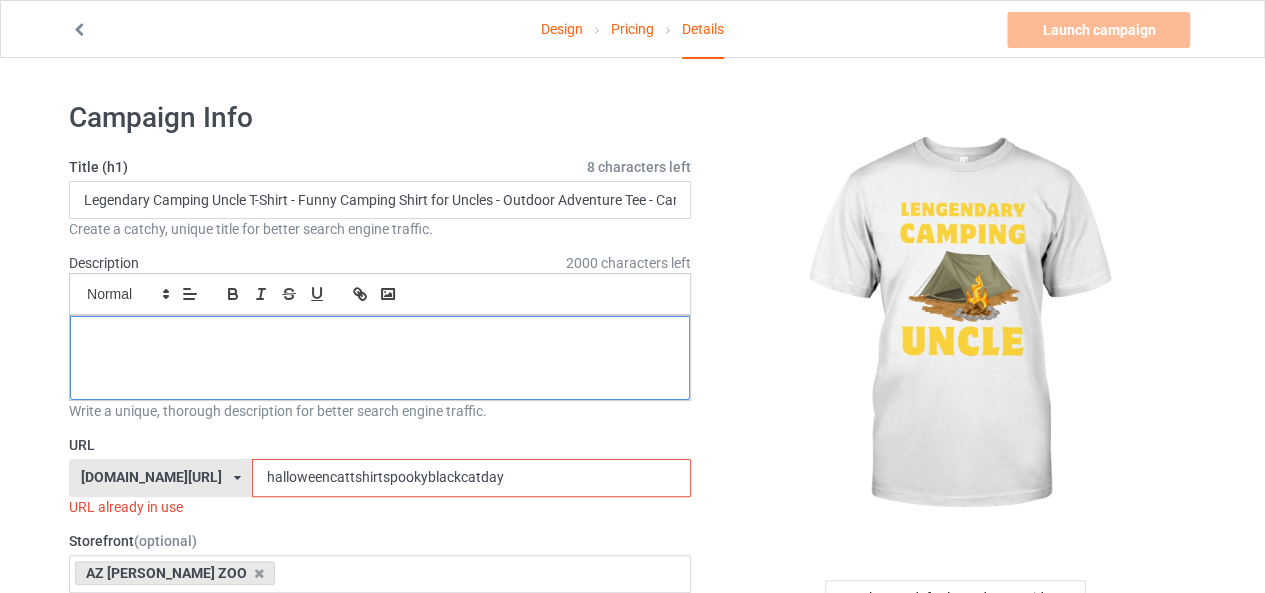 click at bounding box center (380, 338) 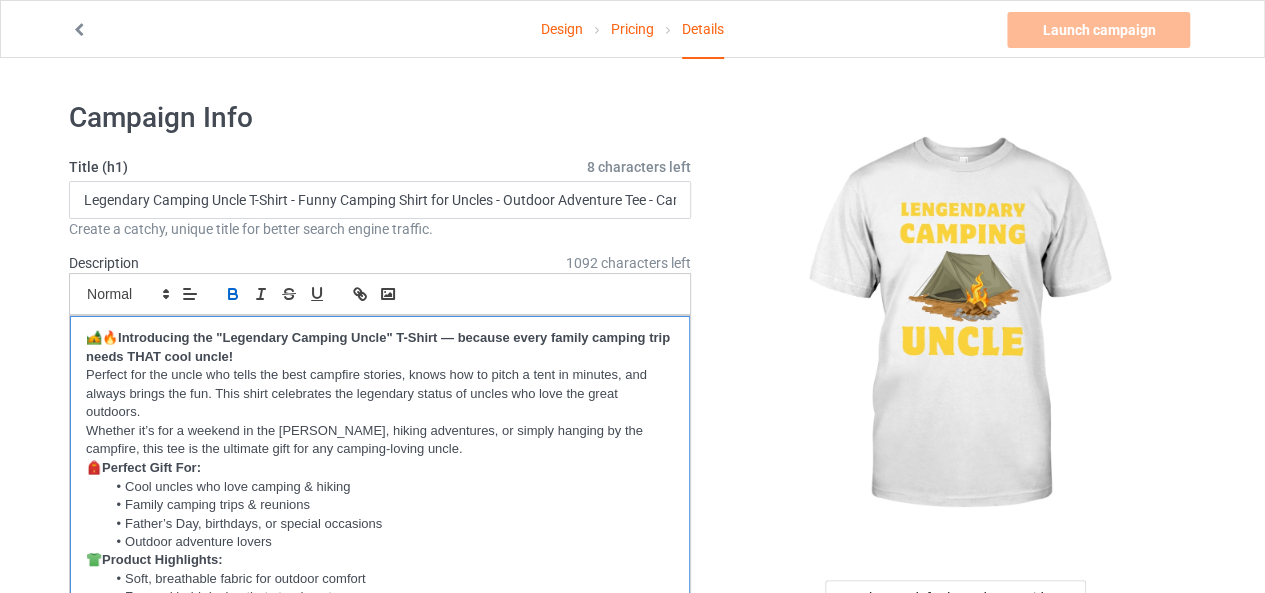 scroll, scrollTop: 0, scrollLeft: 0, axis: both 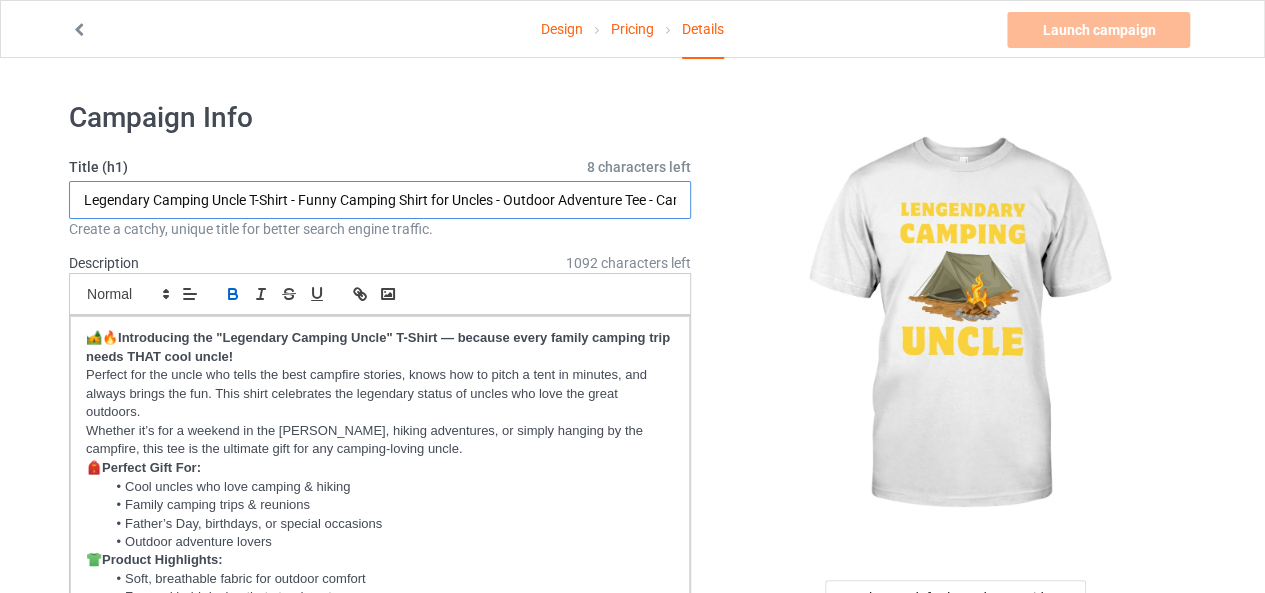 drag, startPoint x: 81, startPoint y: 194, endPoint x: 243, endPoint y: 207, distance: 162.52077 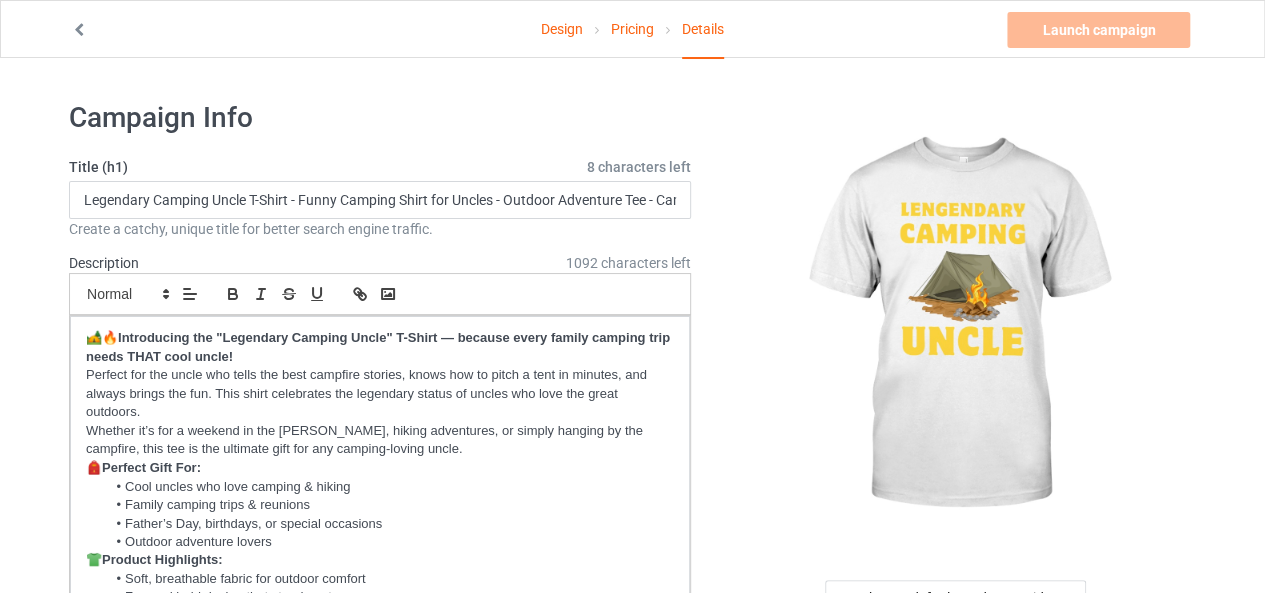 click on "Title (h1) 8   characters left Legendary Camping Uncle T-Shirt - Funny Camping Shirt for Uncles - Outdoor Adventure Tee - Campfire & Hiking Gift - Cool Uncle Camping Apparel Create a catchy, unique title for better search engine traffic. Description 1092   characters left       Small Normal Large Big Huge                                                                                     🏕️🔥  Introducing the "Legendary Camping Uncle" T-Shirt — because every family camping trip needs THAT cool uncle!  Perfect for the uncle who tells the best campfire stories, knows how to pitch a tent in minutes, and always brings the fun. This shirt celebrates the legendary status of uncles who love the great outdoors. Whether it’s for a weekend in the woods, hiking adventures, or simply hanging by the campfire, this tee is the ultimate gift for any camping-loving uncle. 🎒  Perfect Gift For: Cool uncles who love camping & hiking Family camping trips & reunions Father’s Day, birthdays, or special occasions URL" at bounding box center [380, 1211] 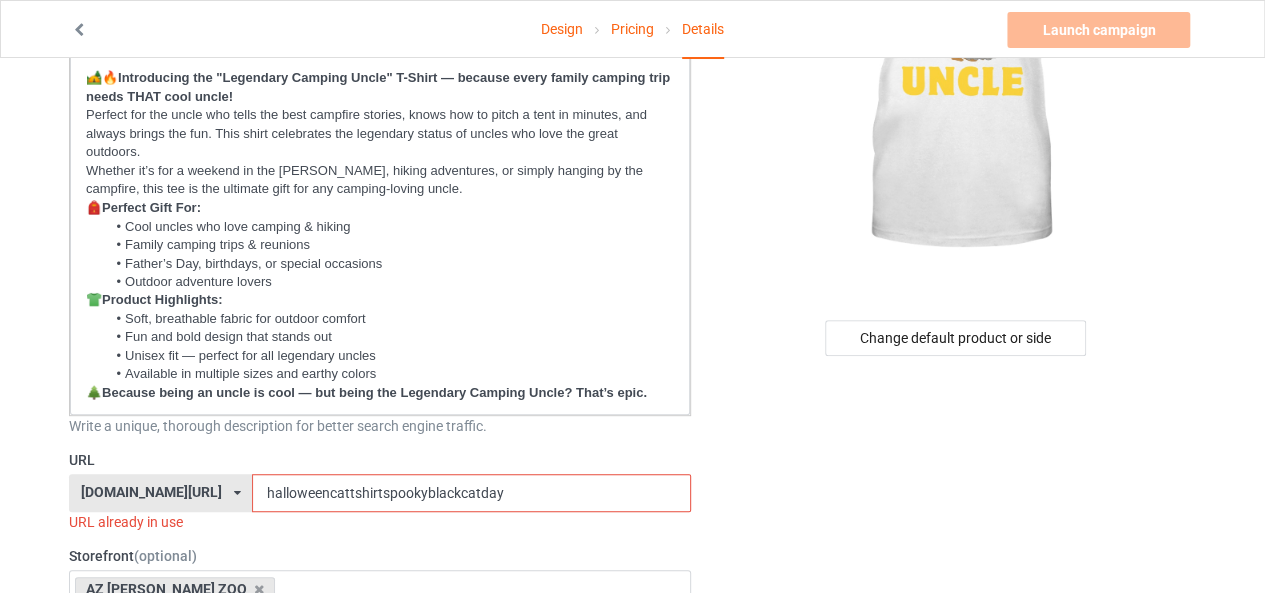 scroll, scrollTop: 360, scrollLeft: 0, axis: vertical 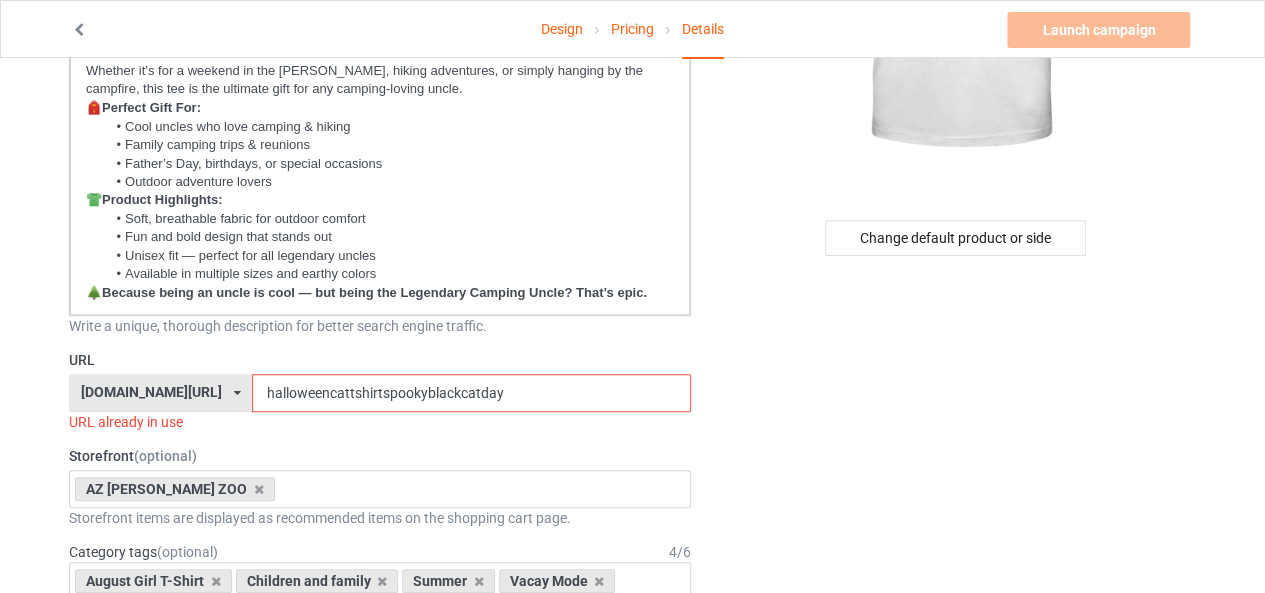click on "halloweencattshirtspookyblackcatday" at bounding box center [471, 393] 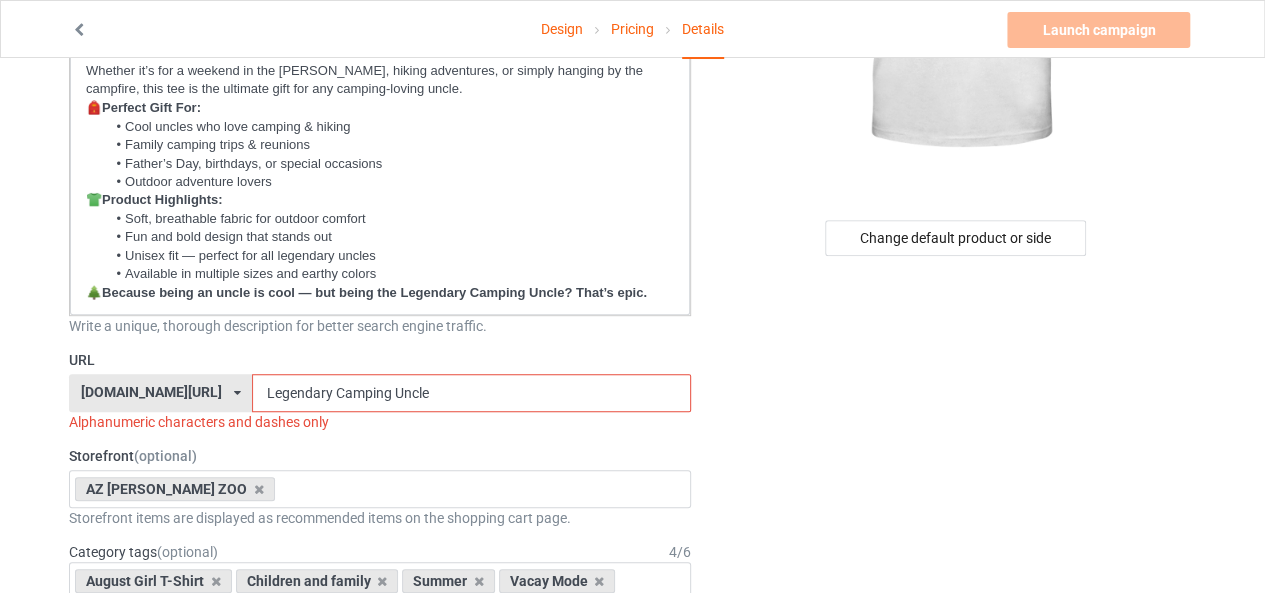 click on "Legendary Camping Uncle" at bounding box center [471, 393] 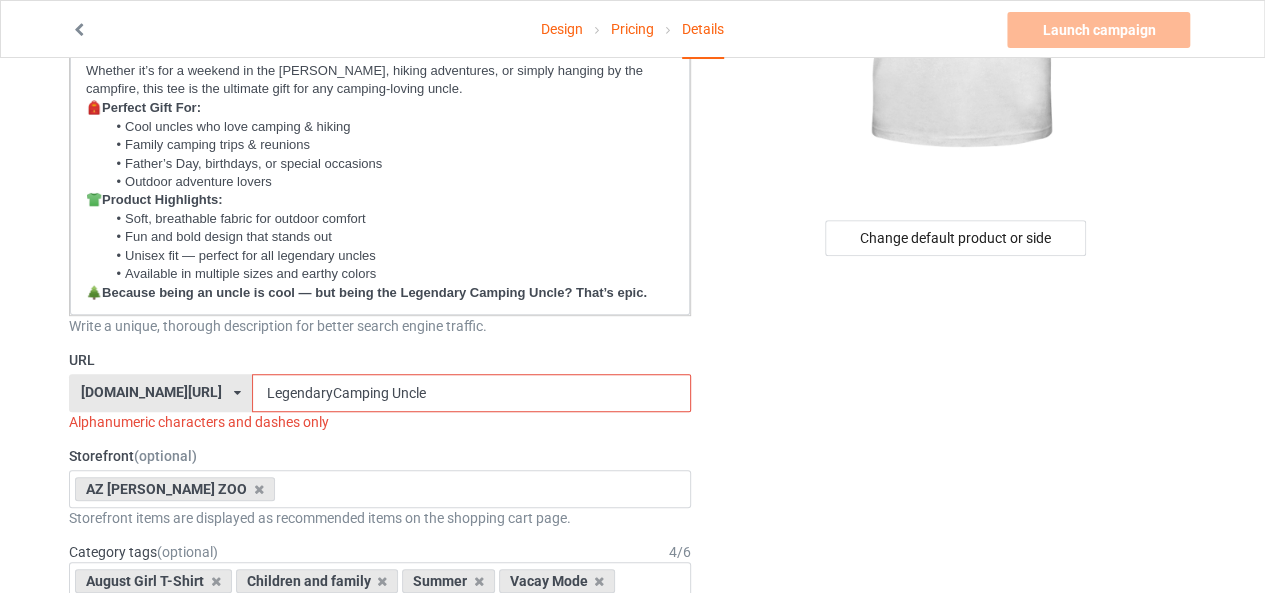 click on "LegendaryCamping Uncle" at bounding box center [471, 393] 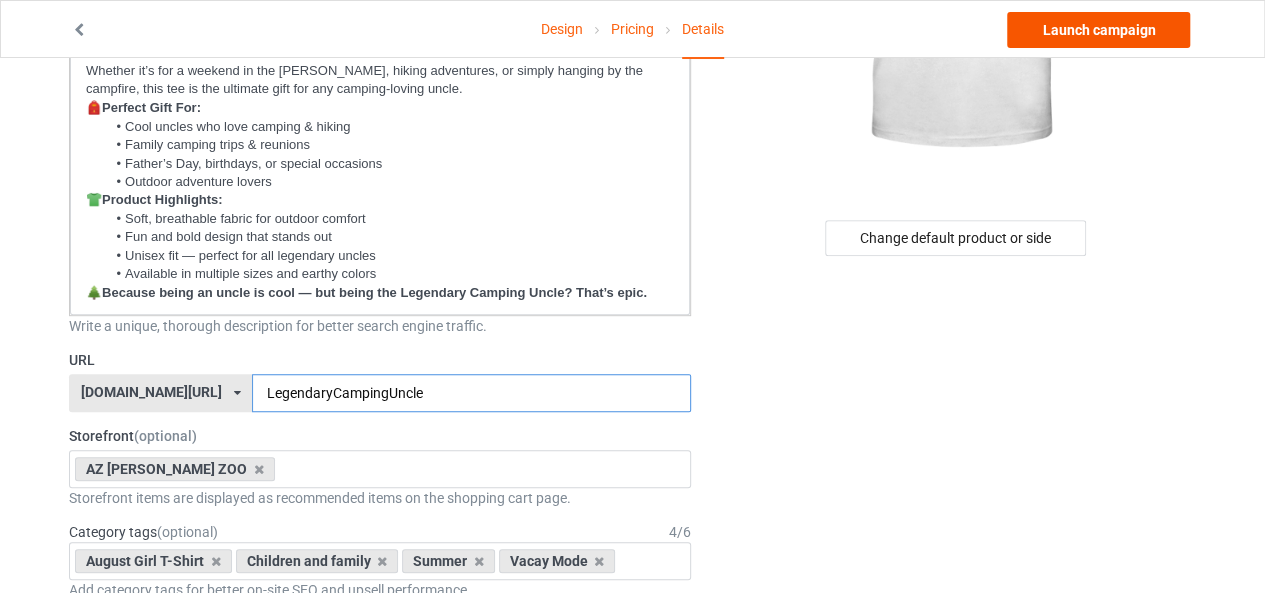 type on "LegendaryCampingUncle" 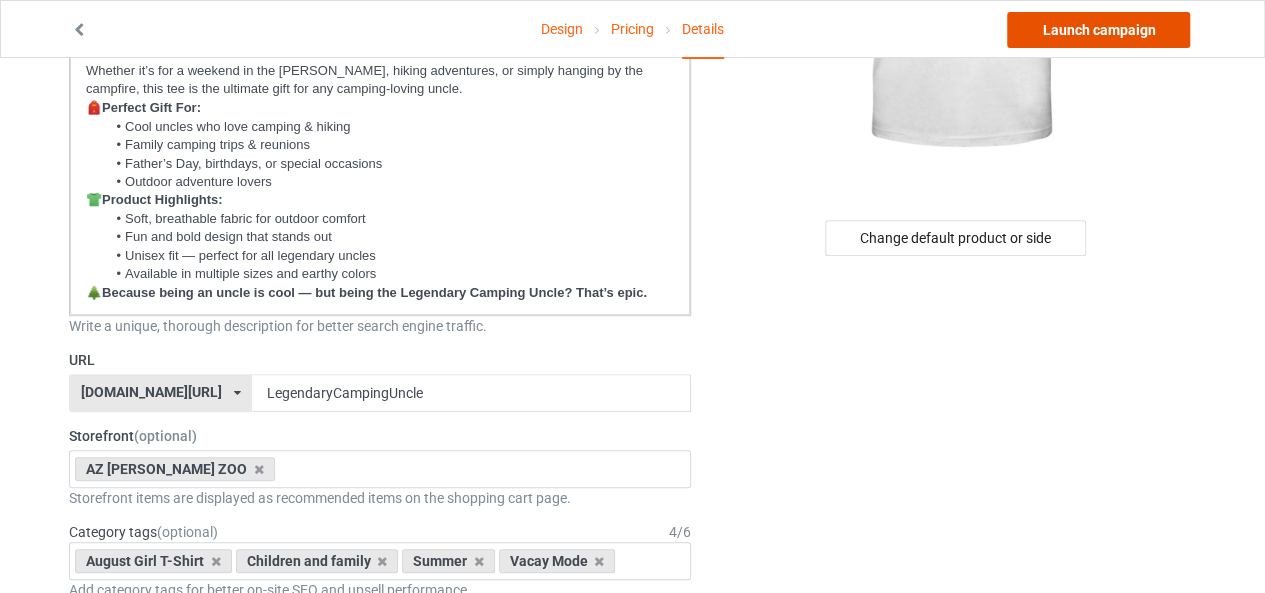 click on "Launch campaign" at bounding box center (1098, 30) 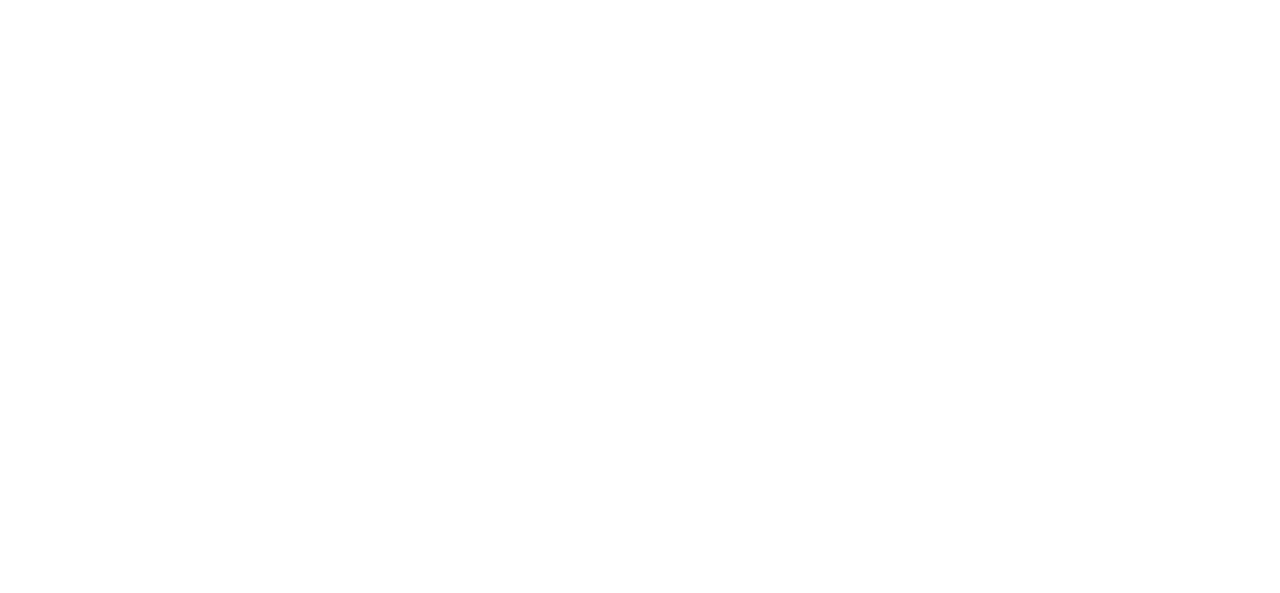 scroll, scrollTop: 0, scrollLeft: 0, axis: both 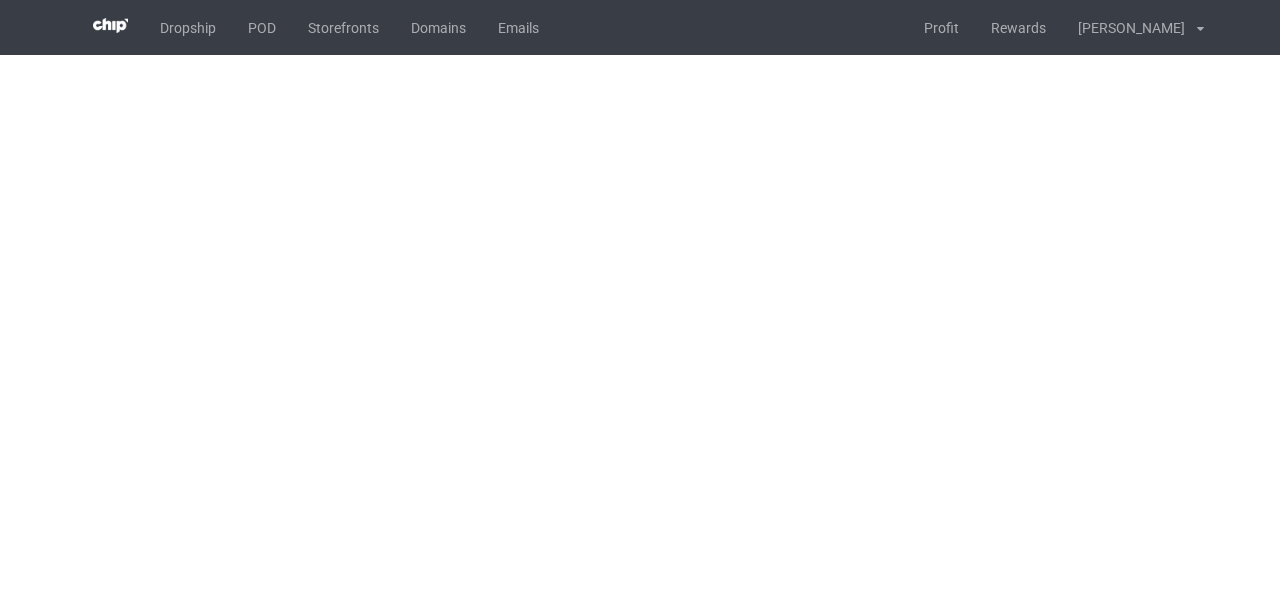 click on "Dropship POD Storefronts Domains Emails Profit Rewards Adome Ben Settings Tax Documents Logout settings tax logout" at bounding box center [640, 296] 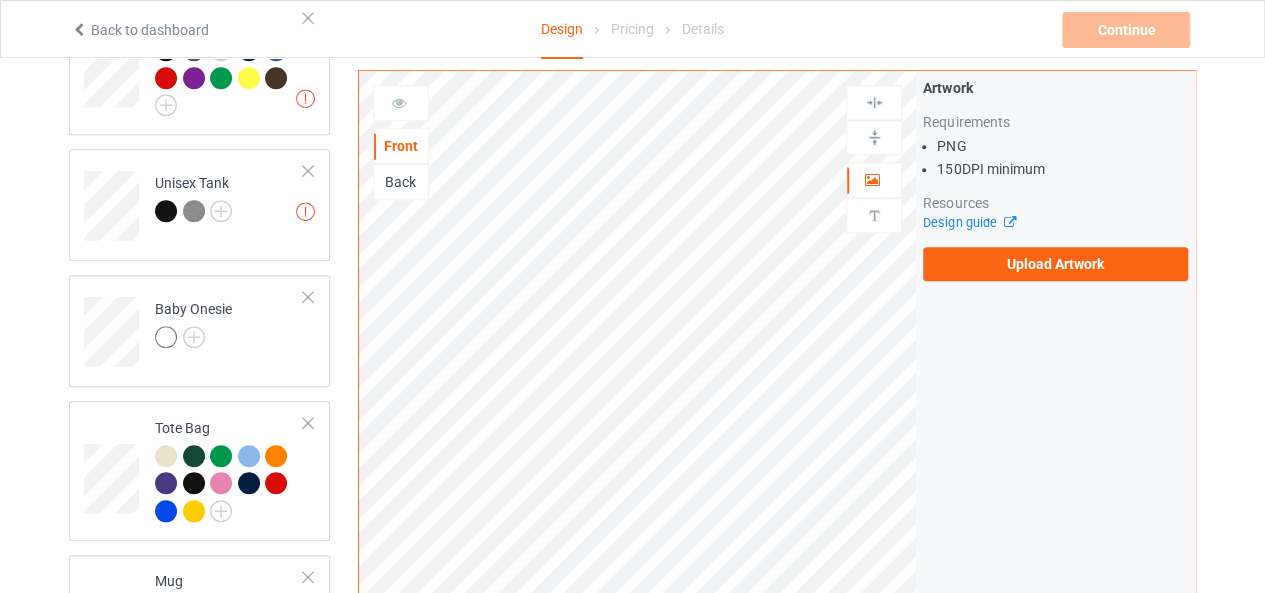 scroll, scrollTop: 800, scrollLeft: 0, axis: vertical 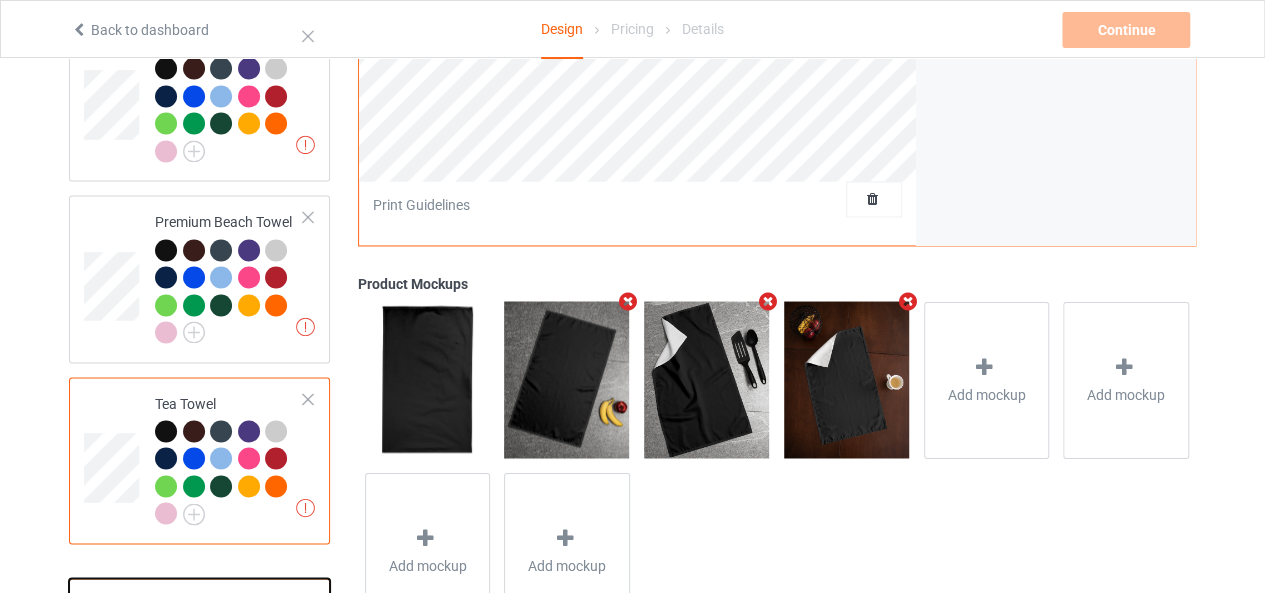 click on "Add product" at bounding box center (199, 607) 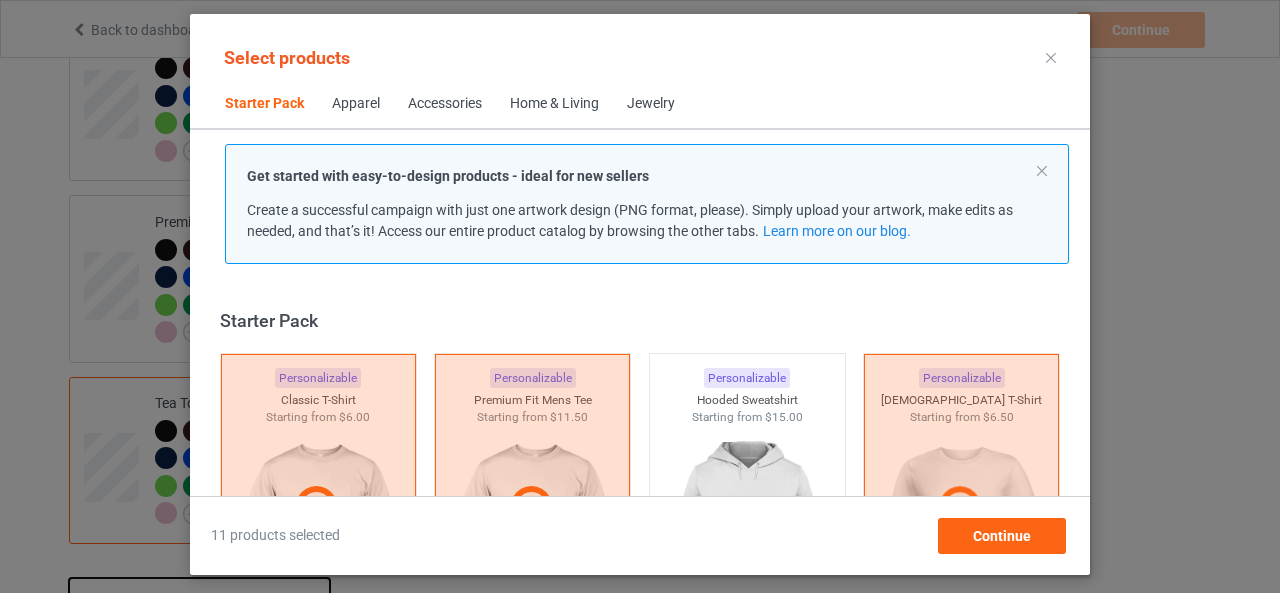 scroll, scrollTop: 25, scrollLeft: 0, axis: vertical 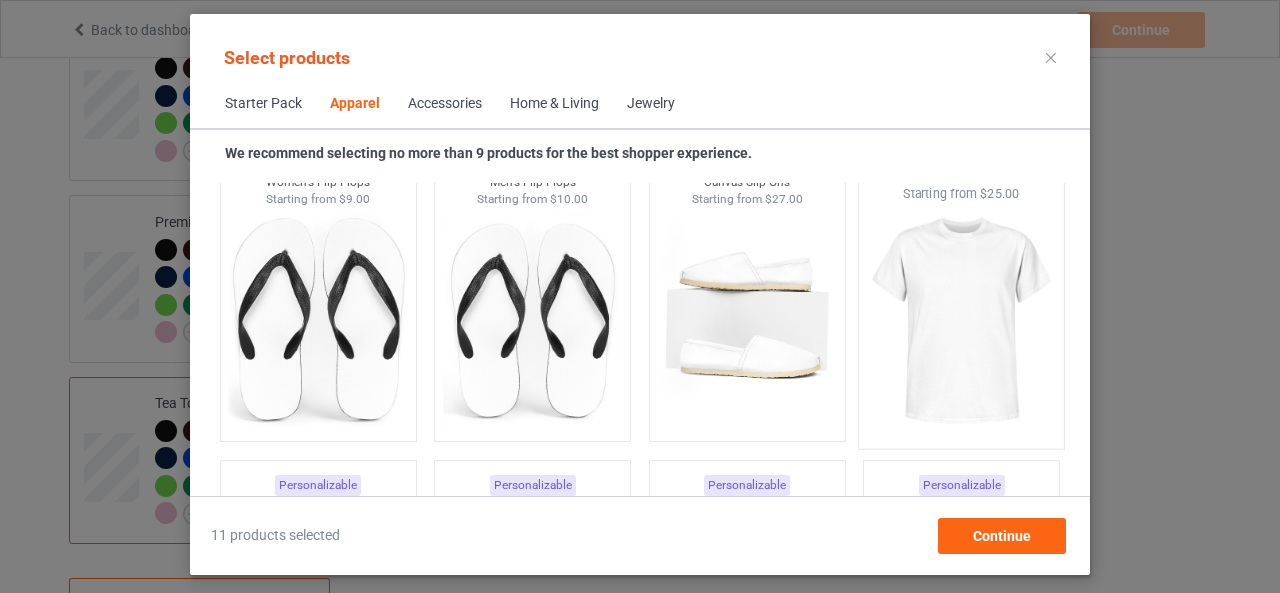 click at bounding box center (962, 320) 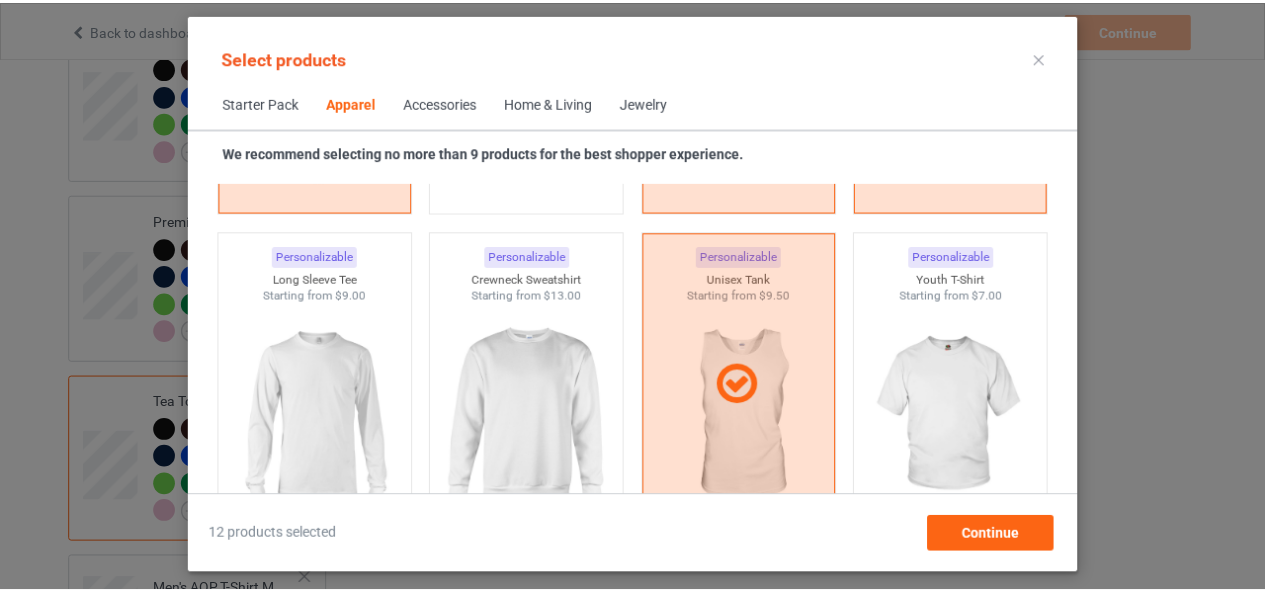 scroll, scrollTop: 1446, scrollLeft: 0, axis: vertical 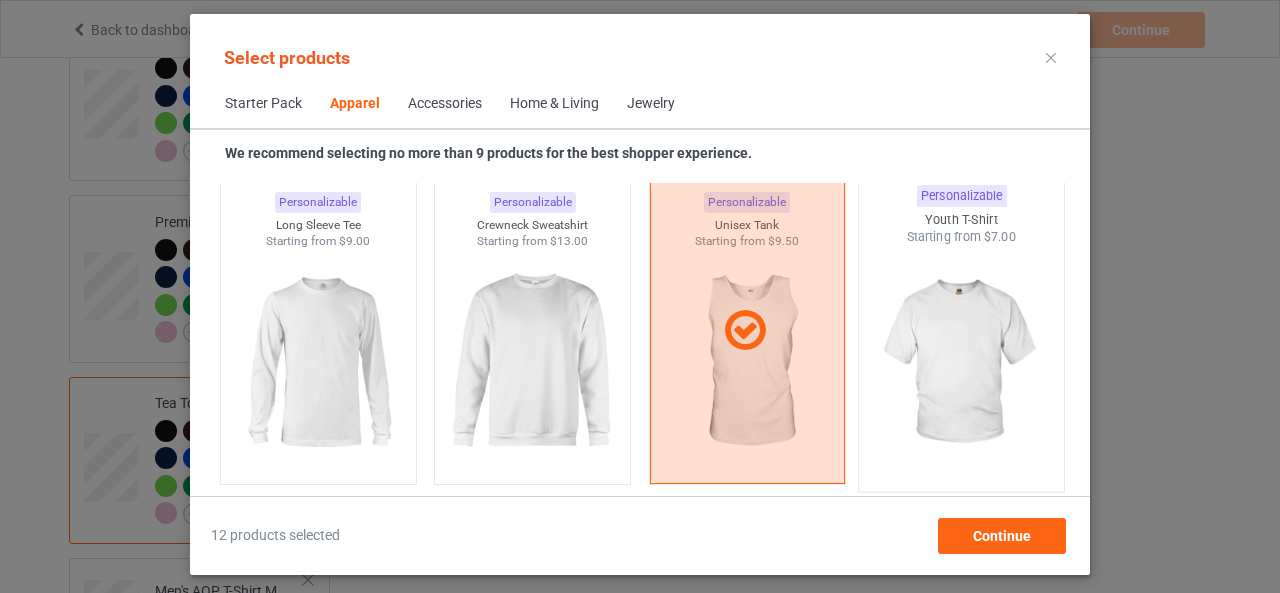click at bounding box center (962, 363) 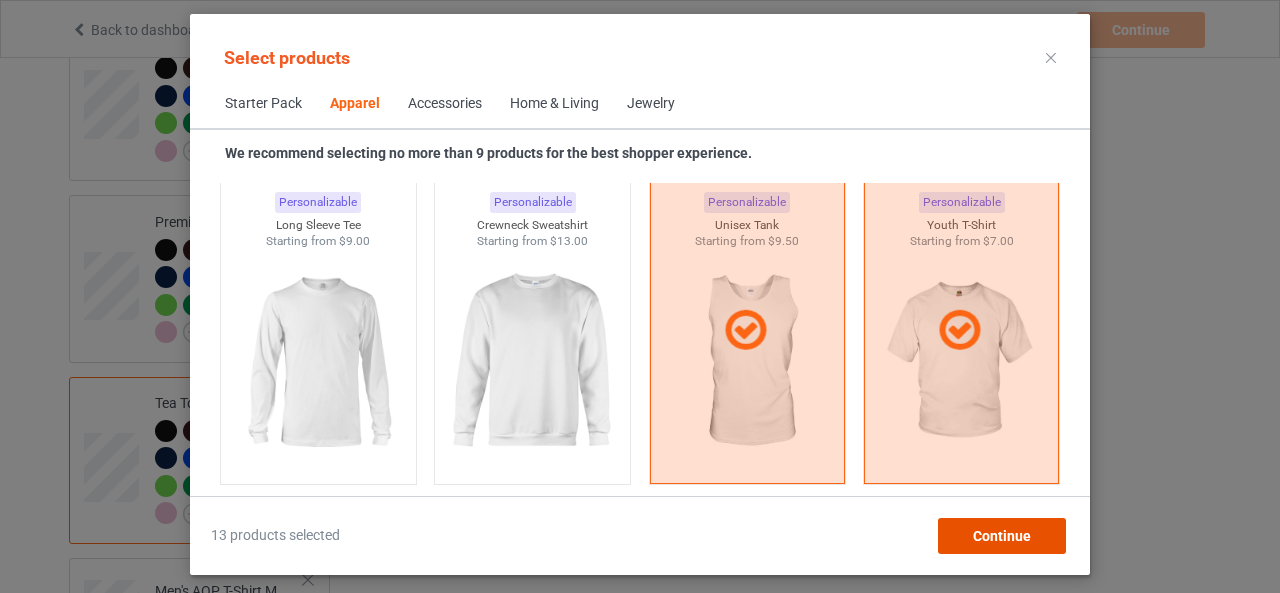 click on "Continue" at bounding box center (1002, 536) 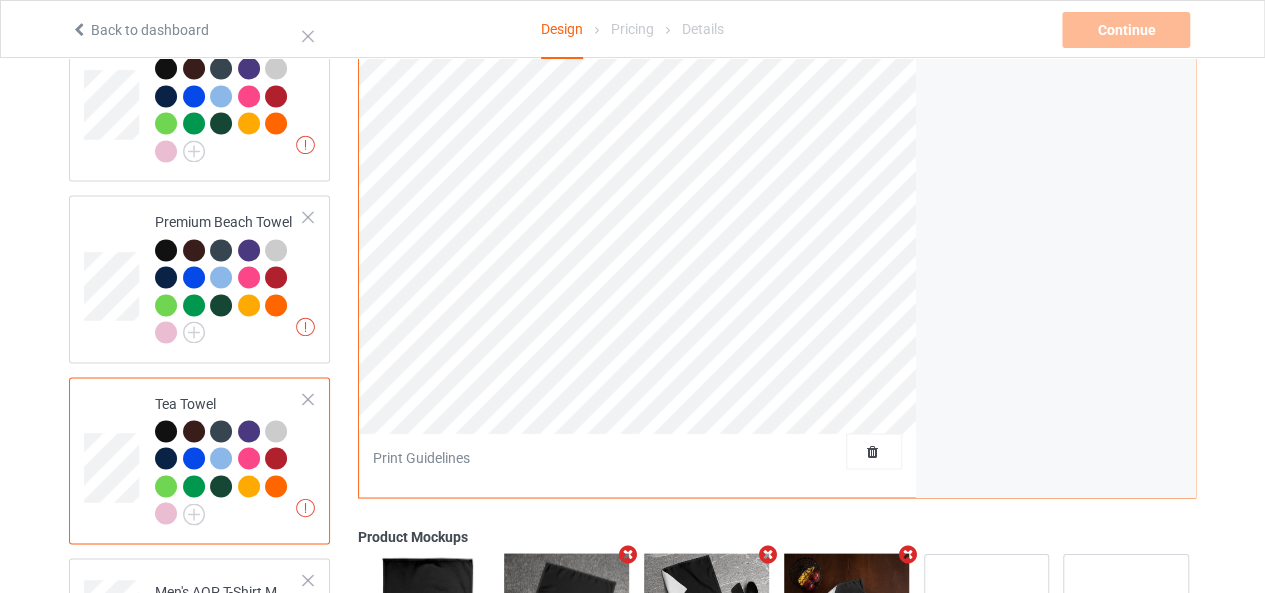 click on "Print Guidelines" at bounding box center (638, 458) 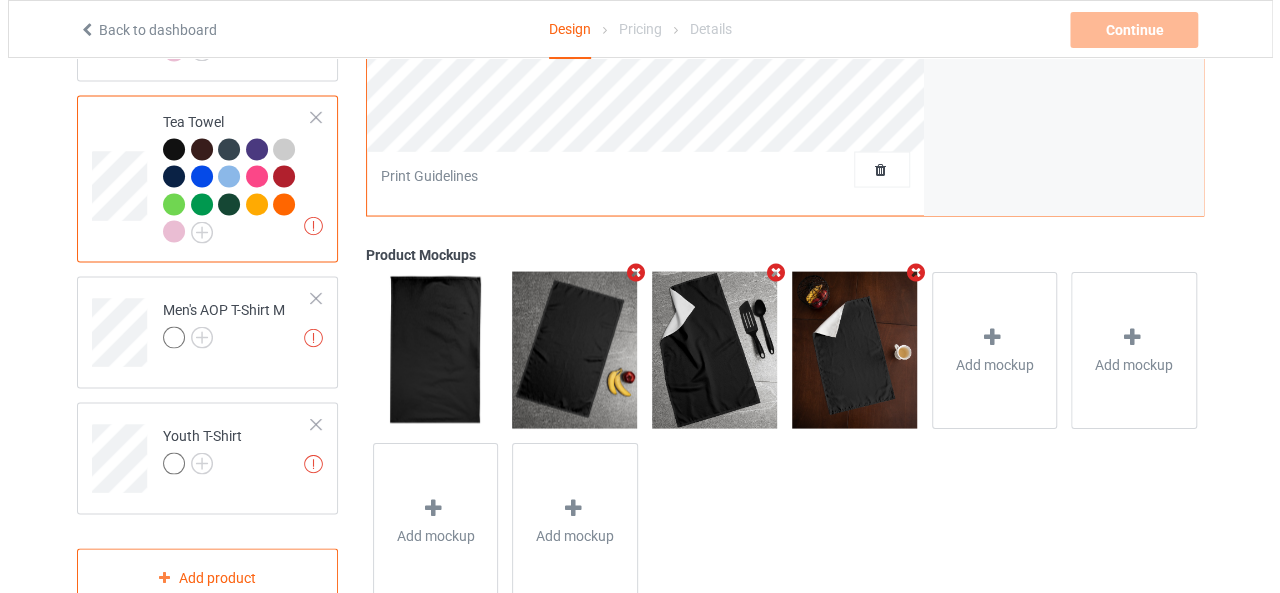 scroll, scrollTop: 1834, scrollLeft: 0, axis: vertical 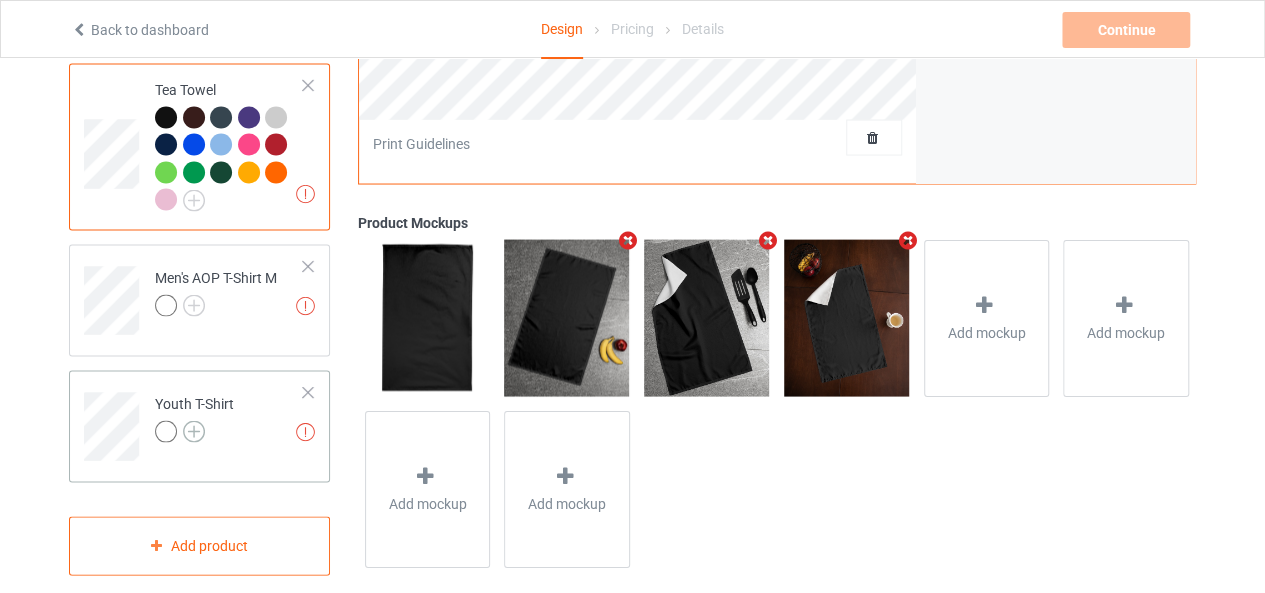 click at bounding box center (194, 431) 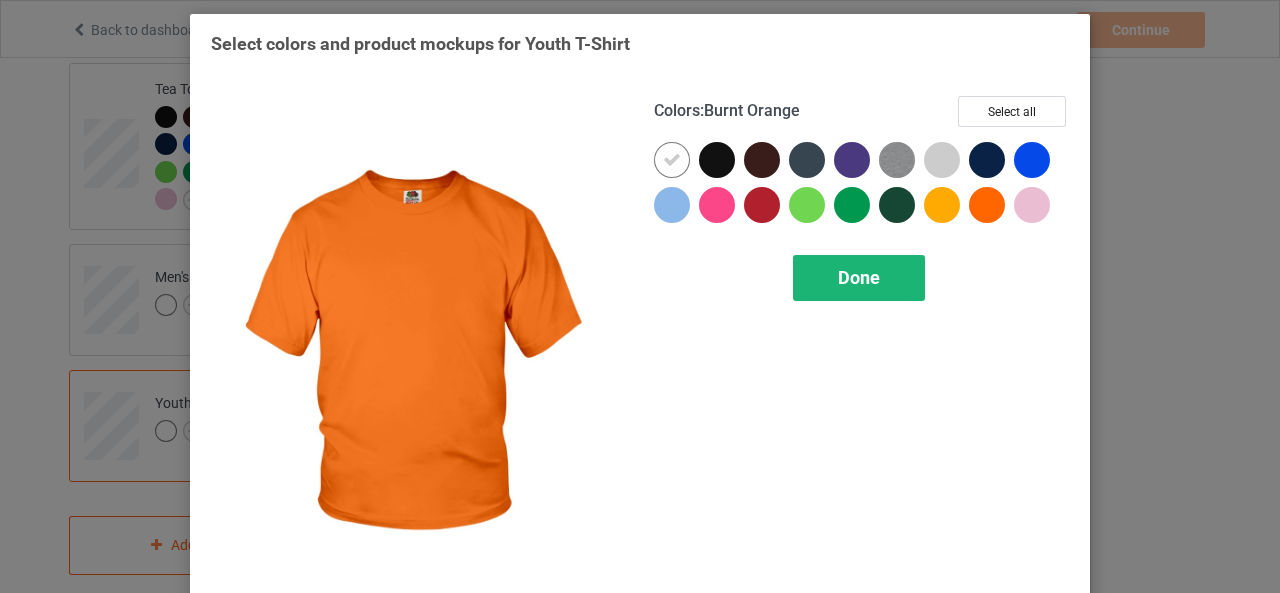 click on "Done" at bounding box center (859, 278) 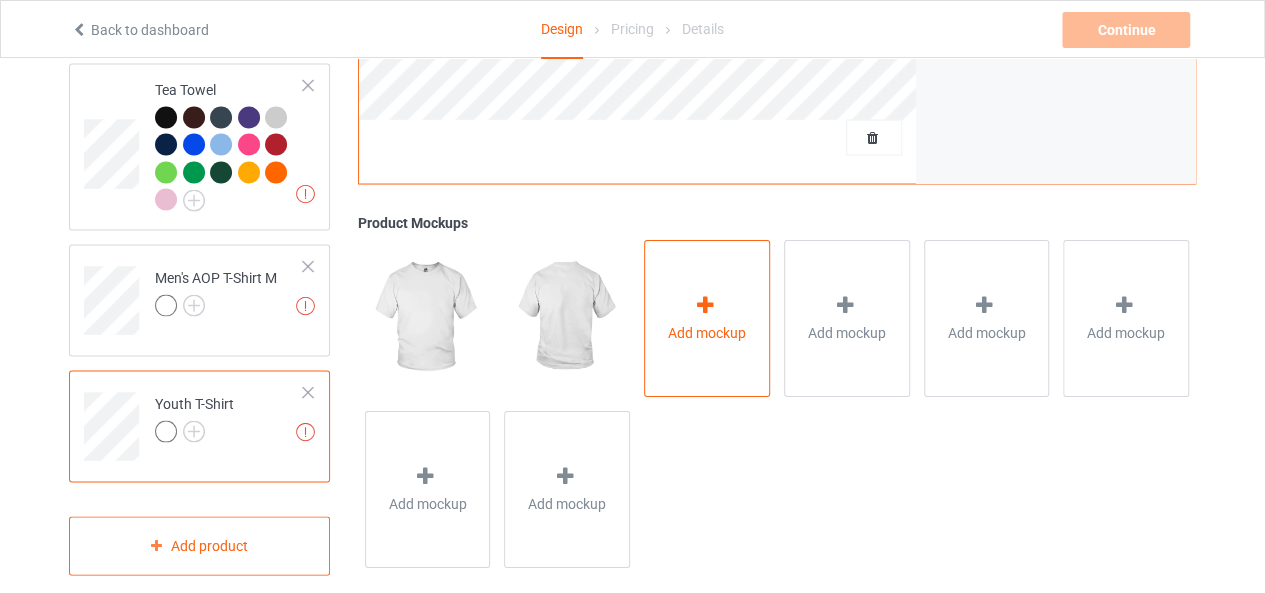 click on "Add mockup" at bounding box center [707, 317] 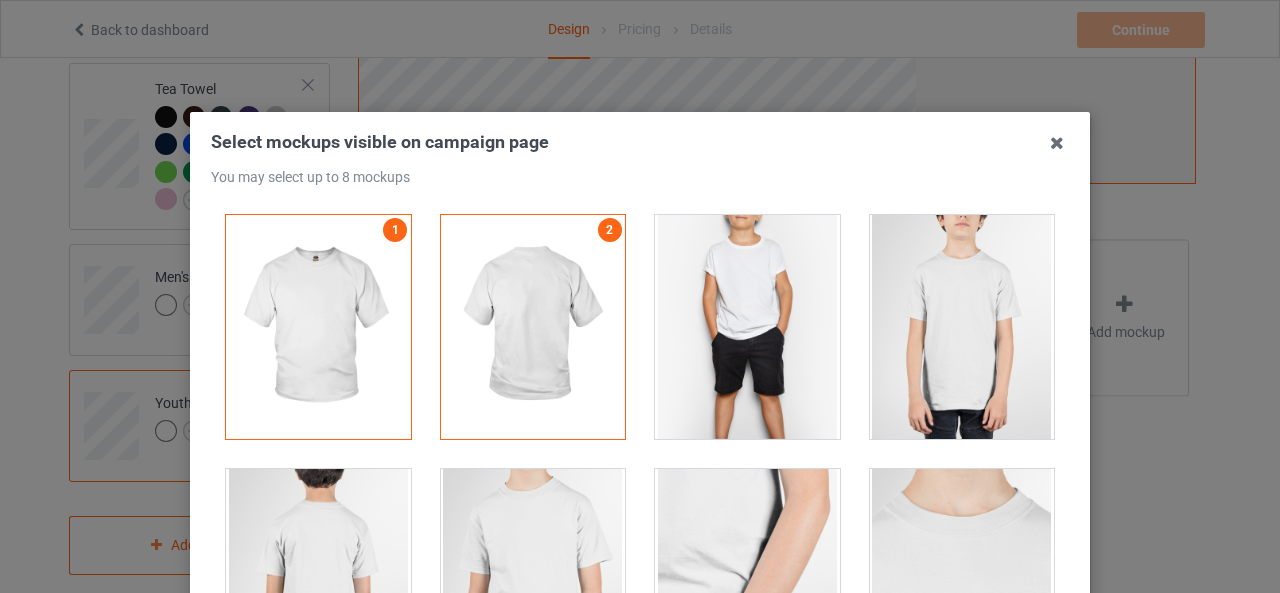 click at bounding box center [747, 327] 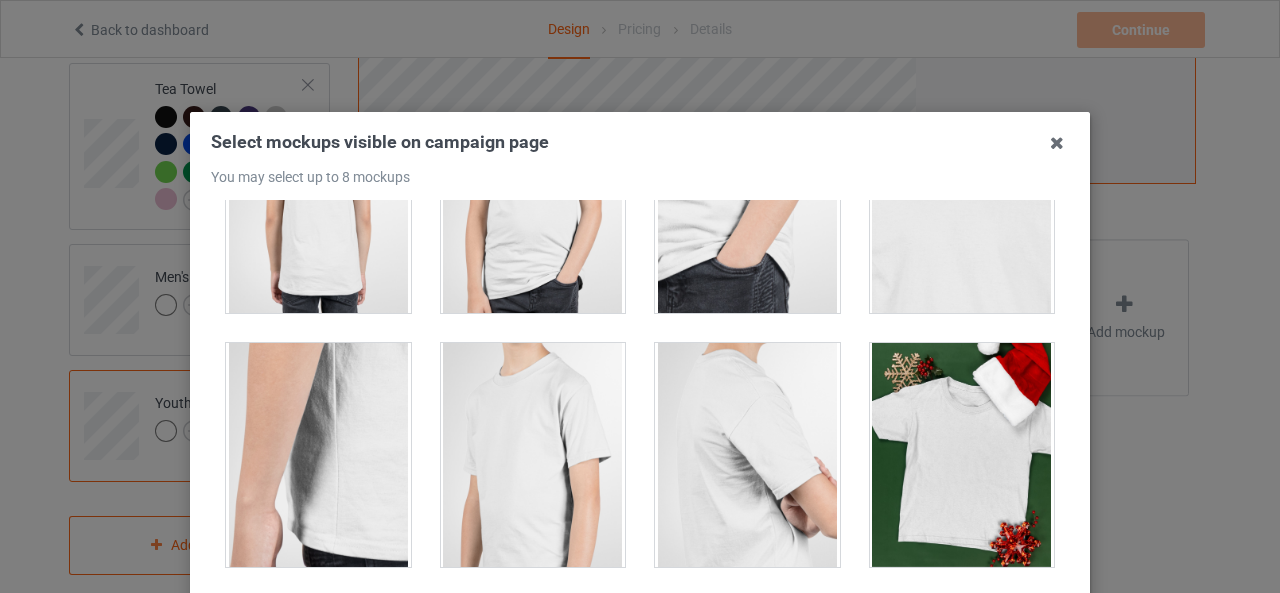scroll, scrollTop: 554, scrollLeft: 0, axis: vertical 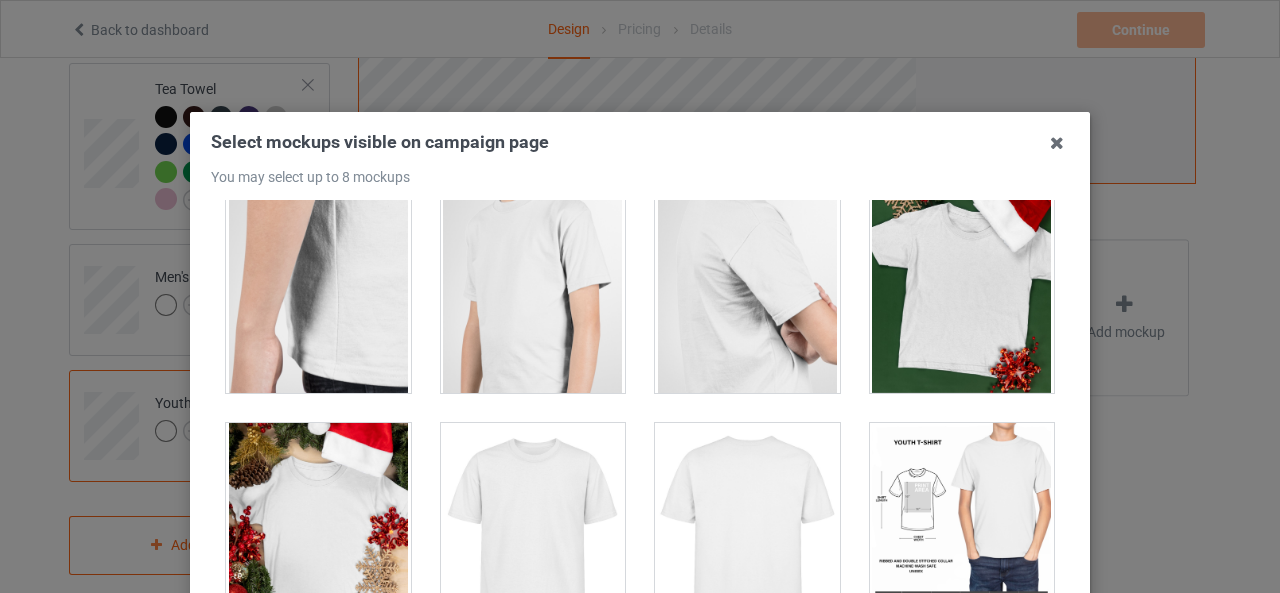 click at bounding box center [962, 281] 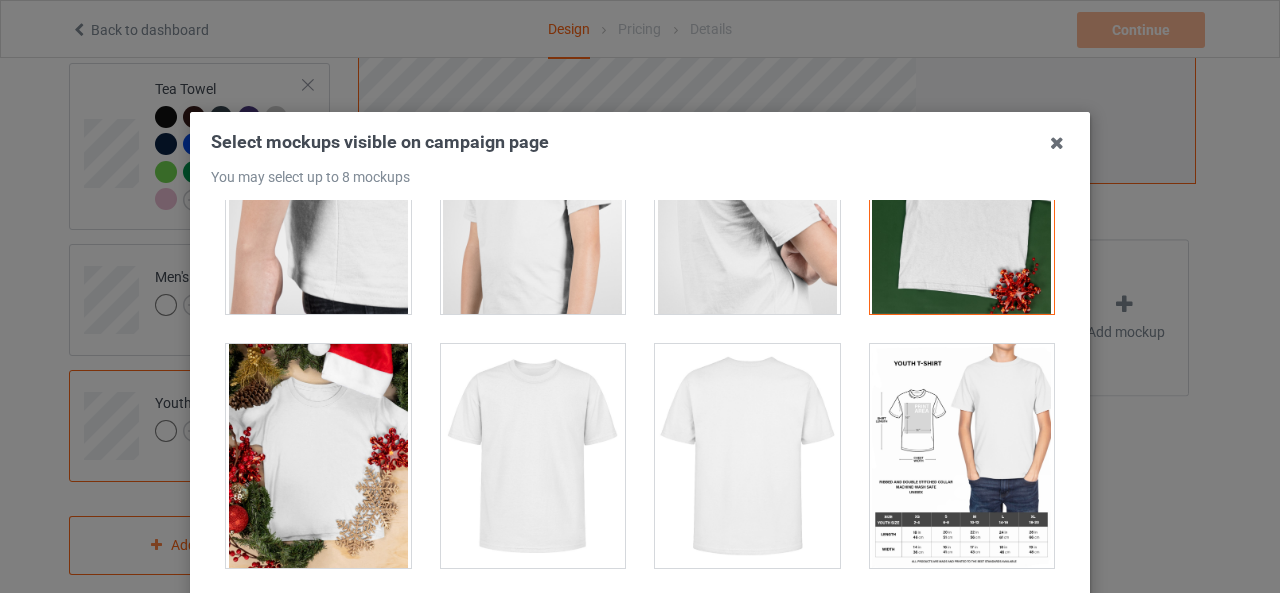 scroll, scrollTop: 665, scrollLeft: 0, axis: vertical 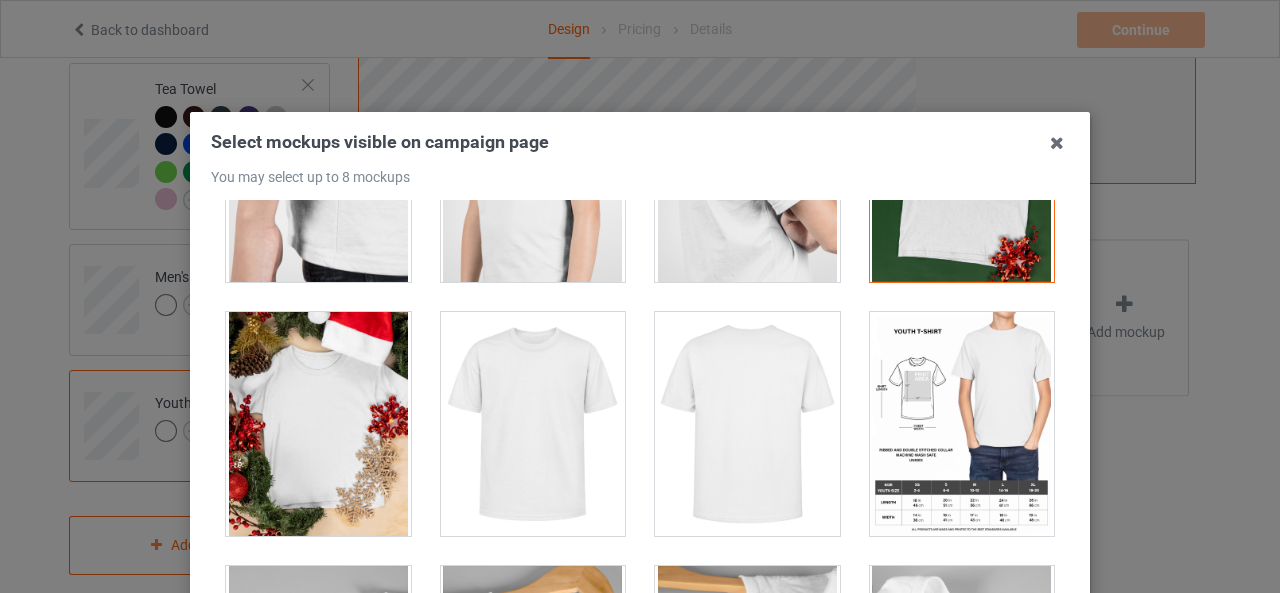 click at bounding box center (962, 424) 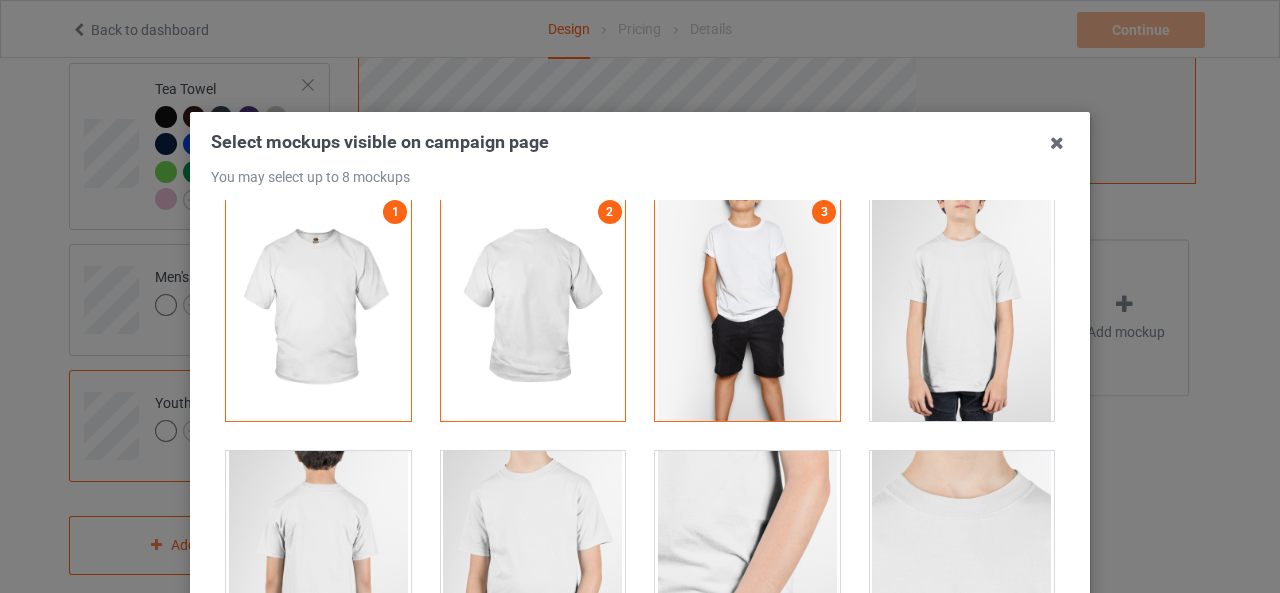 scroll, scrollTop: 0, scrollLeft: 0, axis: both 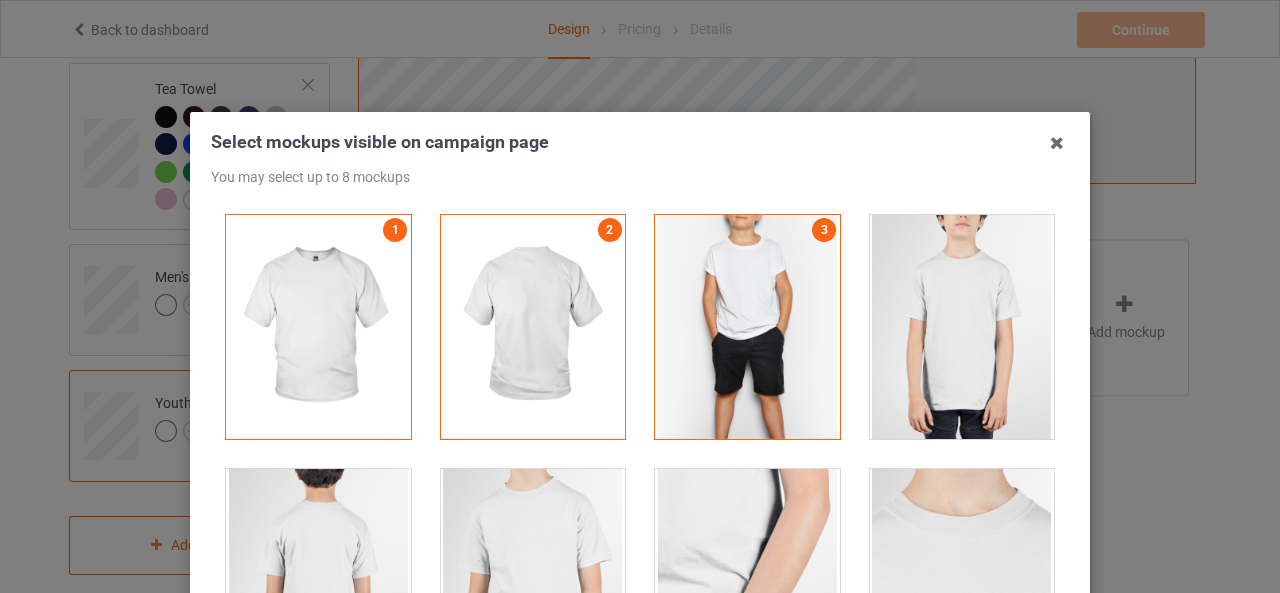 click at bounding box center (747, 327) 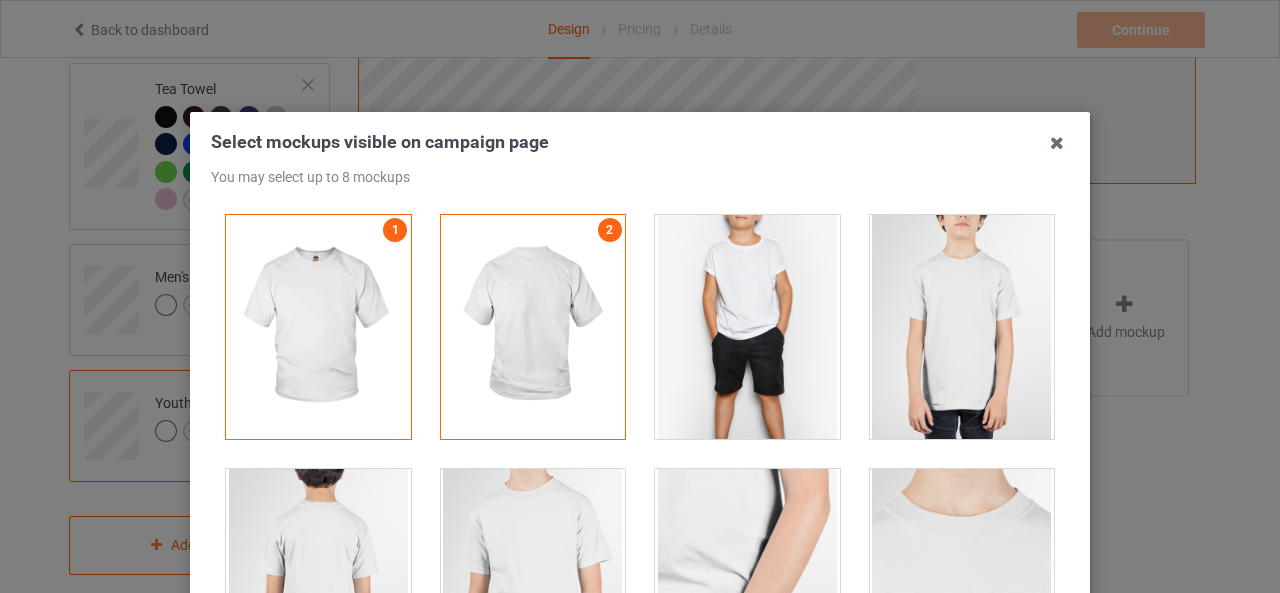 click at bounding box center [747, 327] 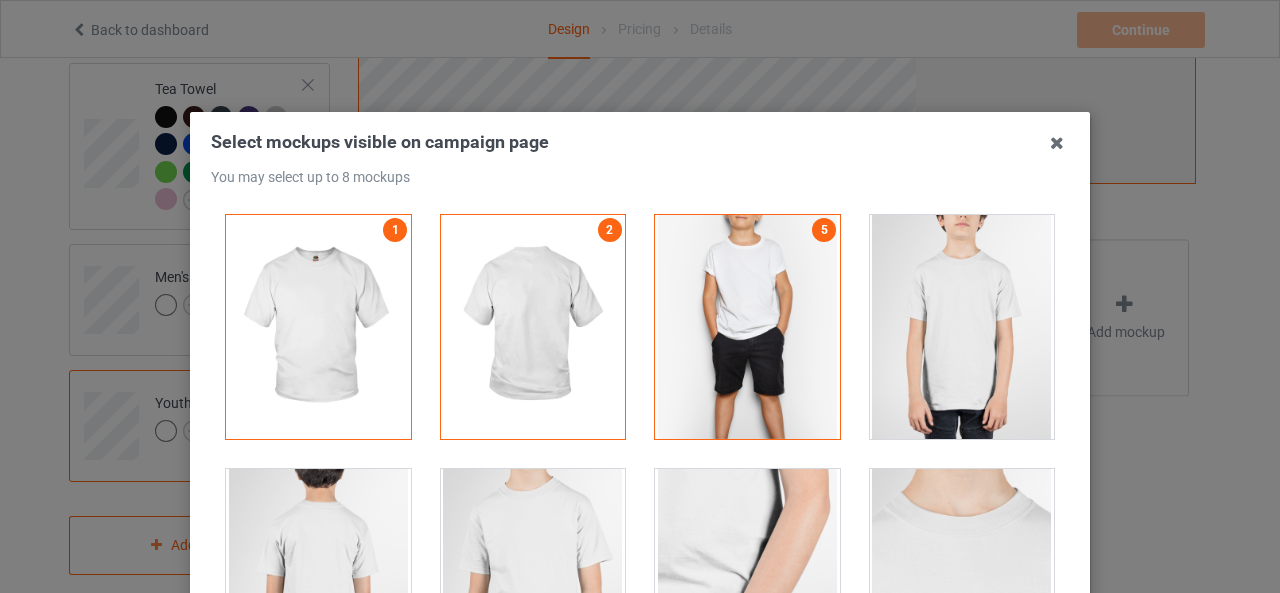 drag, startPoint x: 1045, startPoint y: 267, endPoint x: 1051, endPoint y: 309, distance: 42.426407 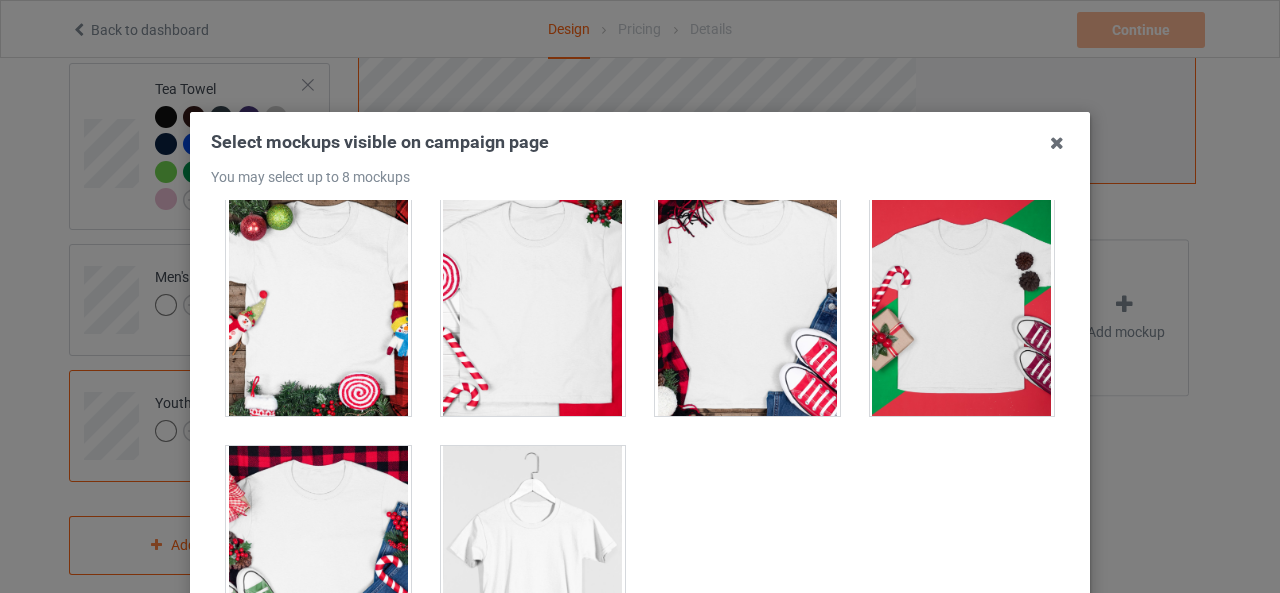 scroll, scrollTop: 1298, scrollLeft: 0, axis: vertical 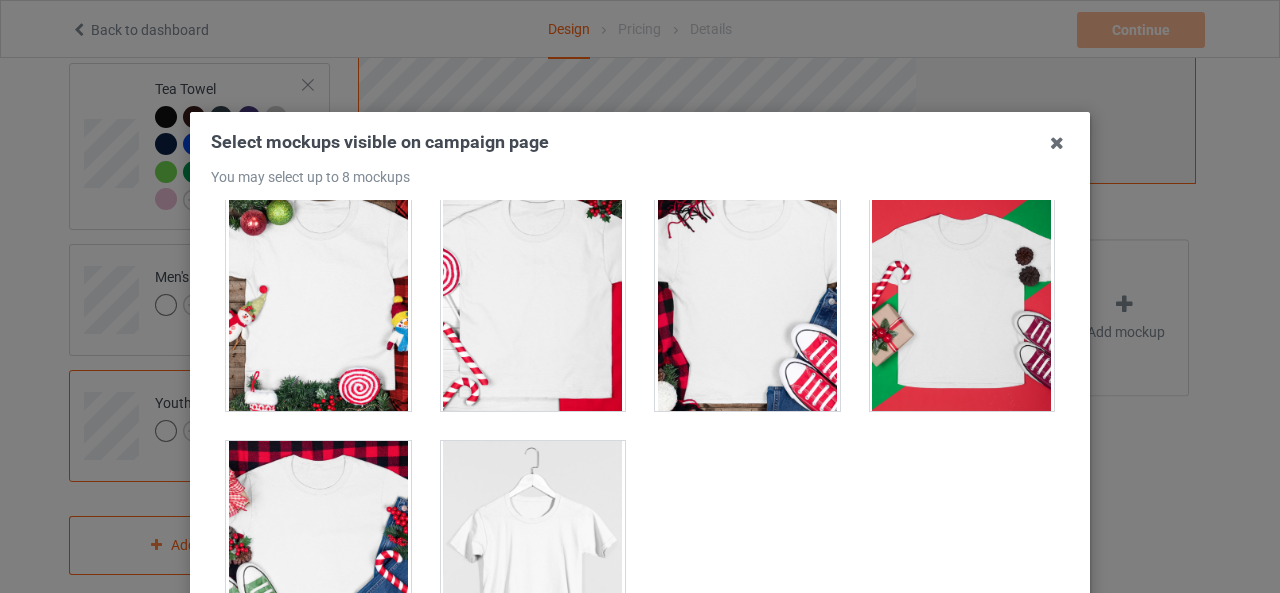 click at bounding box center (533, 553) 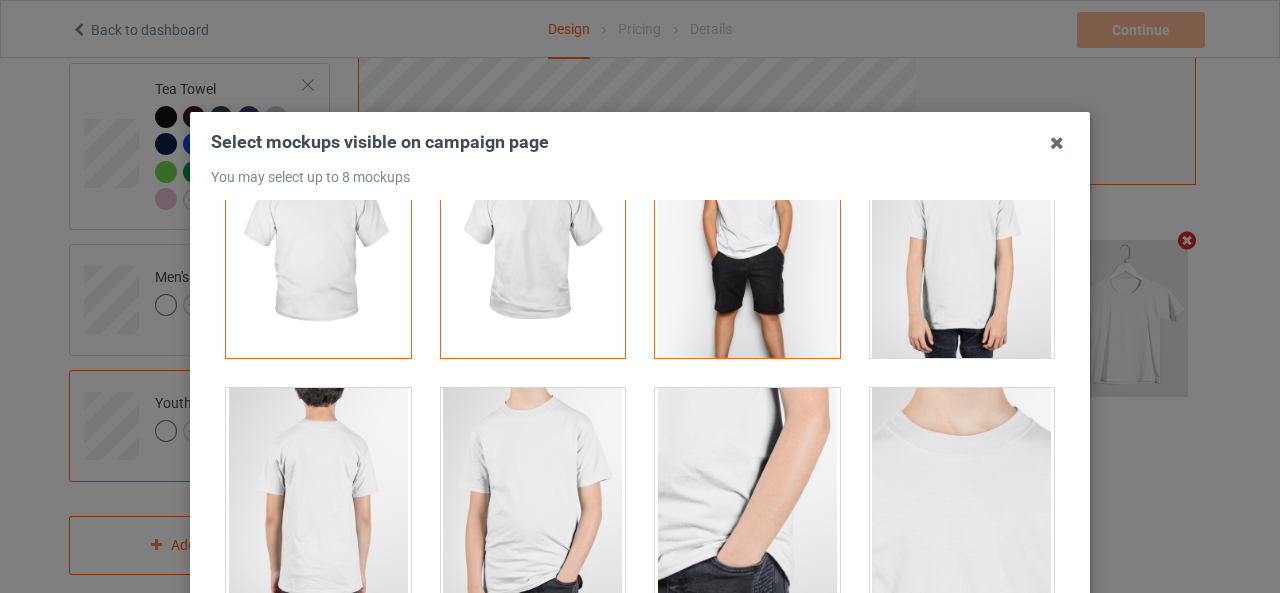 scroll, scrollTop: 89, scrollLeft: 0, axis: vertical 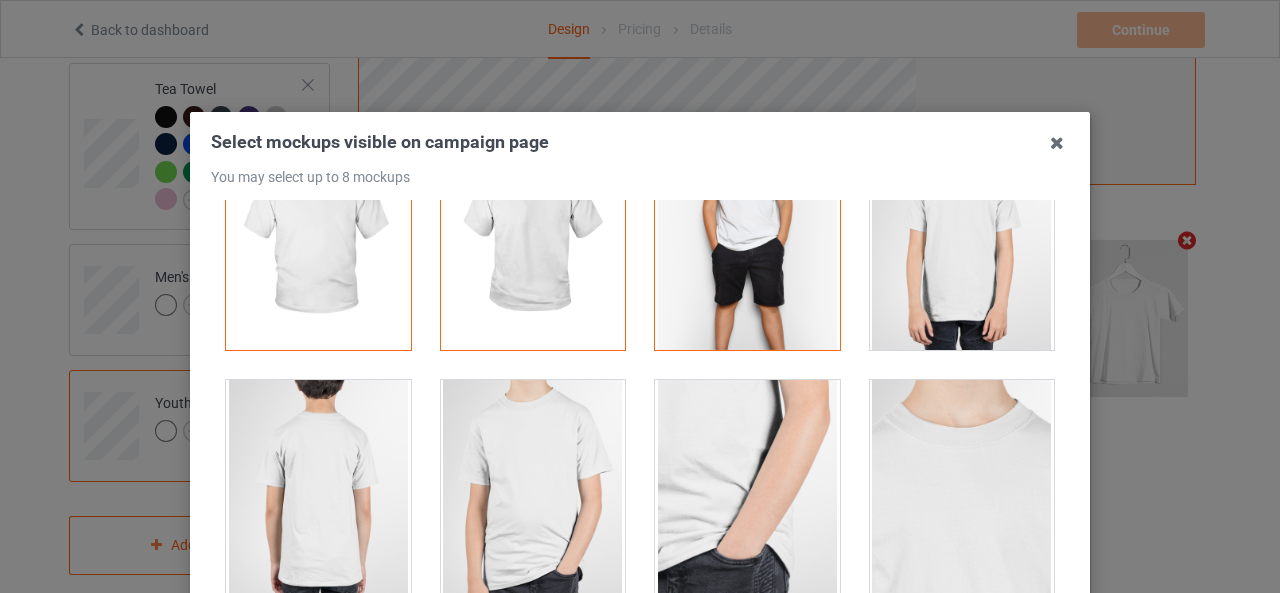 click at bounding box center (962, 238) 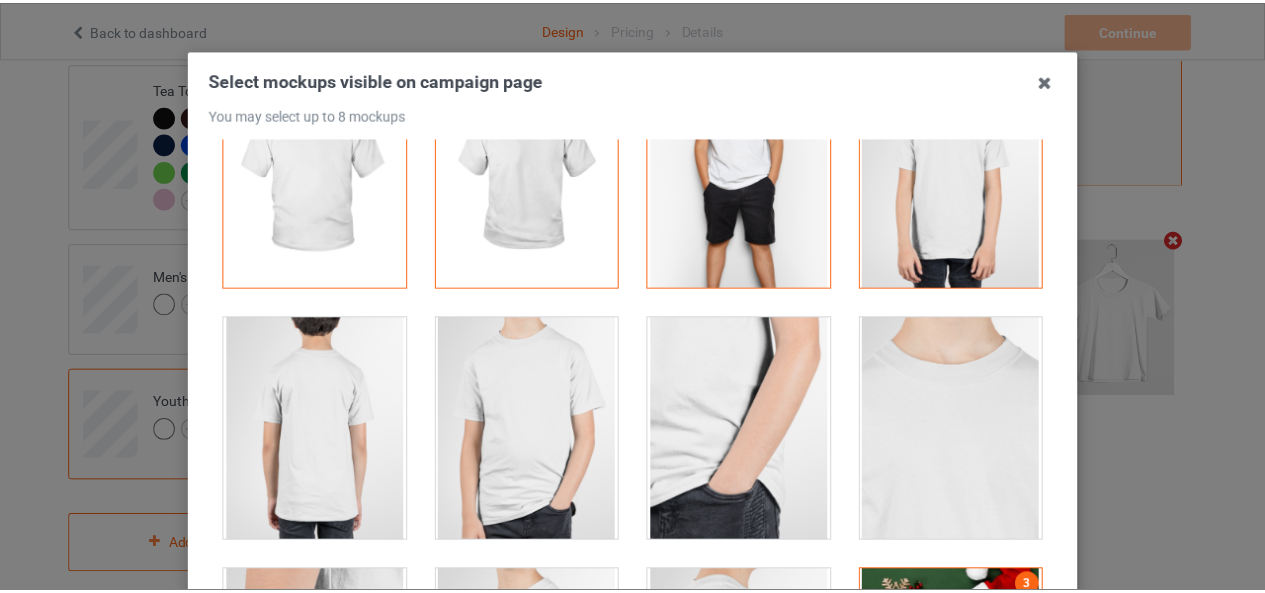 scroll, scrollTop: 284, scrollLeft: 0, axis: vertical 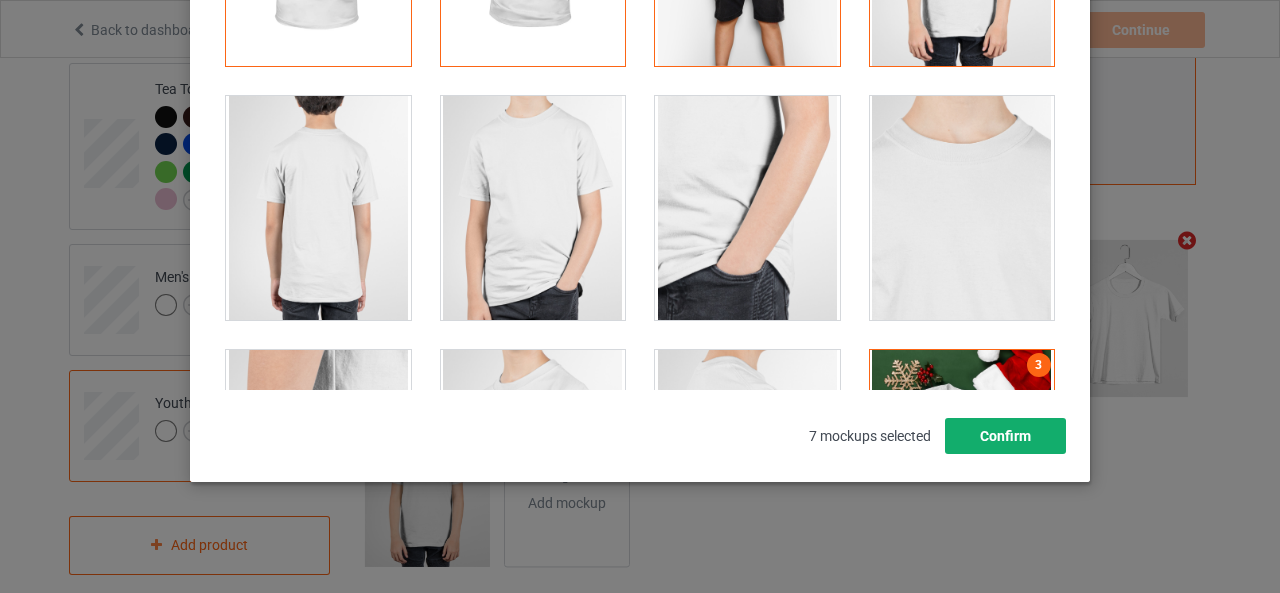 click on "Confirm" at bounding box center (1005, 436) 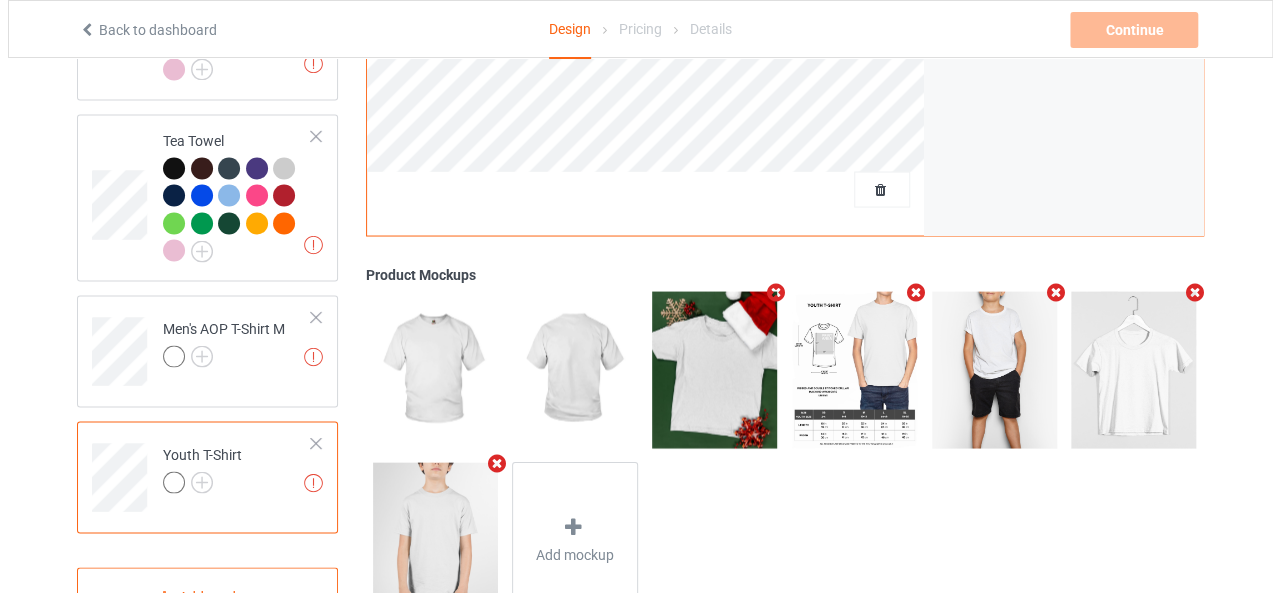scroll, scrollTop: 1751, scrollLeft: 0, axis: vertical 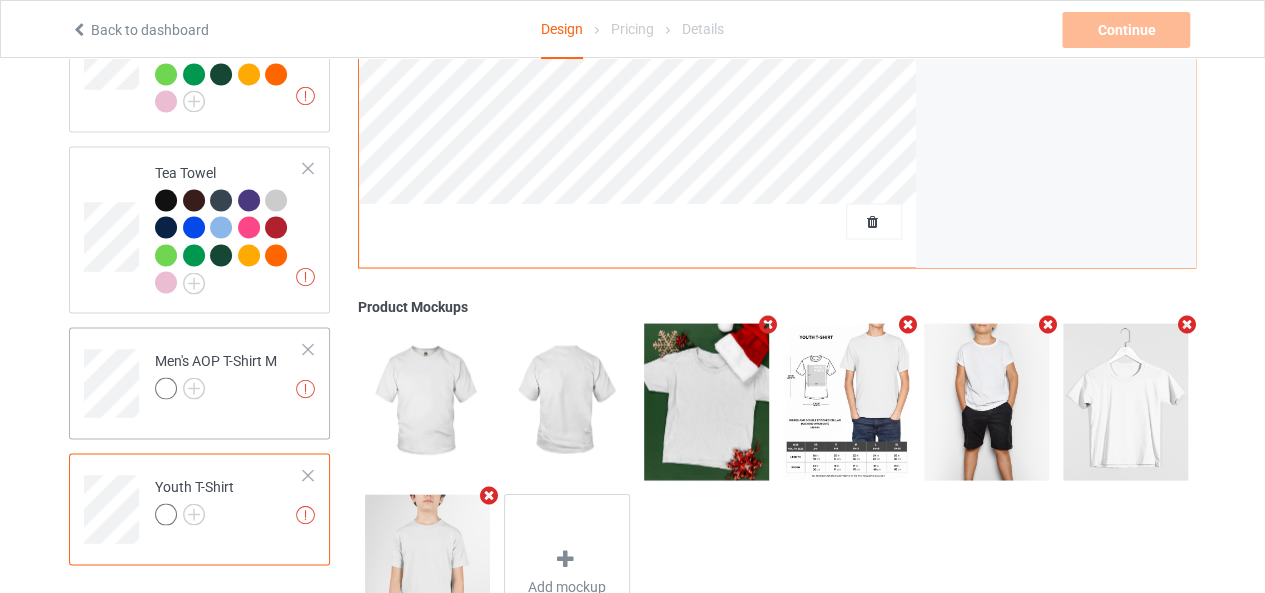 click on "Men's AOP T-Shirt M" at bounding box center [216, 374] 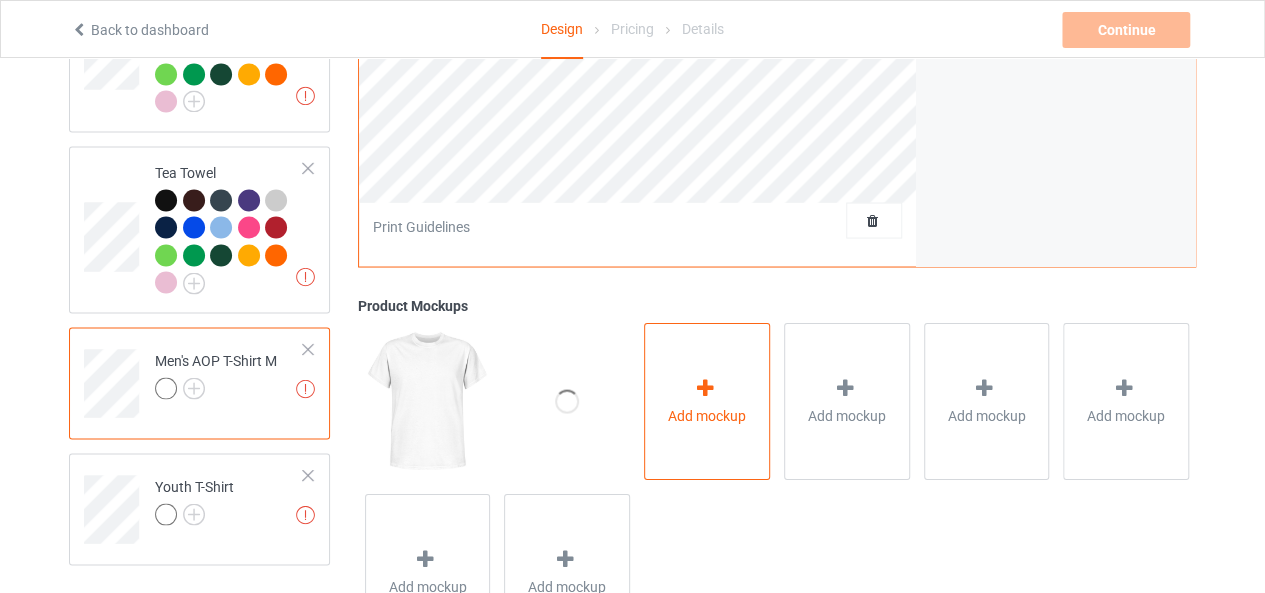 click on "Add mockup" at bounding box center [707, 415] 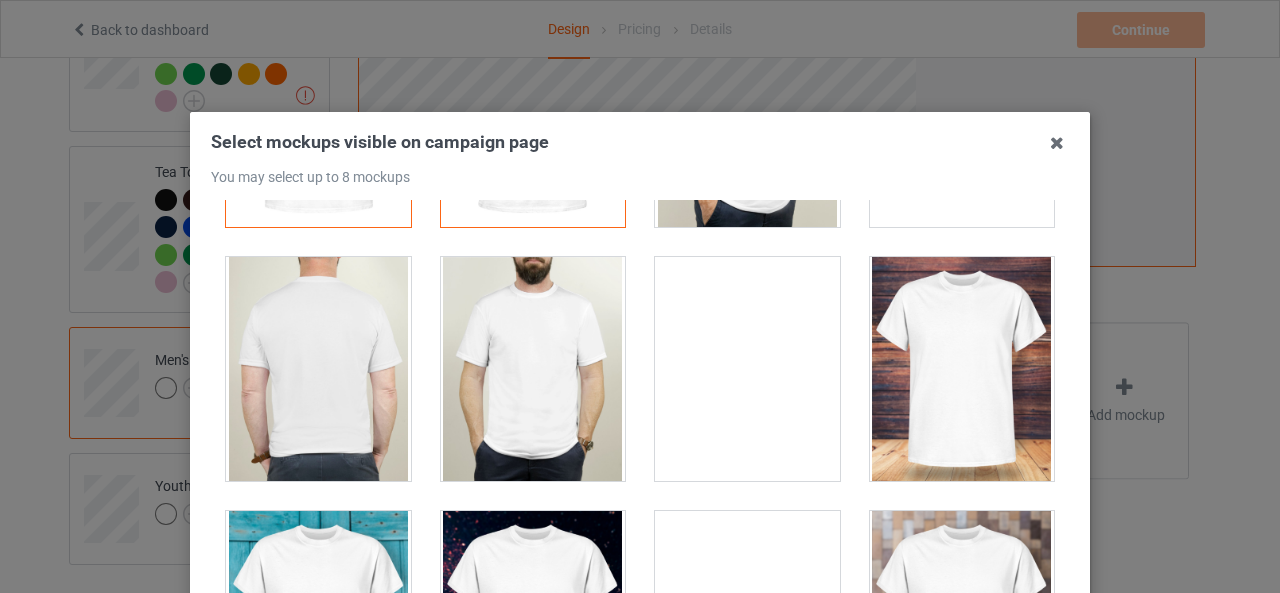 scroll, scrollTop: 0, scrollLeft: 0, axis: both 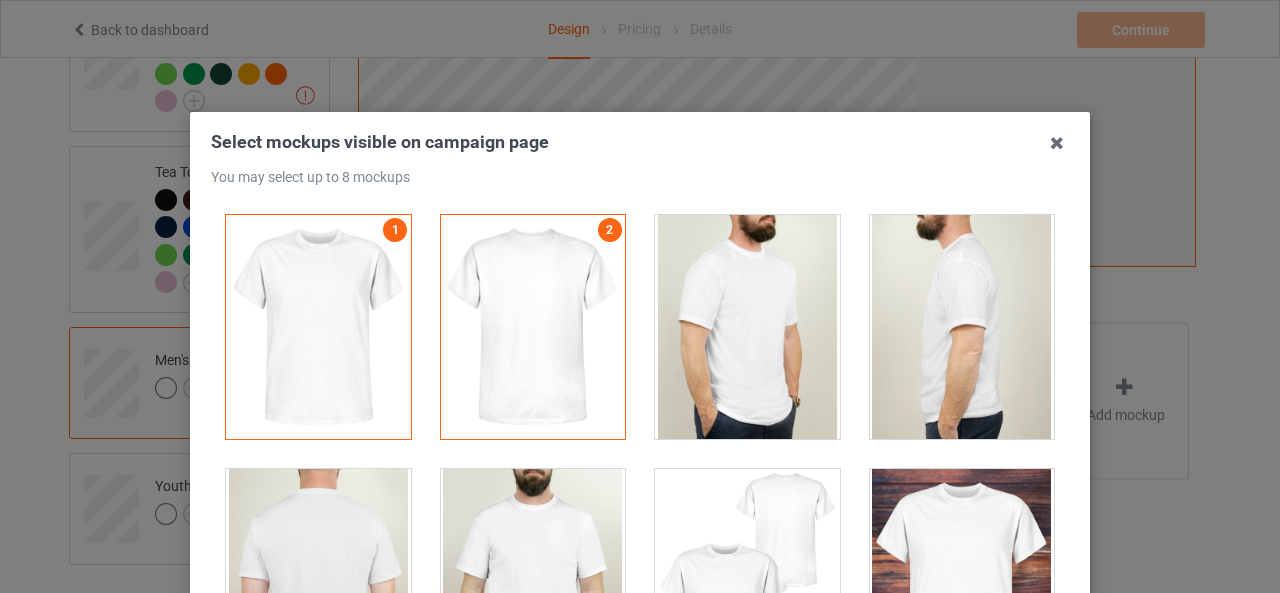 click at bounding box center (747, 327) 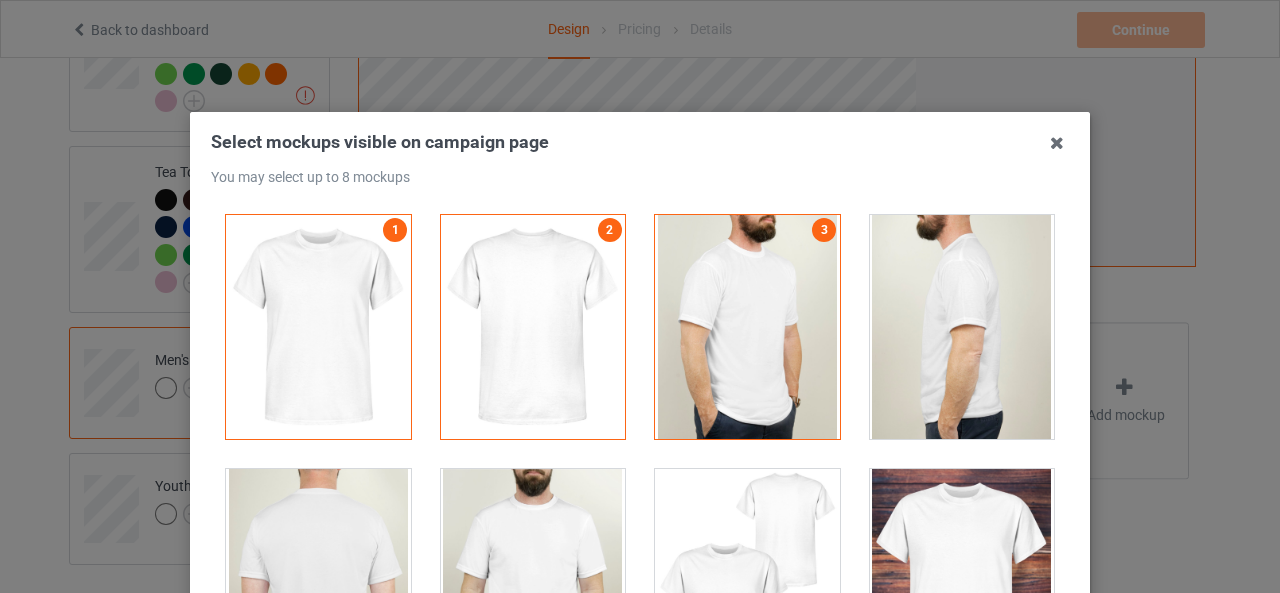 click at bounding box center [962, 581] 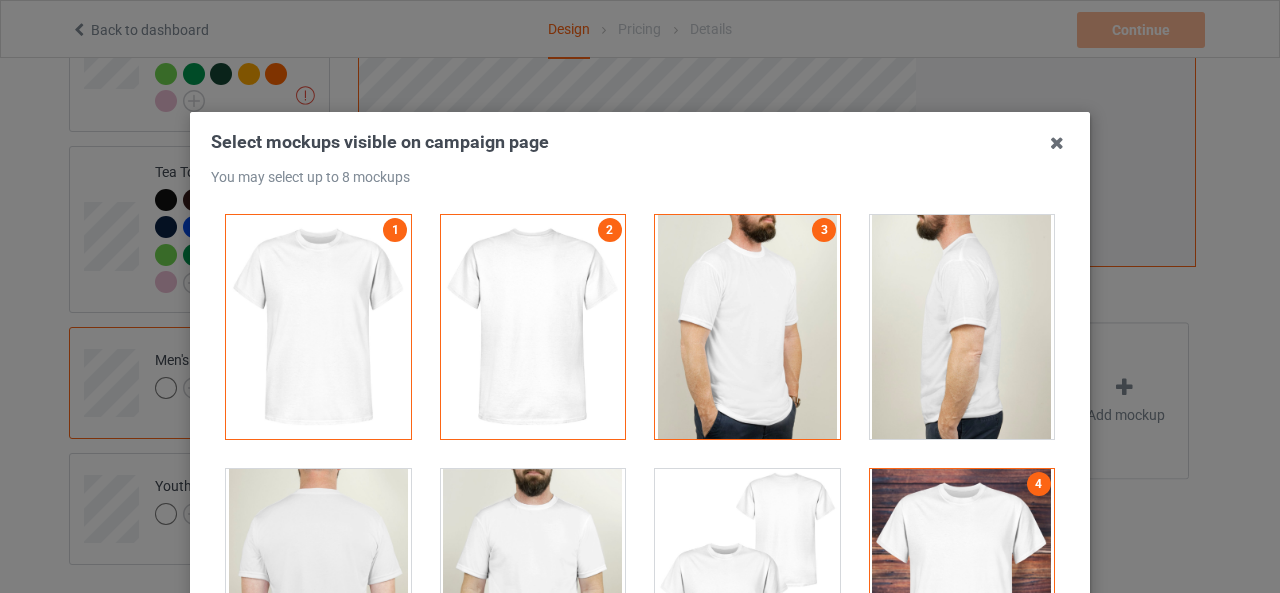 click at bounding box center (962, 327) 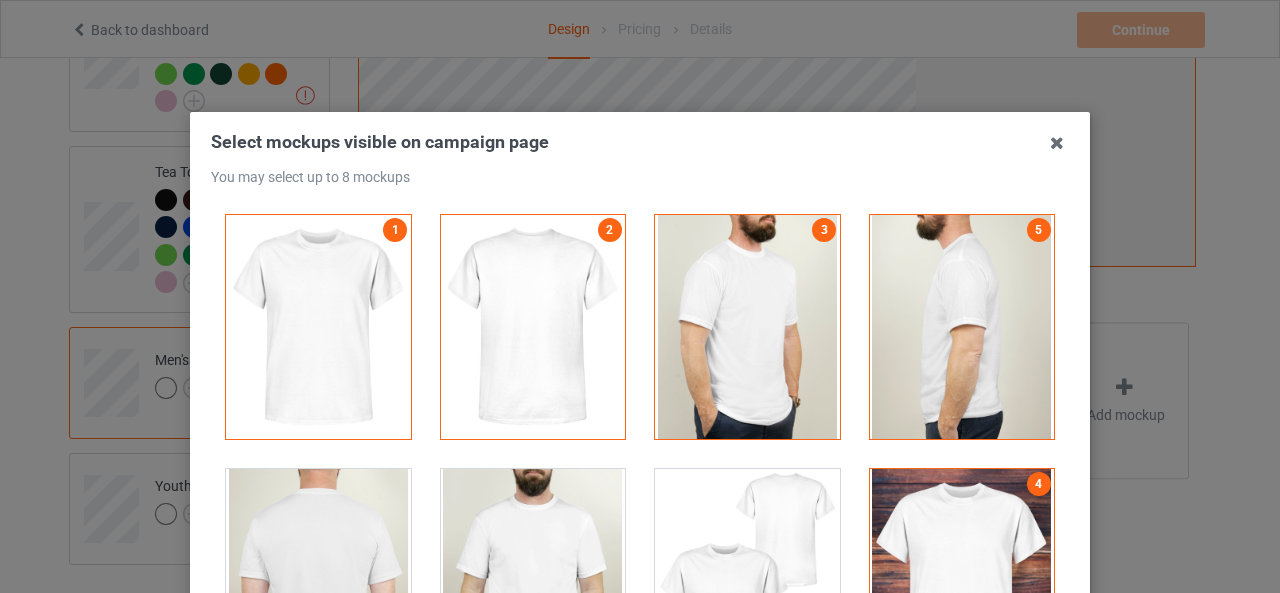 click at bounding box center [962, 327] 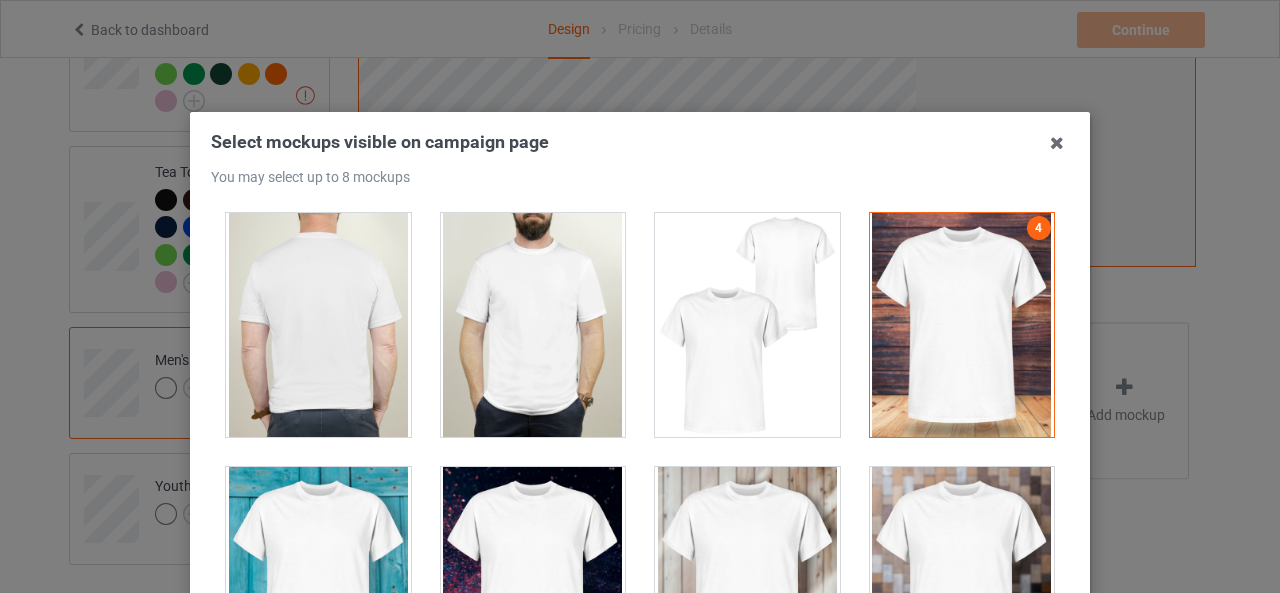scroll, scrollTop: 279, scrollLeft: 0, axis: vertical 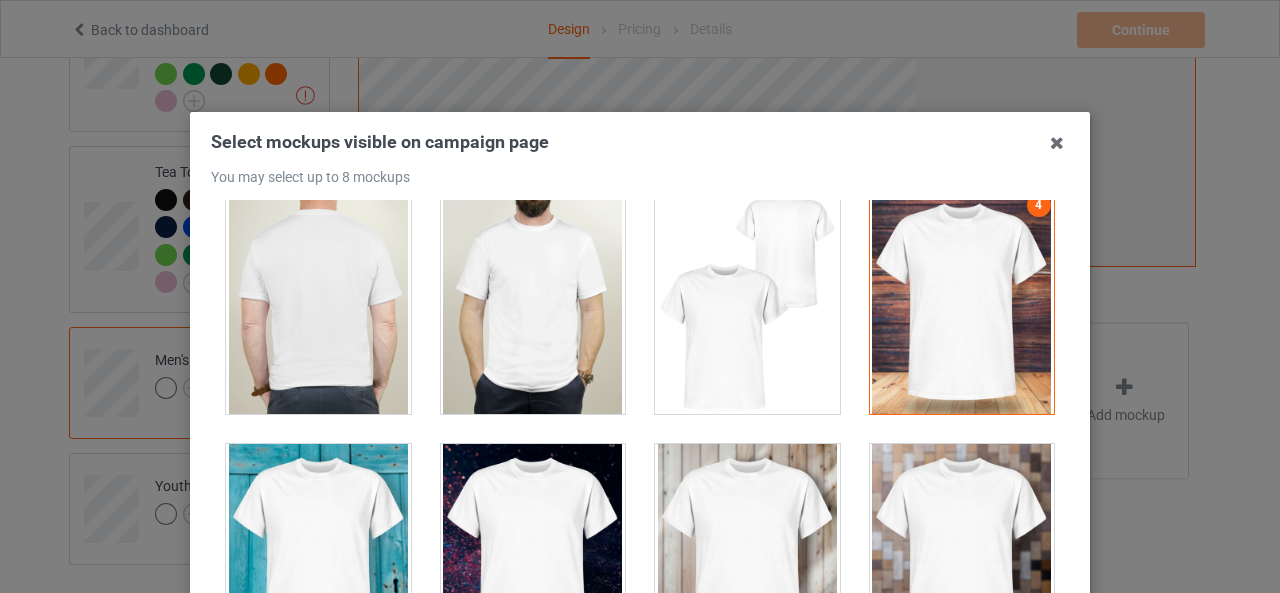 click at bounding box center (533, 302) 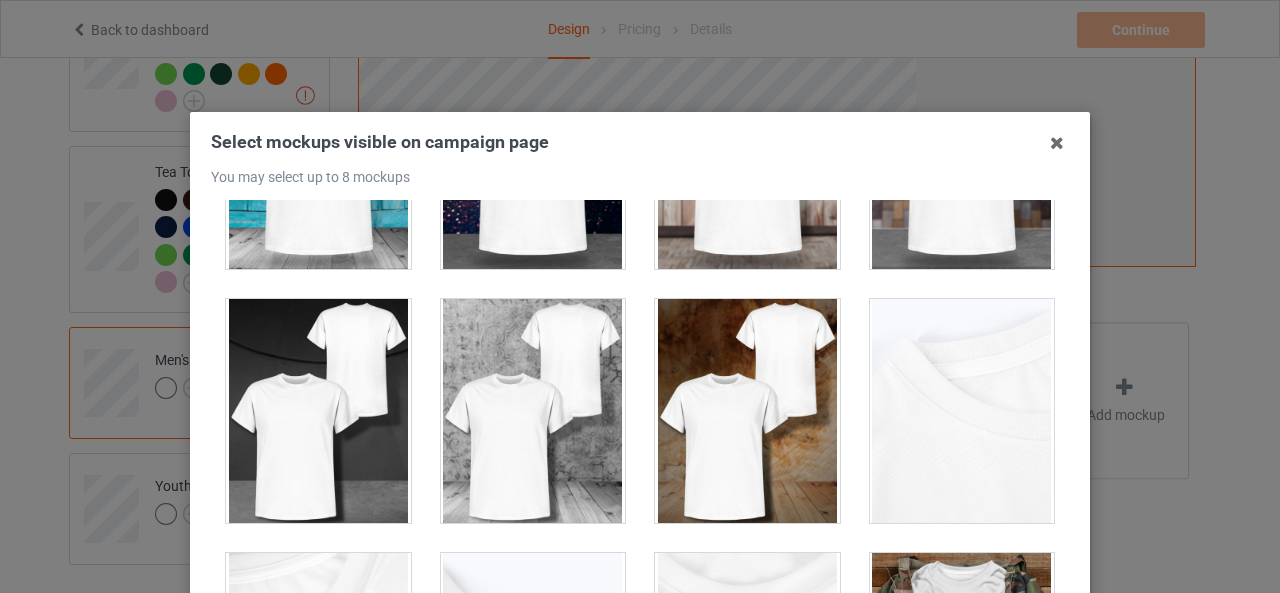 scroll, scrollTop: 0, scrollLeft: 0, axis: both 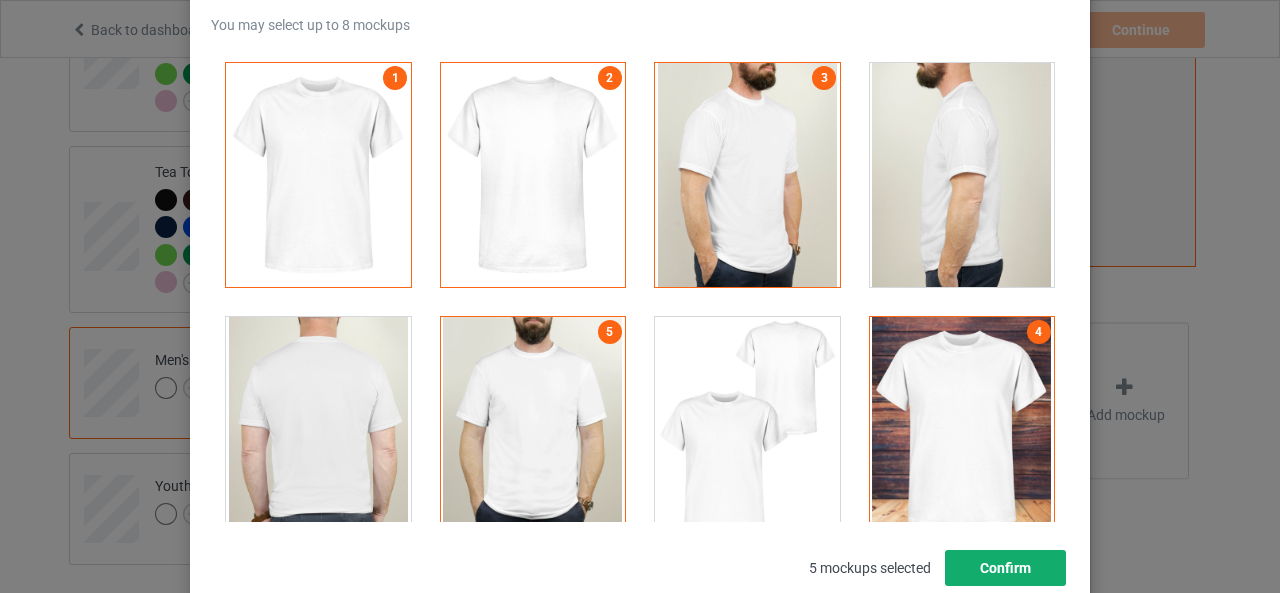 click on "Confirm" at bounding box center [1005, 568] 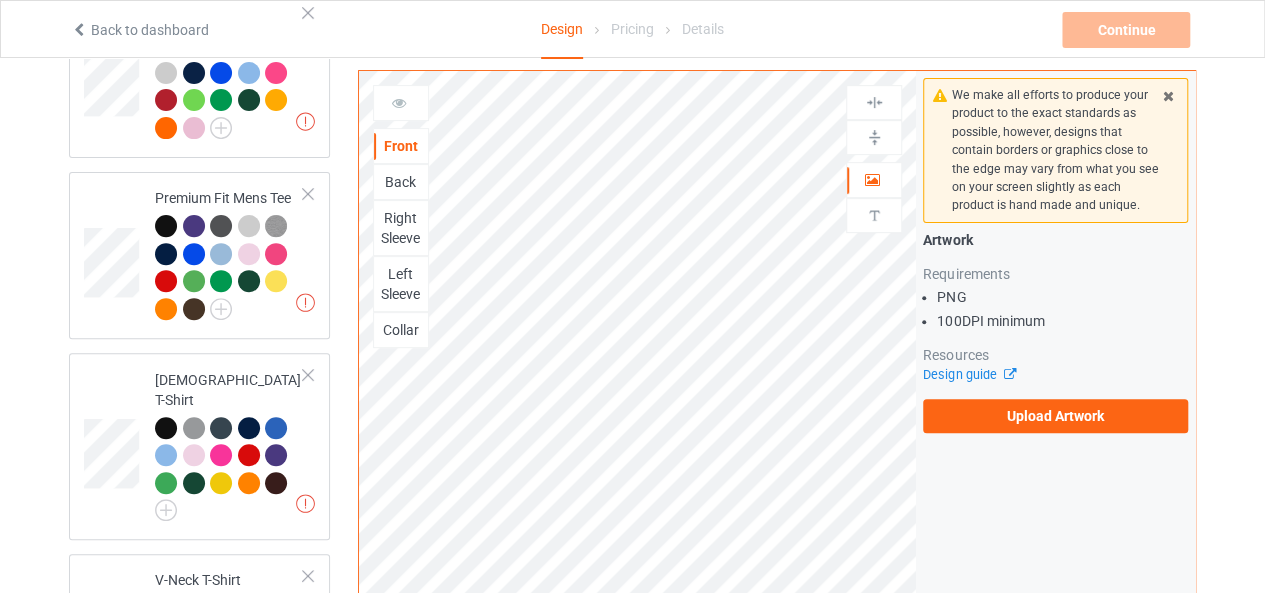 scroll, scrollTop: 0, scrollLeft: 0, axis: both 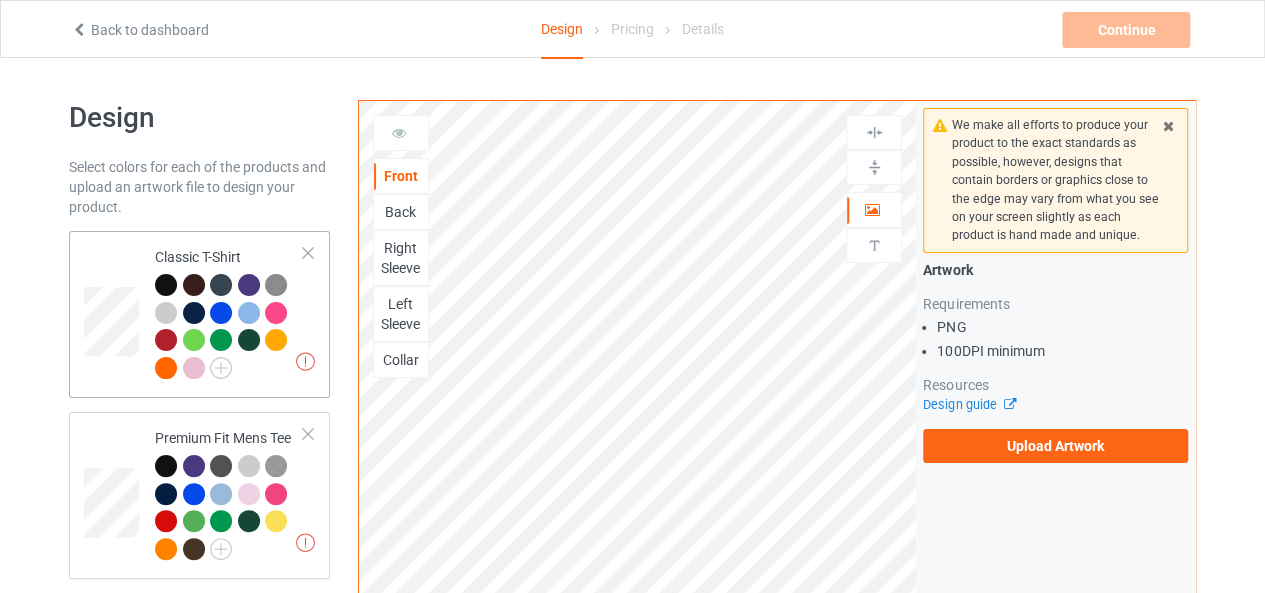 click at bounding box center (114, 314) 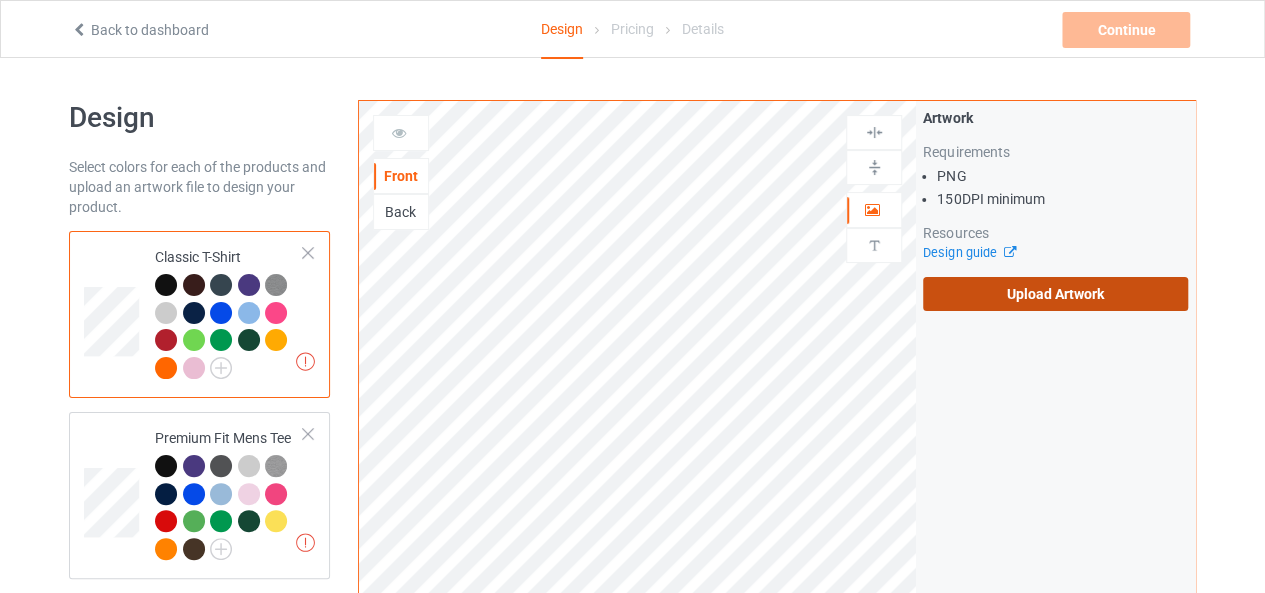 click on "Upload Artwork" at bounding box center [1055, 294] 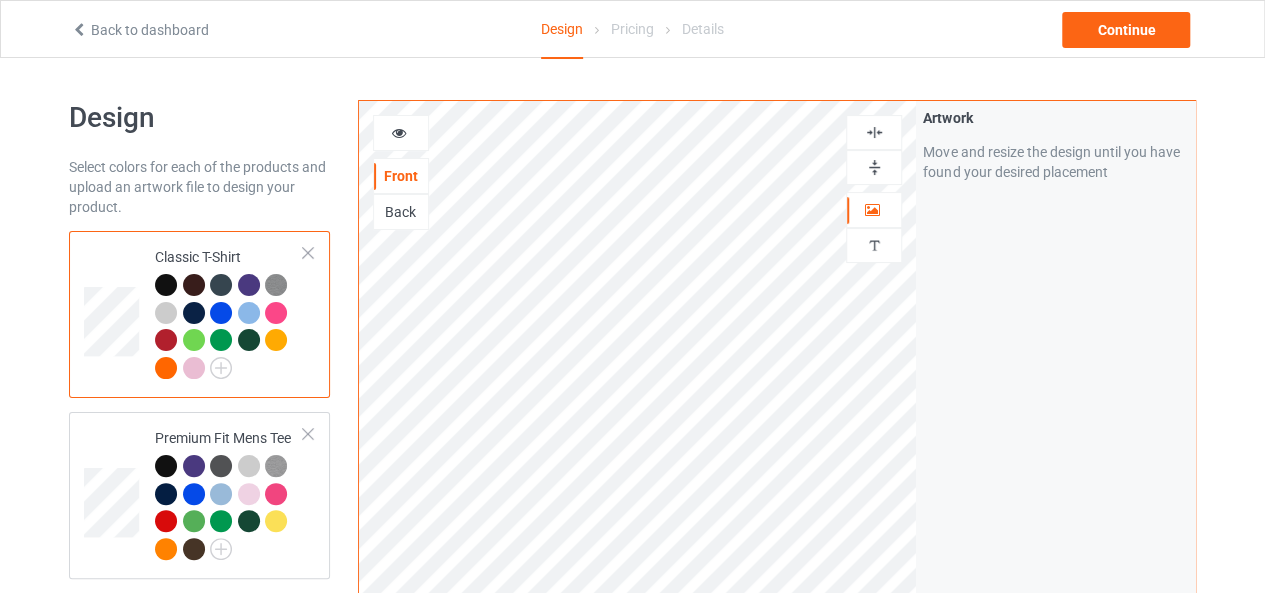 click at bounding box center [874, 132] 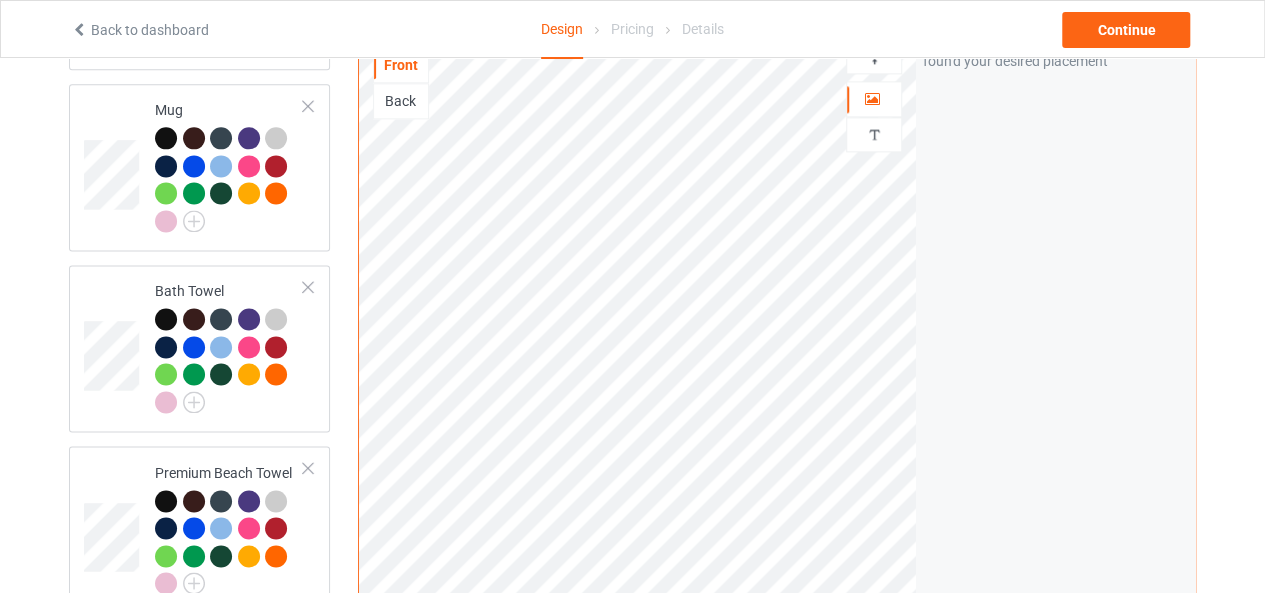 scroll, scrollTop: 1336, scrollLeft: 0, axis: vertical 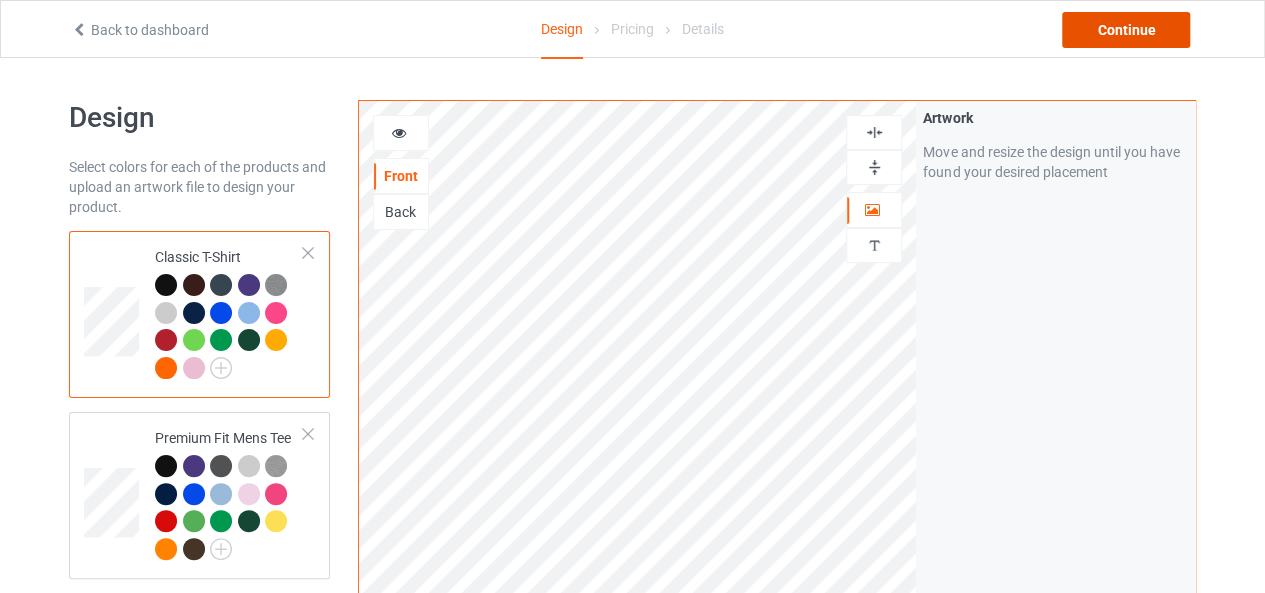 click on "Continue" at bounding box center (1126, 30) 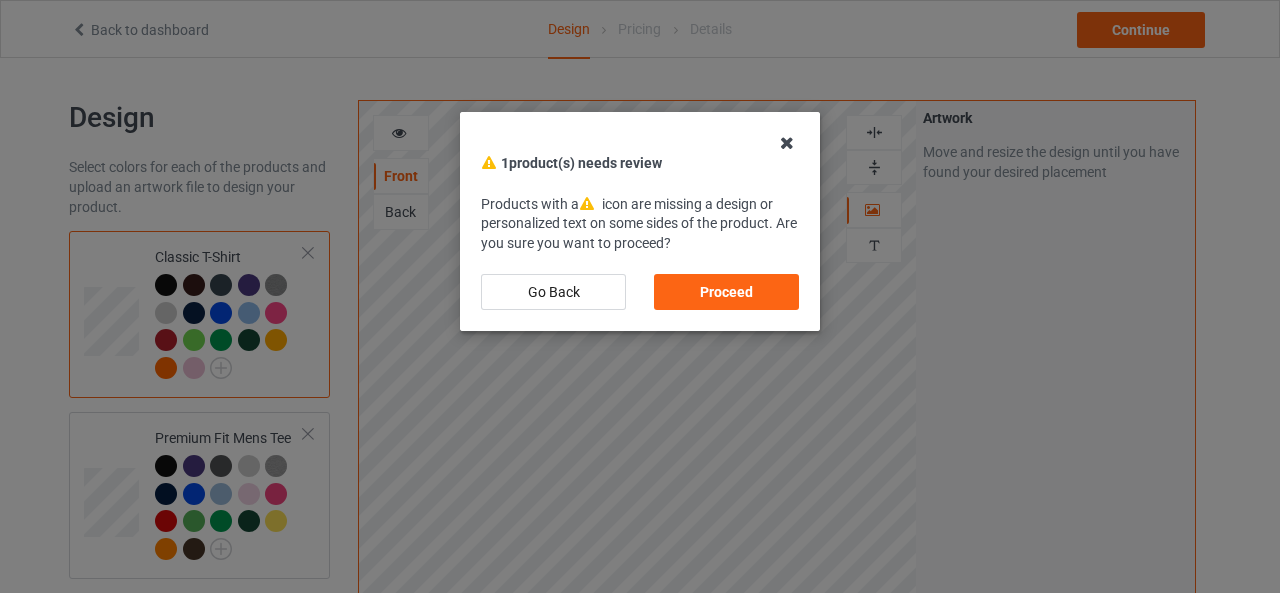 click at bounding box center (787, 143) 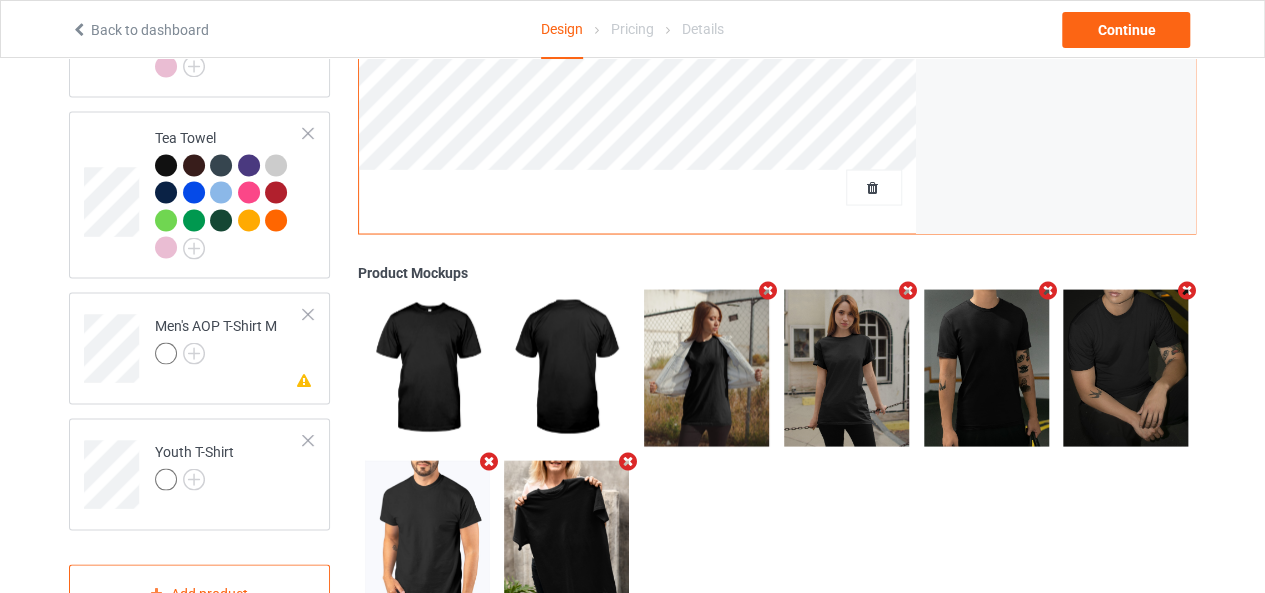 scroll, scrollTop: 1792, scrollLeft: 0, axis: vertical 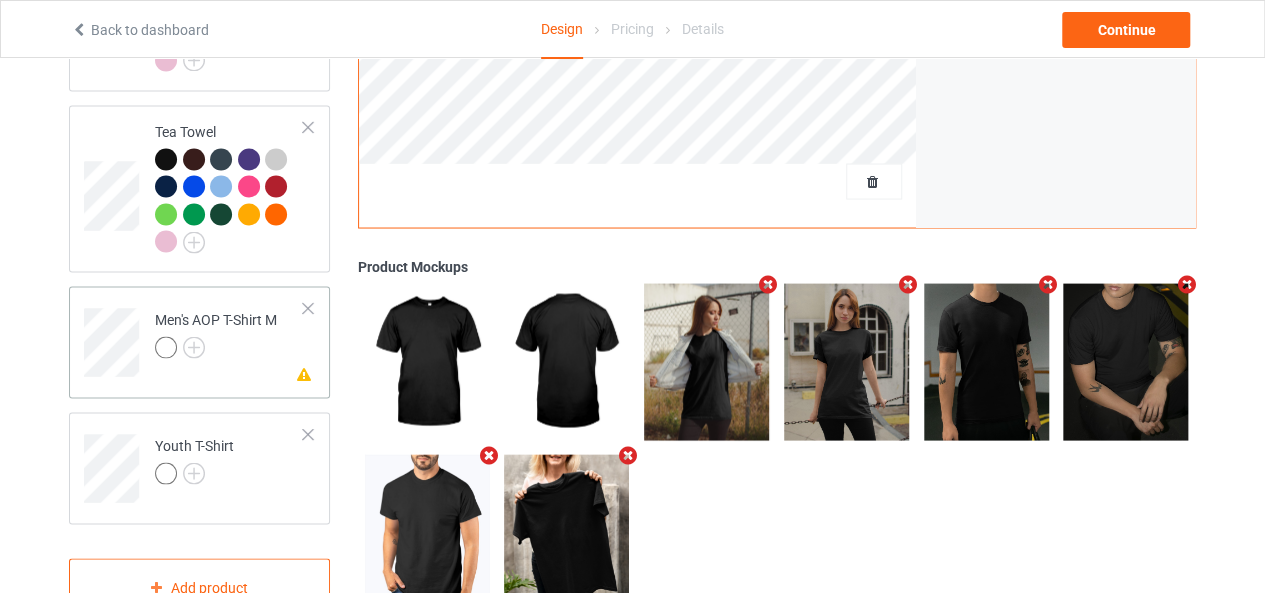 click on "Missing artwork on 4 side(s) Men's AOP T-Shirt M" at bounding box center (229, 335) 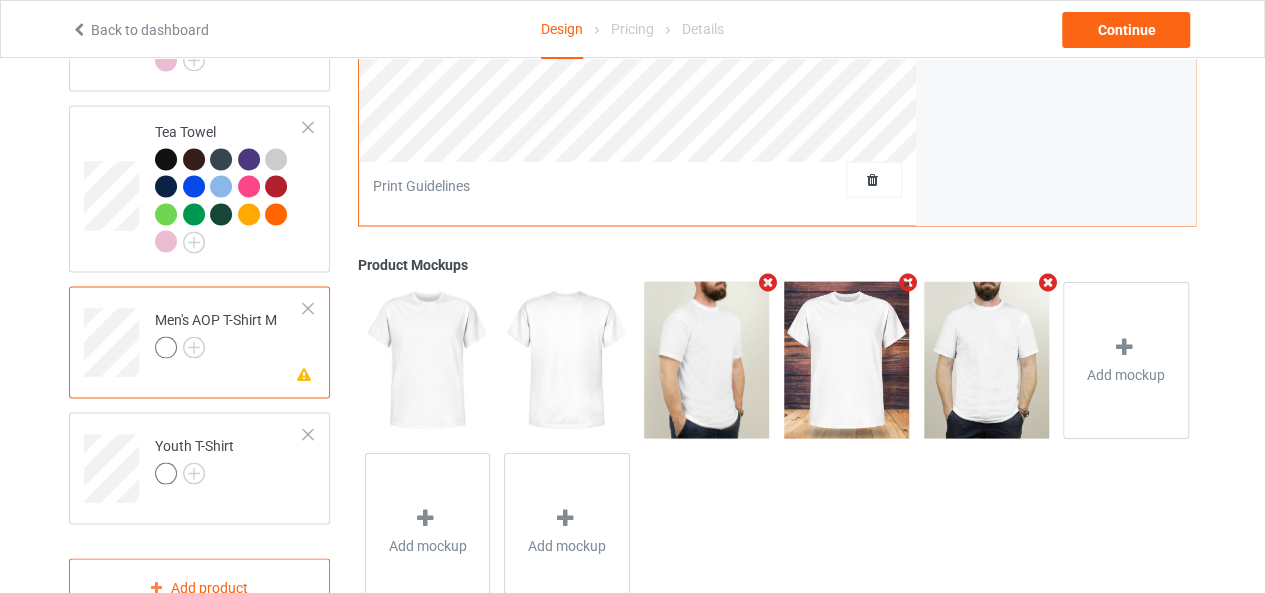 click at bounding box center [308, 308] 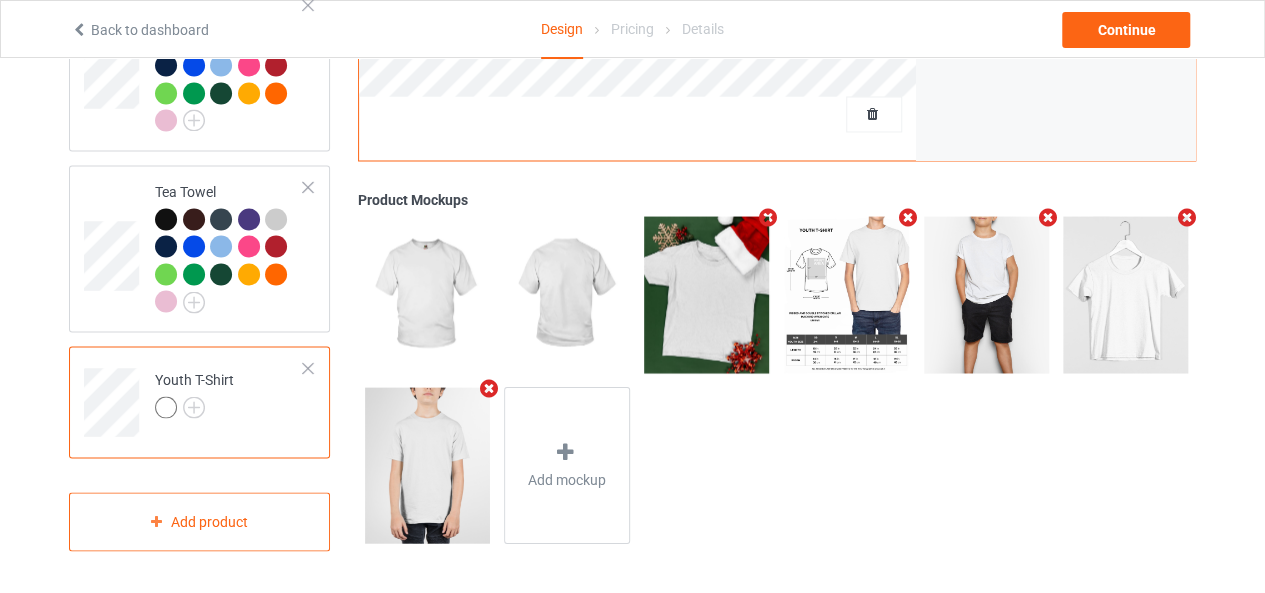 scroll, scrollTop: 1708, scrollLeft: 0, axis: vertical 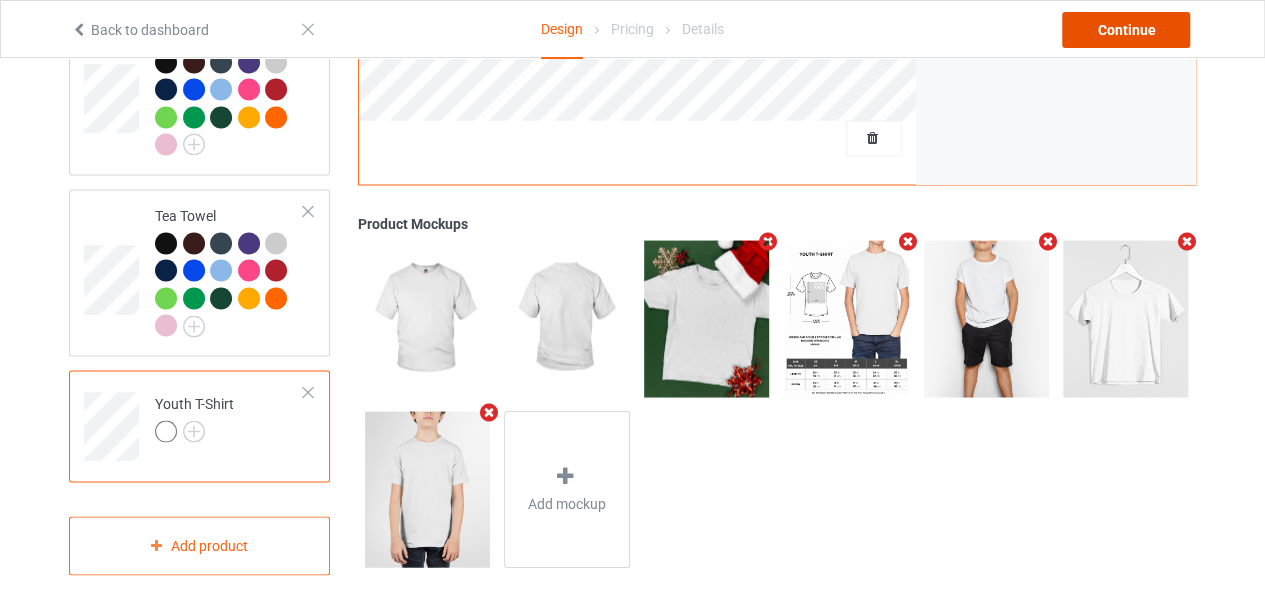 click on "Continue" at bounding box center [1126, 30] 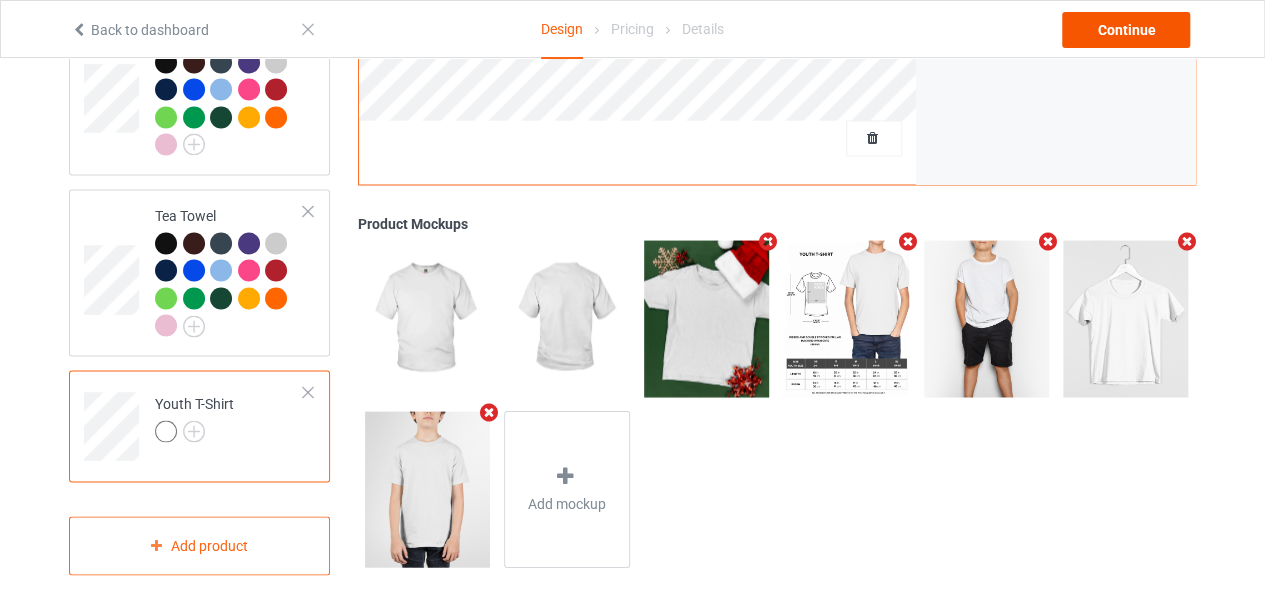 scroll, scrollTop: 0, scrollLeft: 0, axis: both 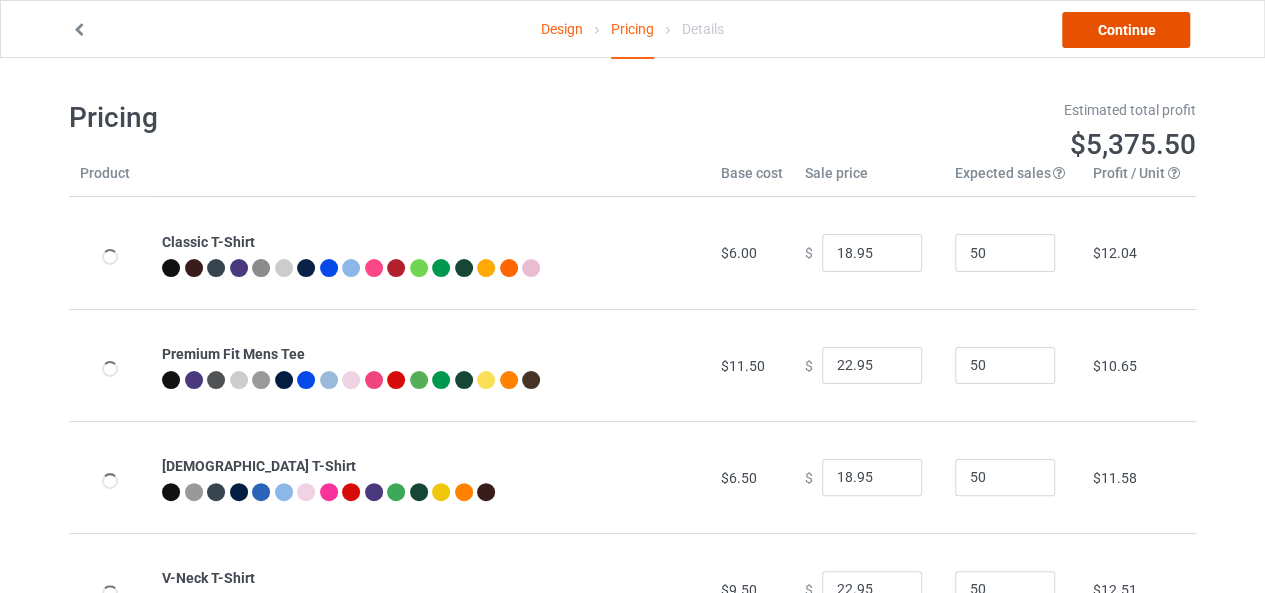 click on "Continue" at bounding box center [1126, 30] 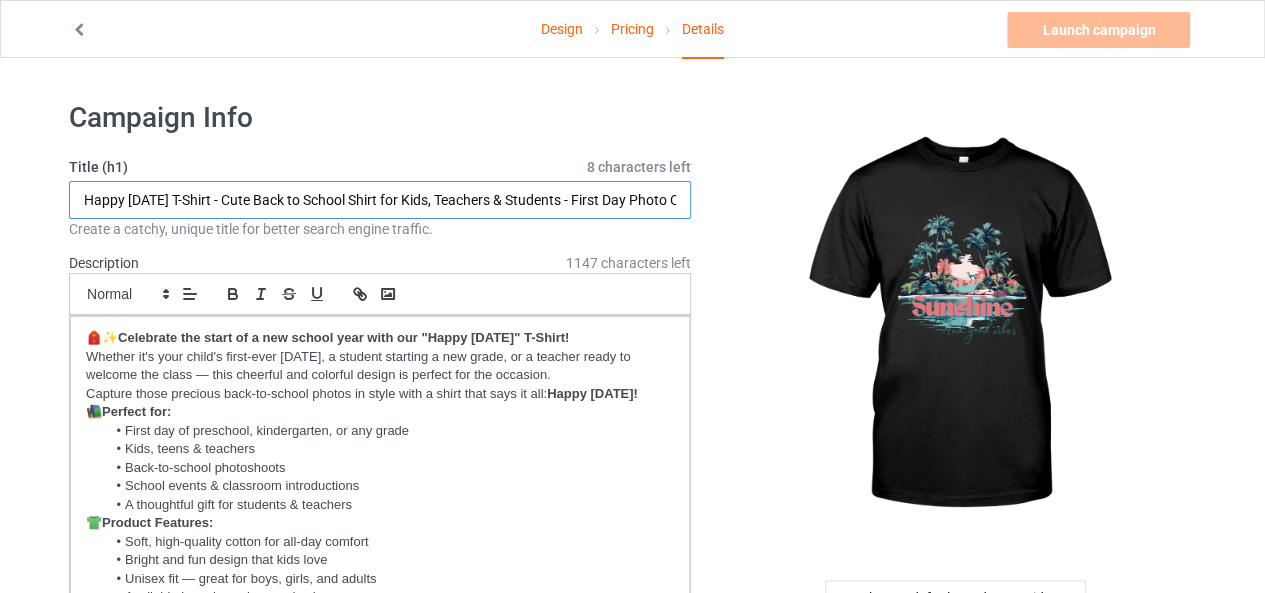 click on "Happy First Day of School T-Shirt - Cute Back to School Shirt for Kids, Teachers & Students - First Day Photo Outfit - School Year Kickoff Tee" at bounding box center [380, 200] 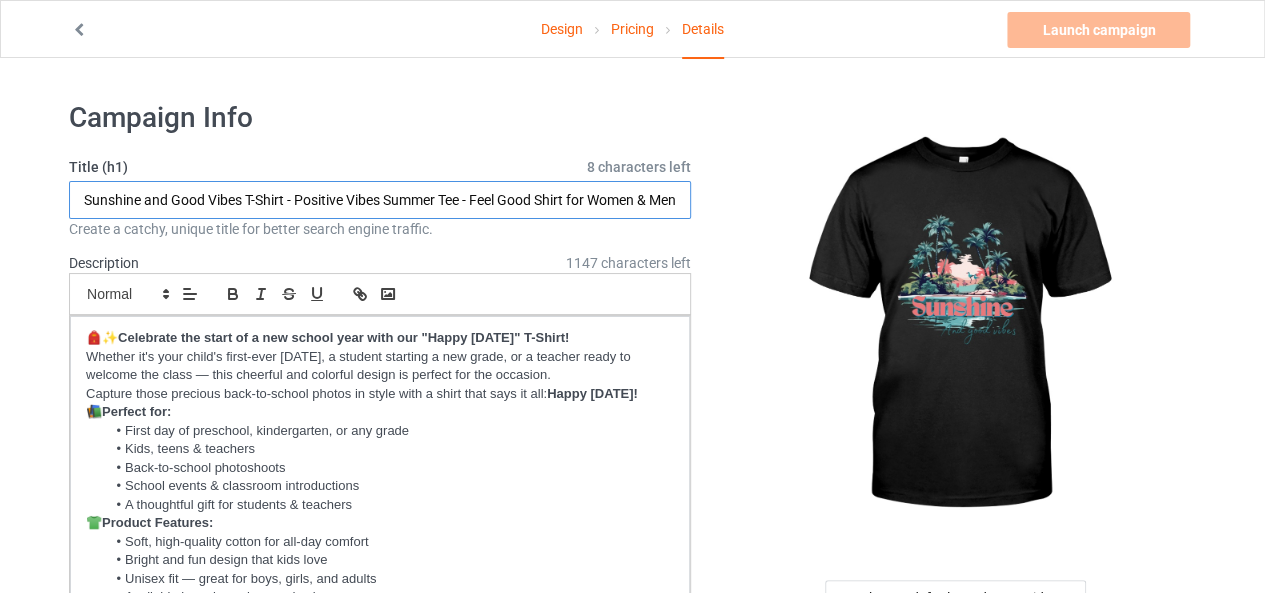 scroll, scrollTop: 0, scrollLeft: 269, axis: horizontal 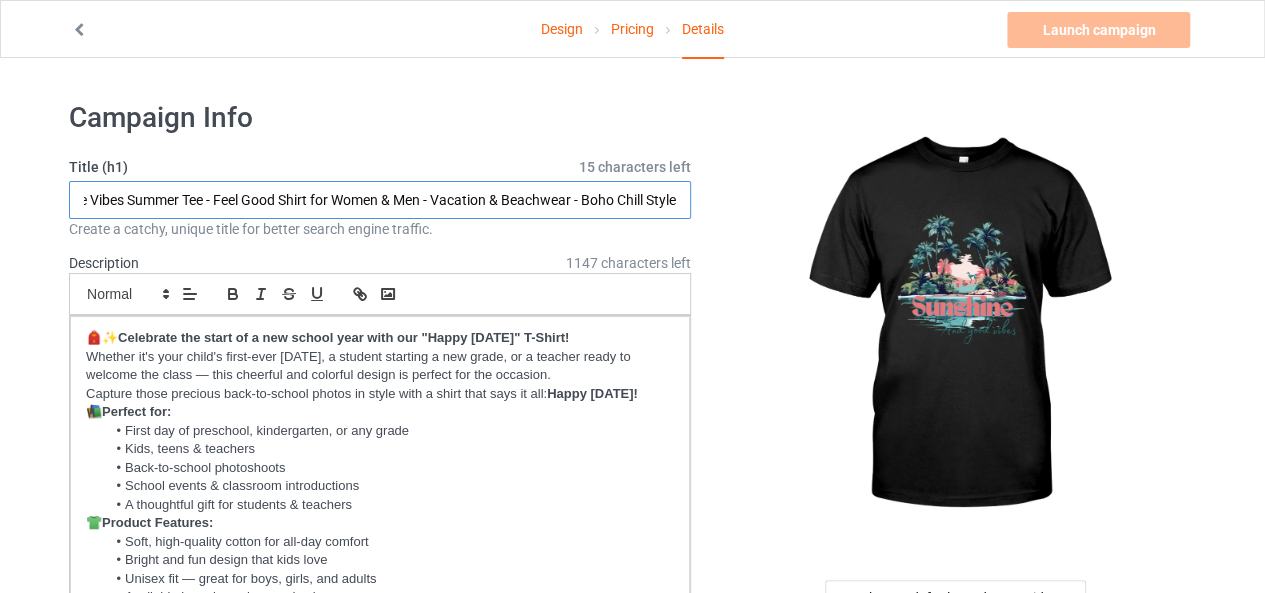 type on "Sunshine and Good Vibes T-Shirt - Positive Vibes Summer Tee - Feel Good Shirt for Women & Men - Vacation & Beachwear - Boho Chill Style" 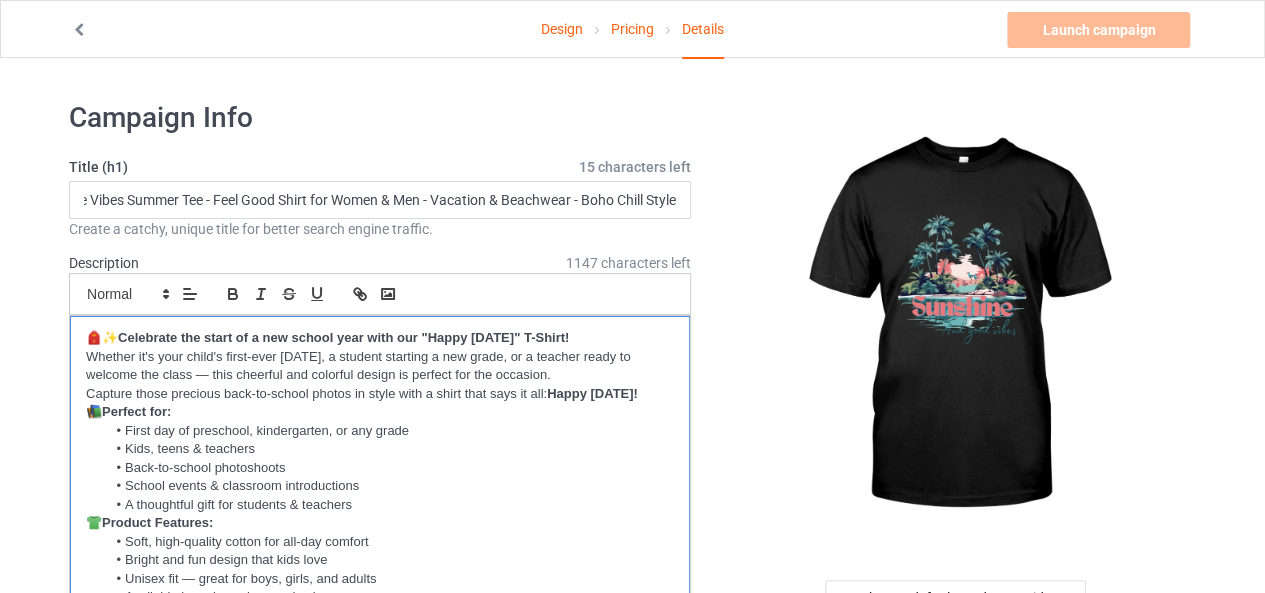 scroll, scrollTop: 0, scrollLeft: 0, axis: both 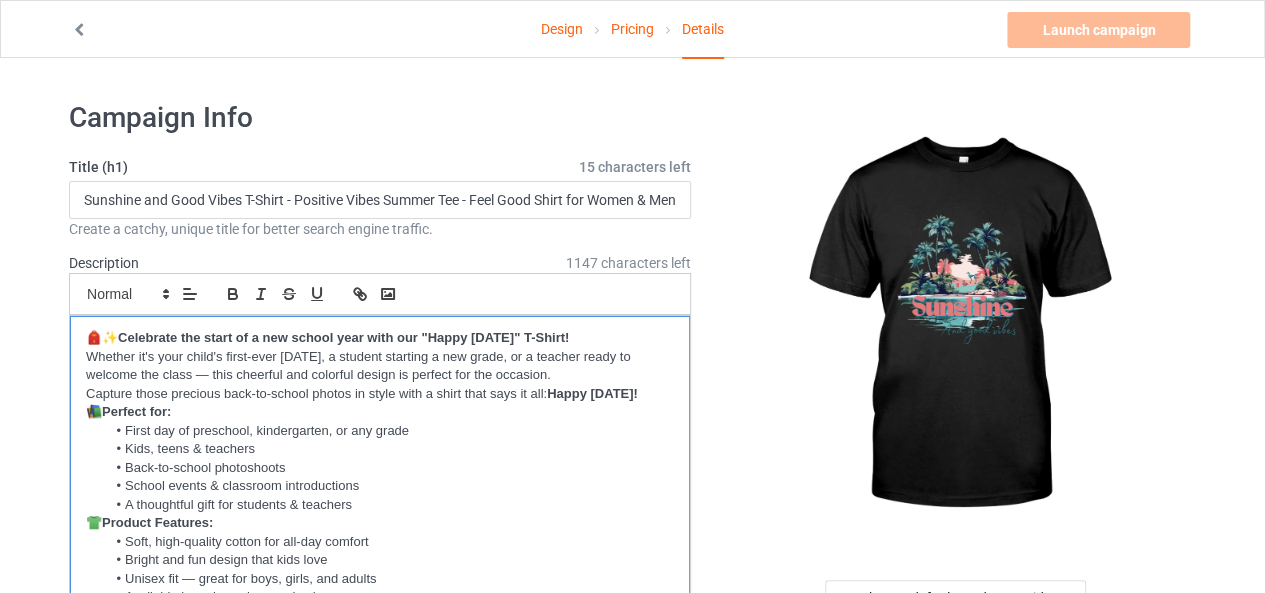 click on "📚  Perfect for:" at bounding box center [380, 412] 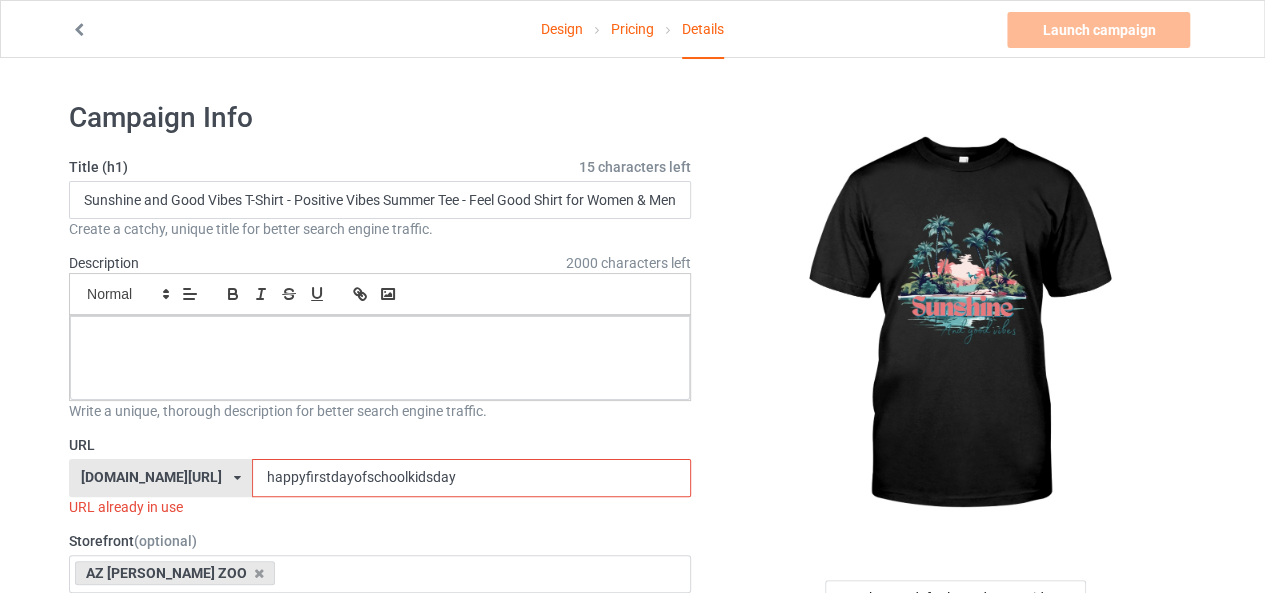 click on "happyfirstdayofschoolkidsday" at bounding box center (471, 478) 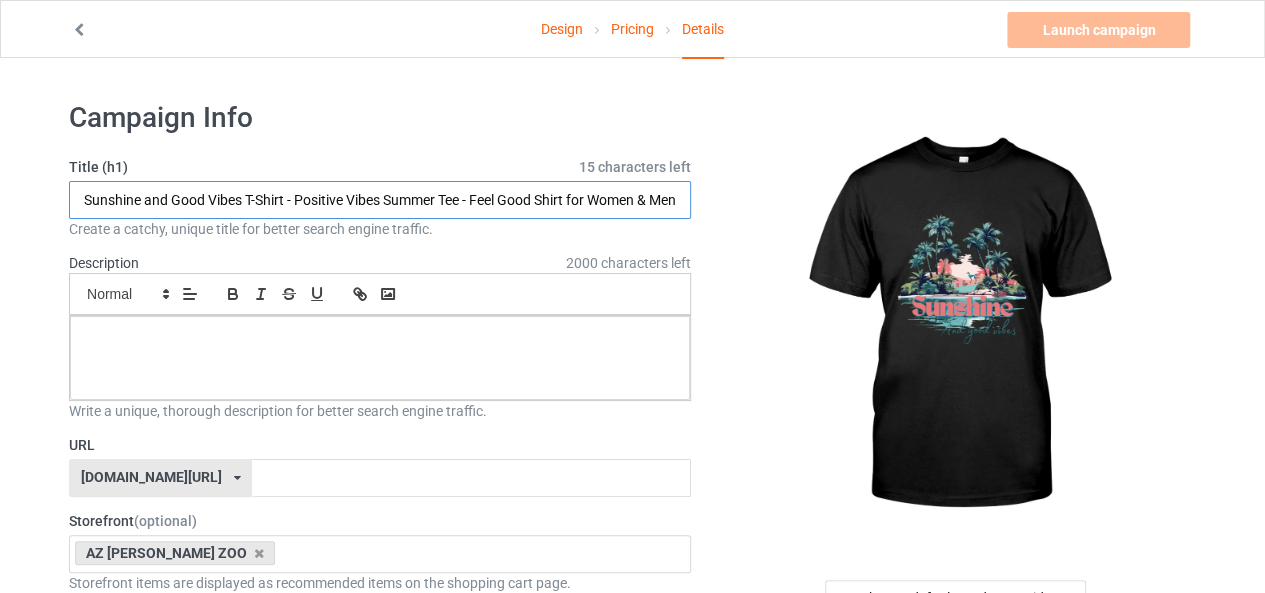 drag, startPoint x: 243, startPoint y: 193, endPoint x: 8, endPoint y: 202, distance: 235.17227 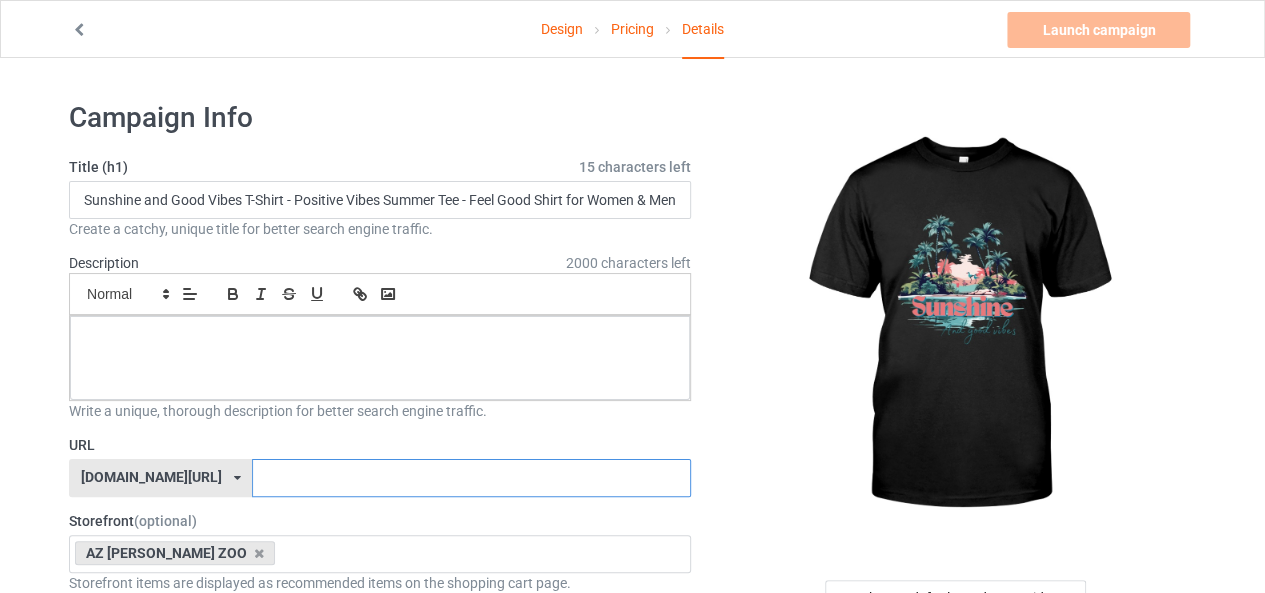 click at bounding box center (471, 478) 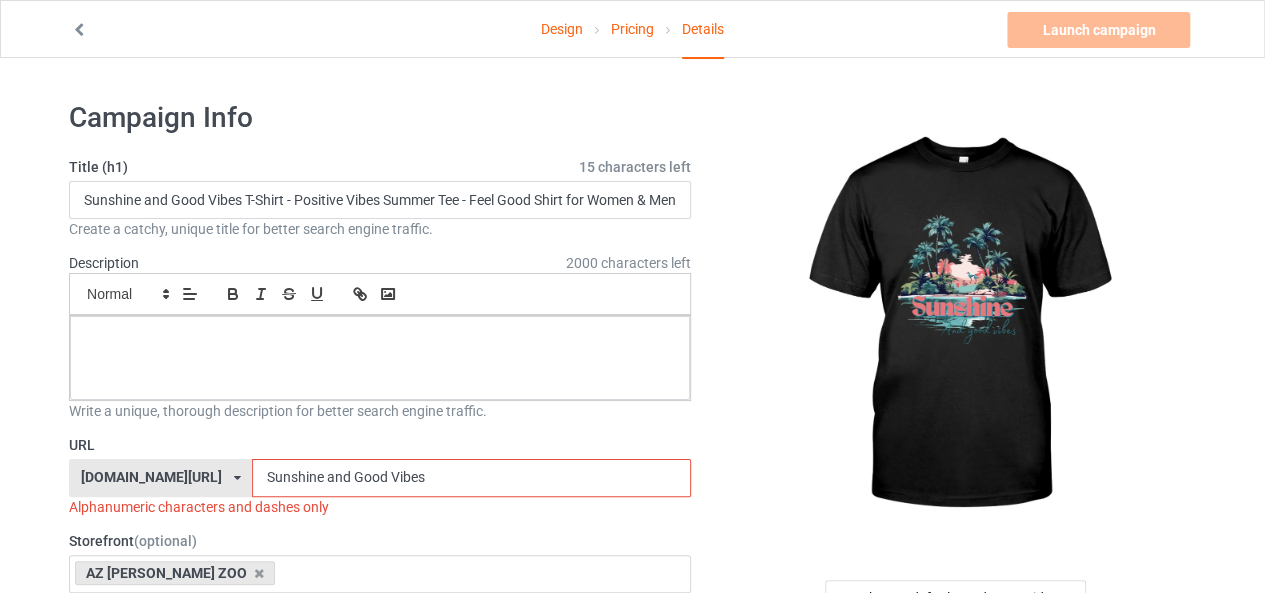 click on "Sunshine and Good Vibes" at bounding box center [471, 478] 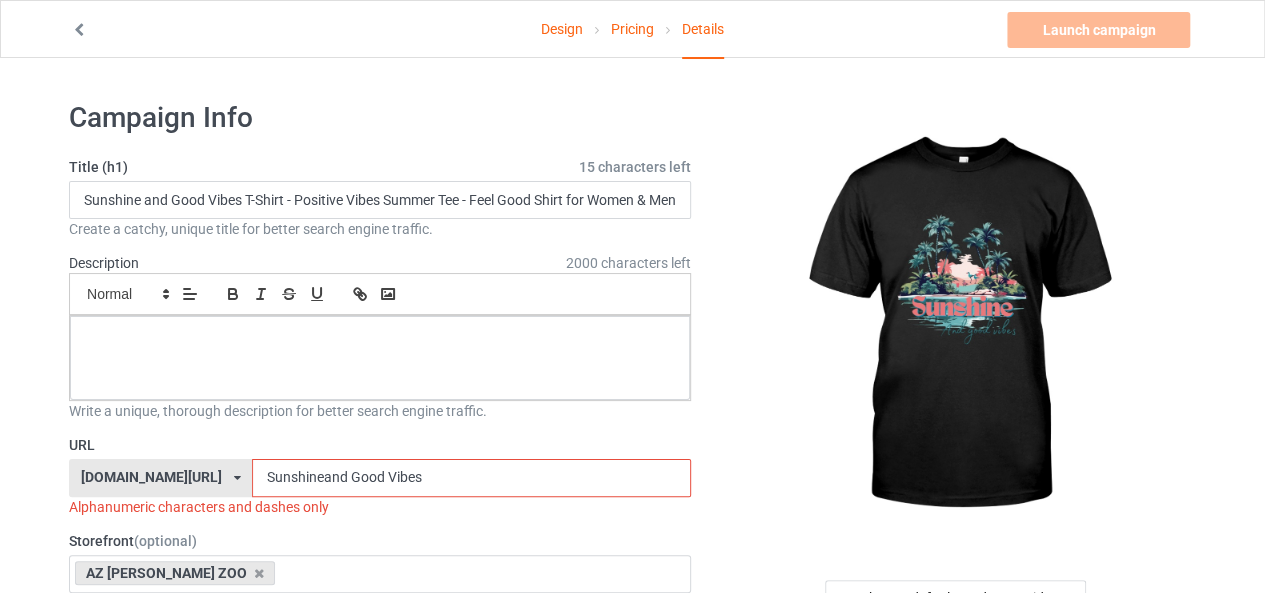 click on "Sunshineand Good Vibes" at bounding box center [471, 478] 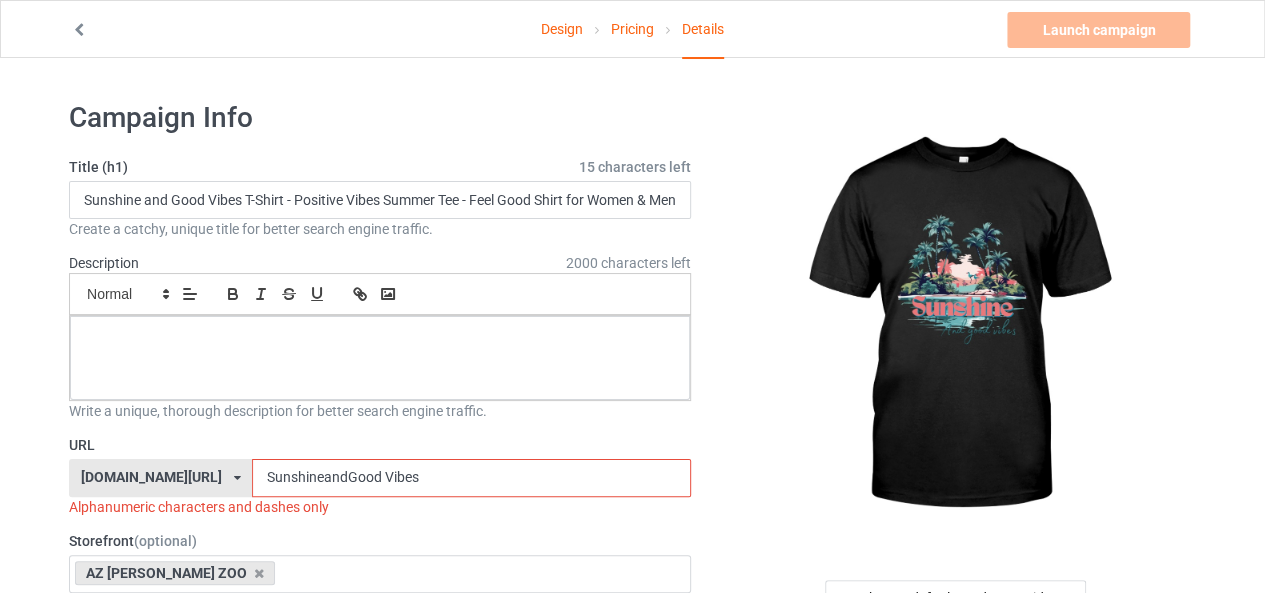 click on "SunshineandGood Vibes" at bounding box center [471, 478] 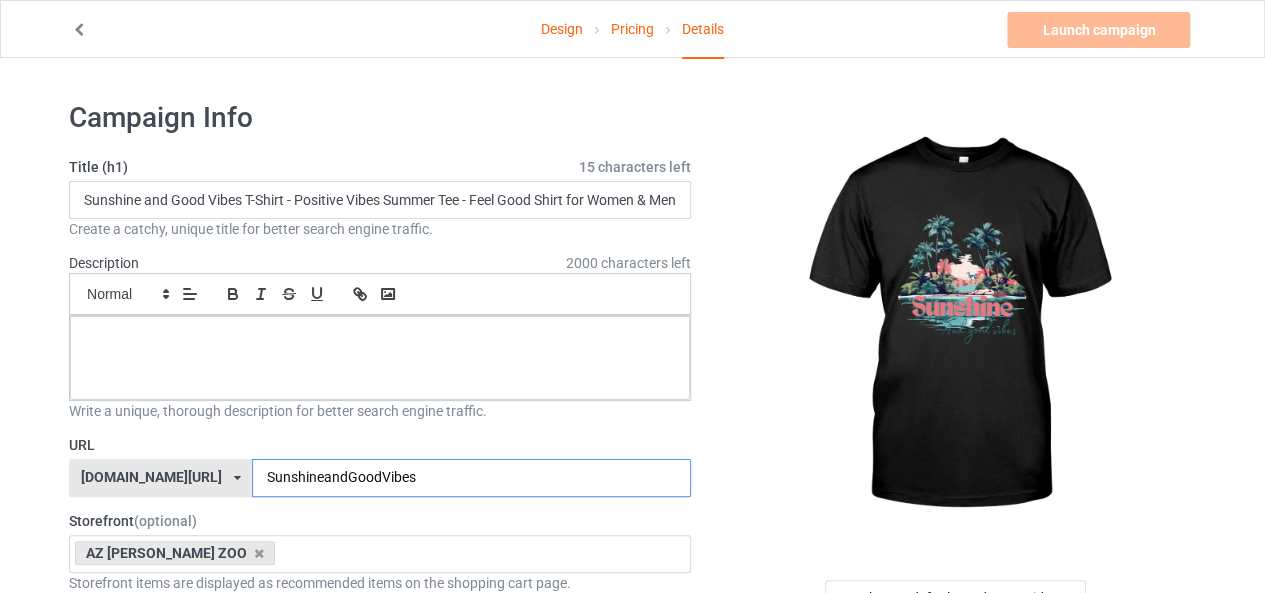 type on "SunshineandGoodVibes" 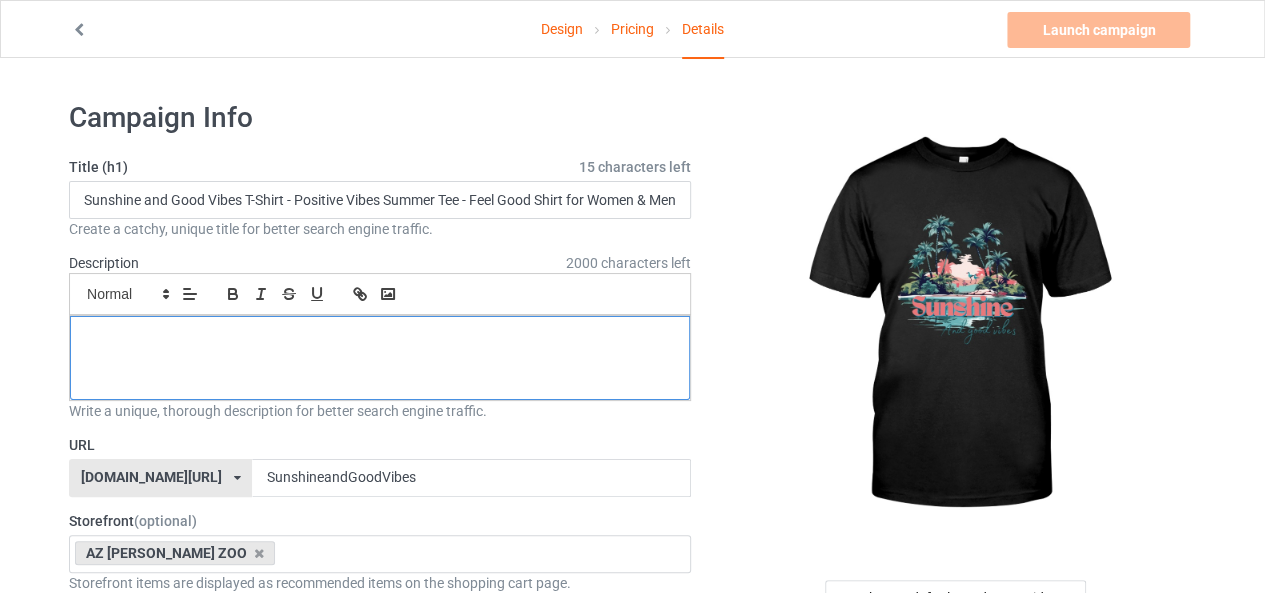 click at bounding box center (380, 338) 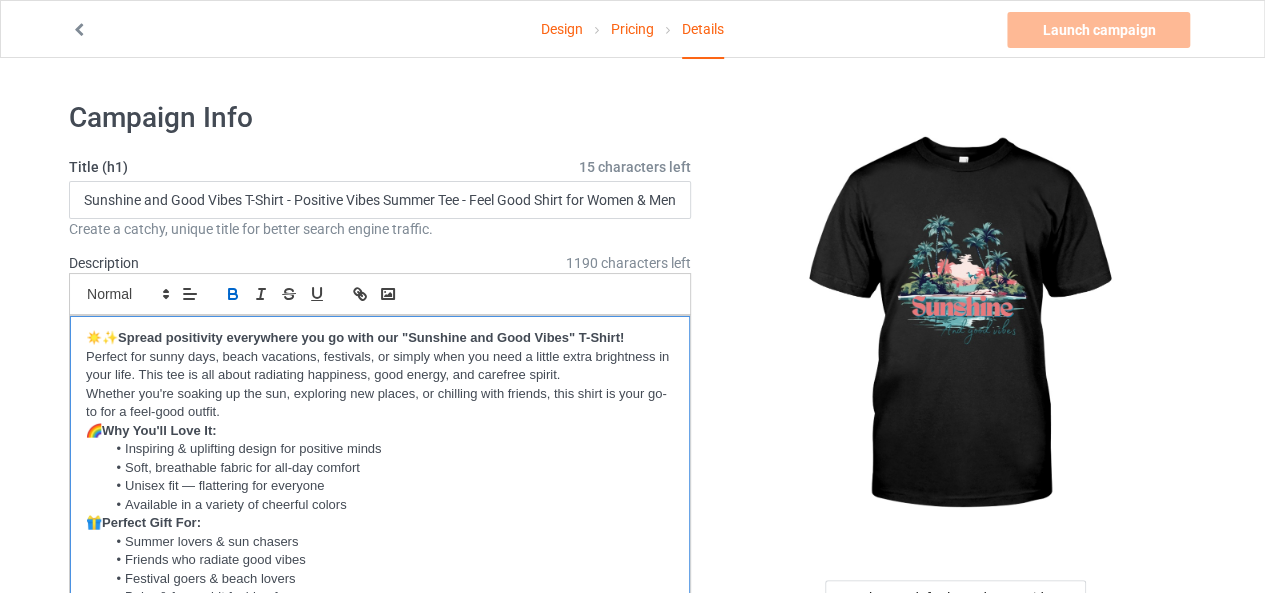 scroll, scrollTop: 0, scrollLeft: 0, axis: both 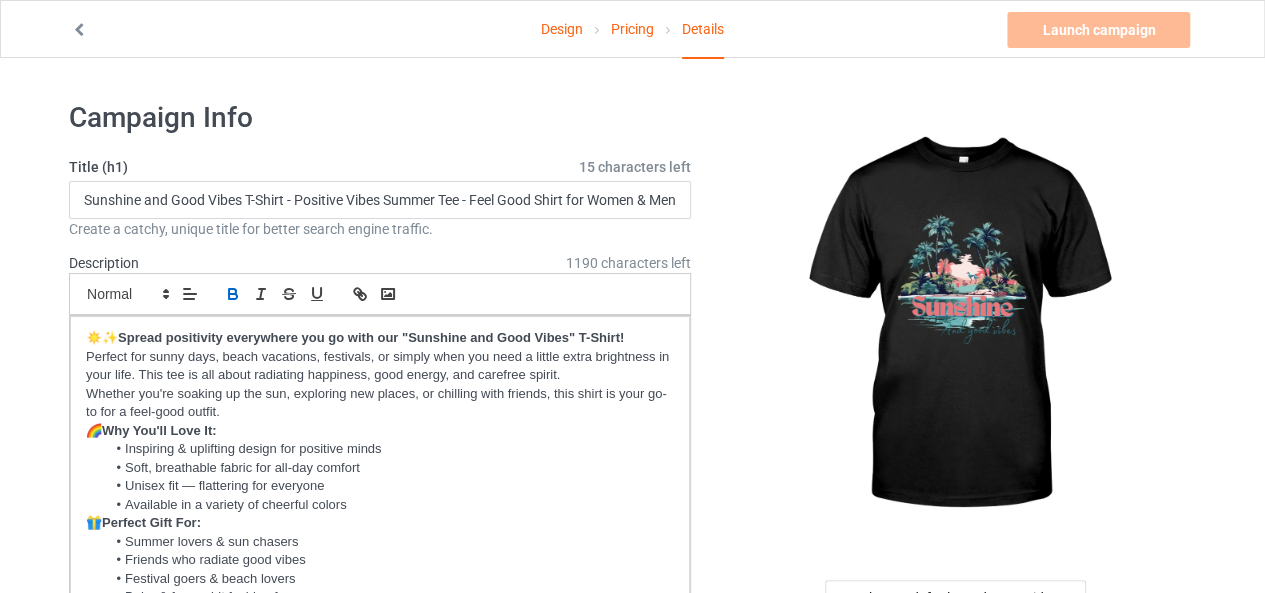 click on "Change default product or side" at bounding box center [957, 1223] 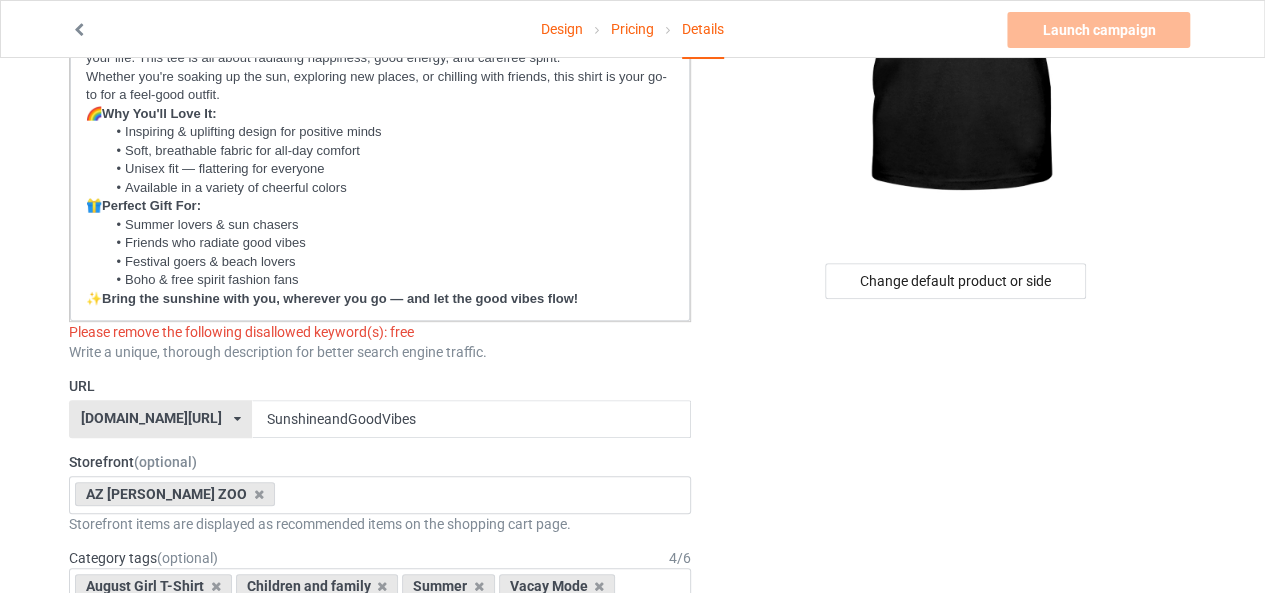 scroll, scrollTop: 320, scrollLeft: 0, axis: vertical 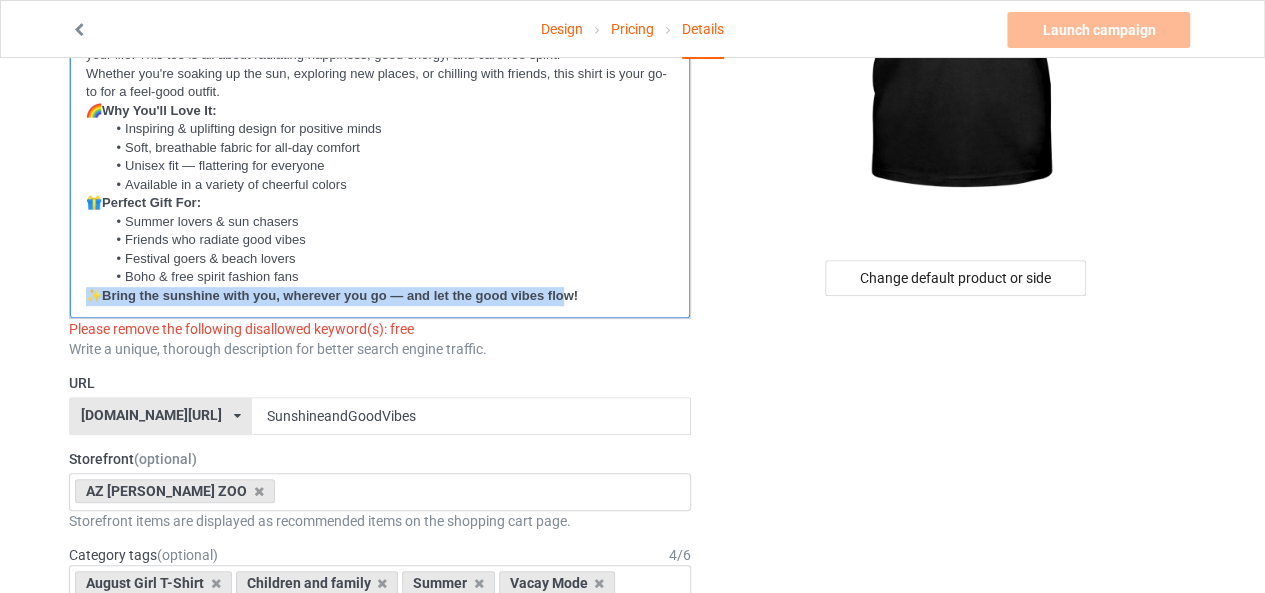drag, startPoint x: 529, startPoint y: 292, endPoint x: 572, endPoint y: 348, distance: 70.60453 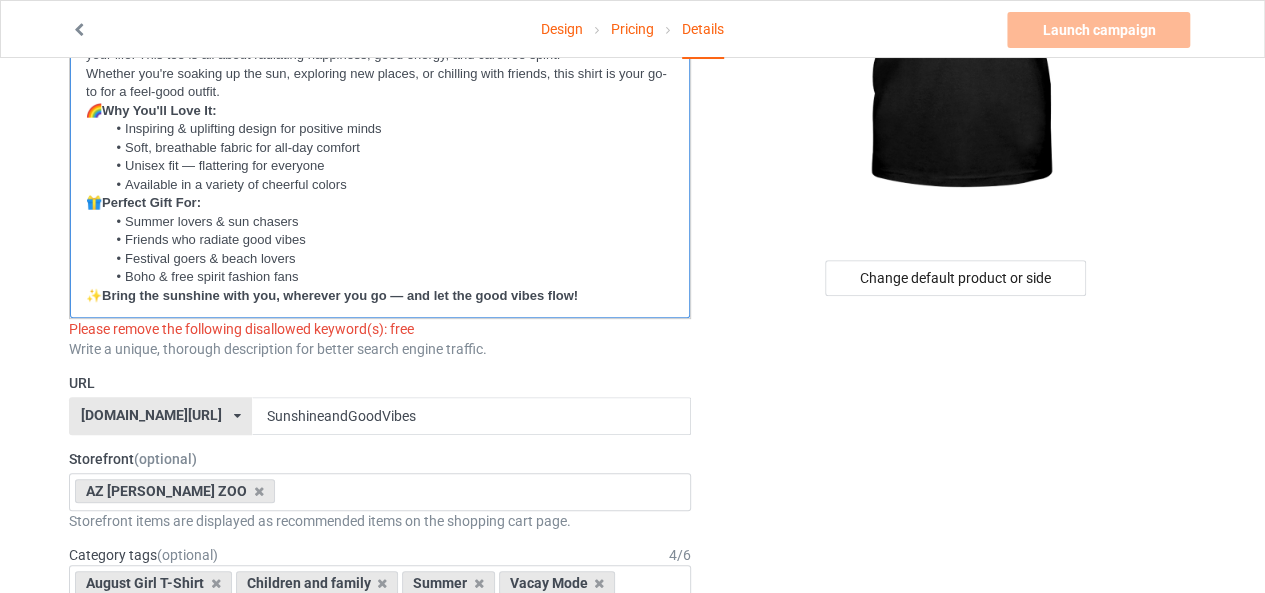 click on "🎁  Perfect Gift For:" at bounding box center (380, 203) 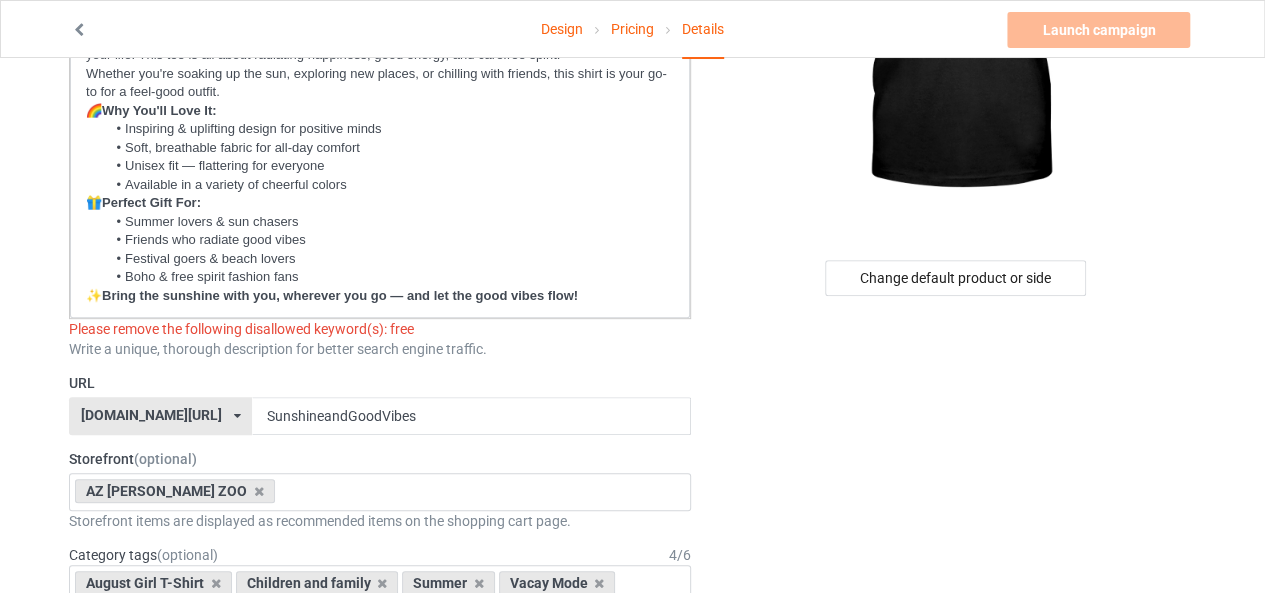 click at bounding box center (957, 5) 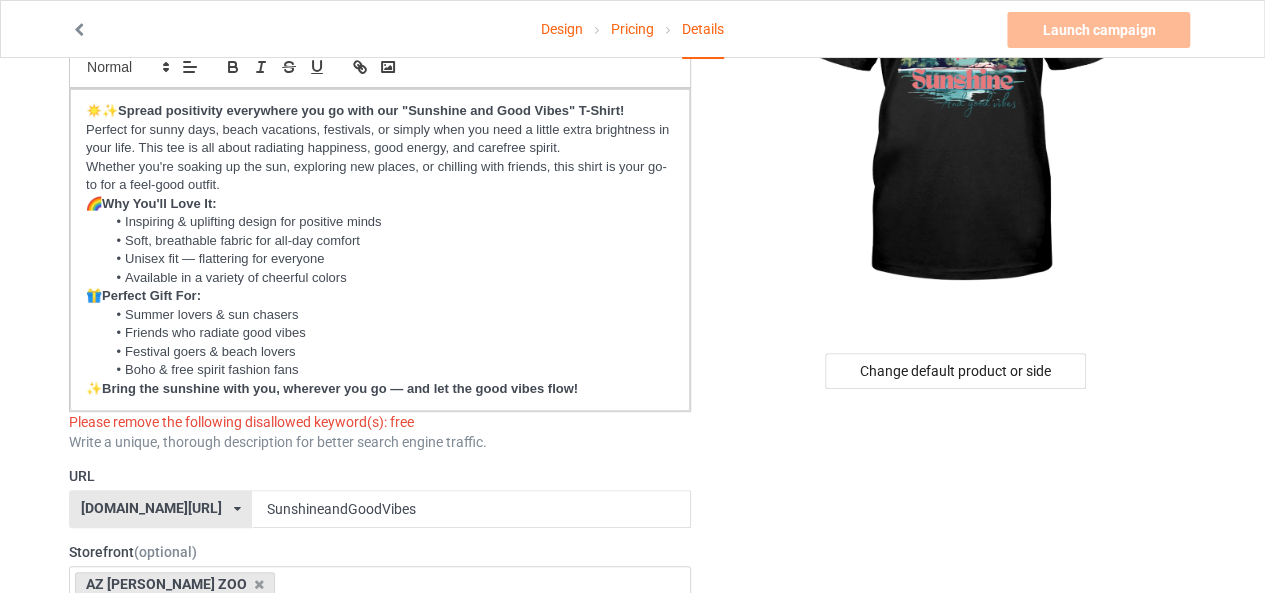 scroll, scrollTop: 200, scrollLeft: 0, axis: vertical 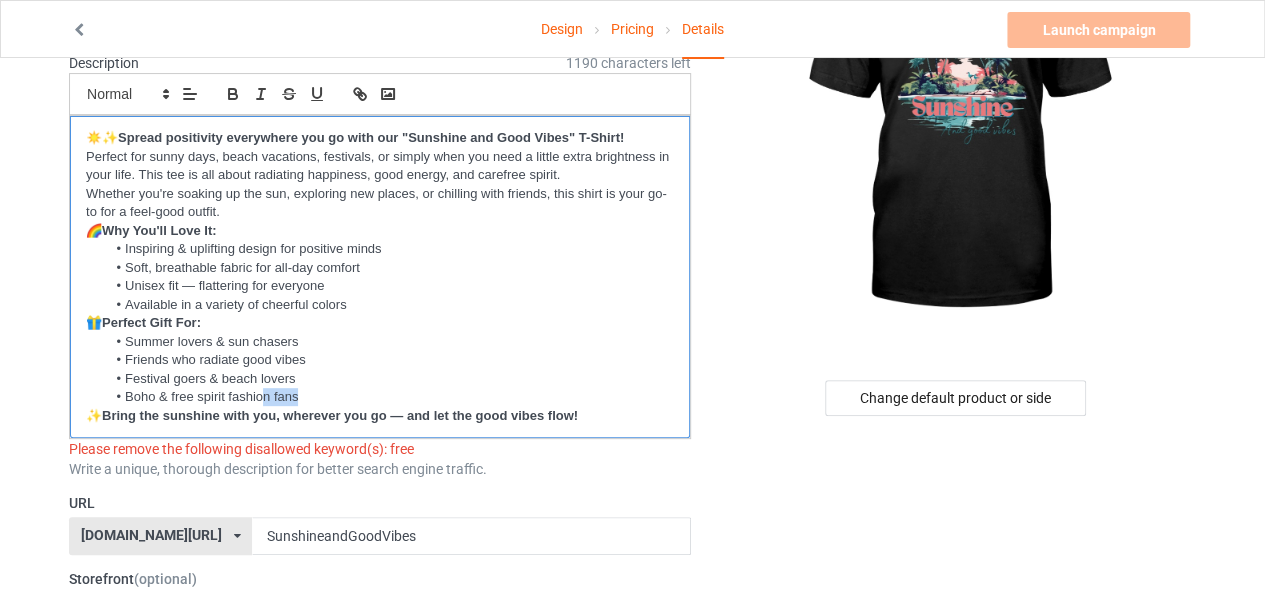 drag, startPoint x: 296, startPoint y: 397, endPoint x: 260, endPoint y: 397, distance: 36 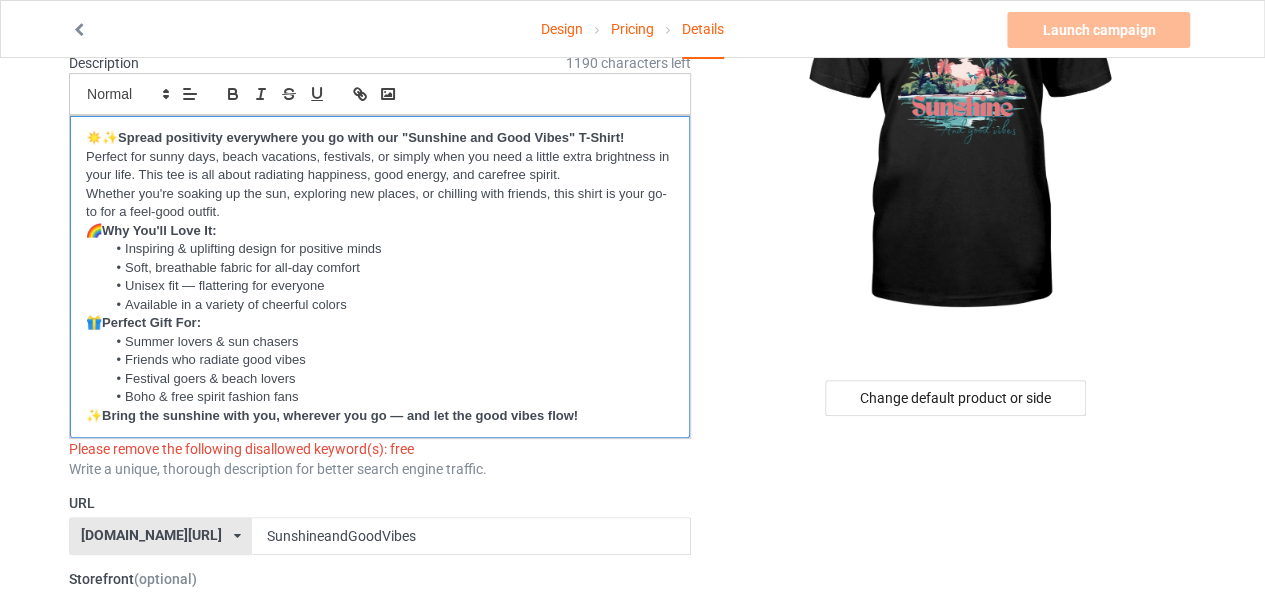 click on "Boho & free spirit fashion fans" at bounding box center [390, 397] 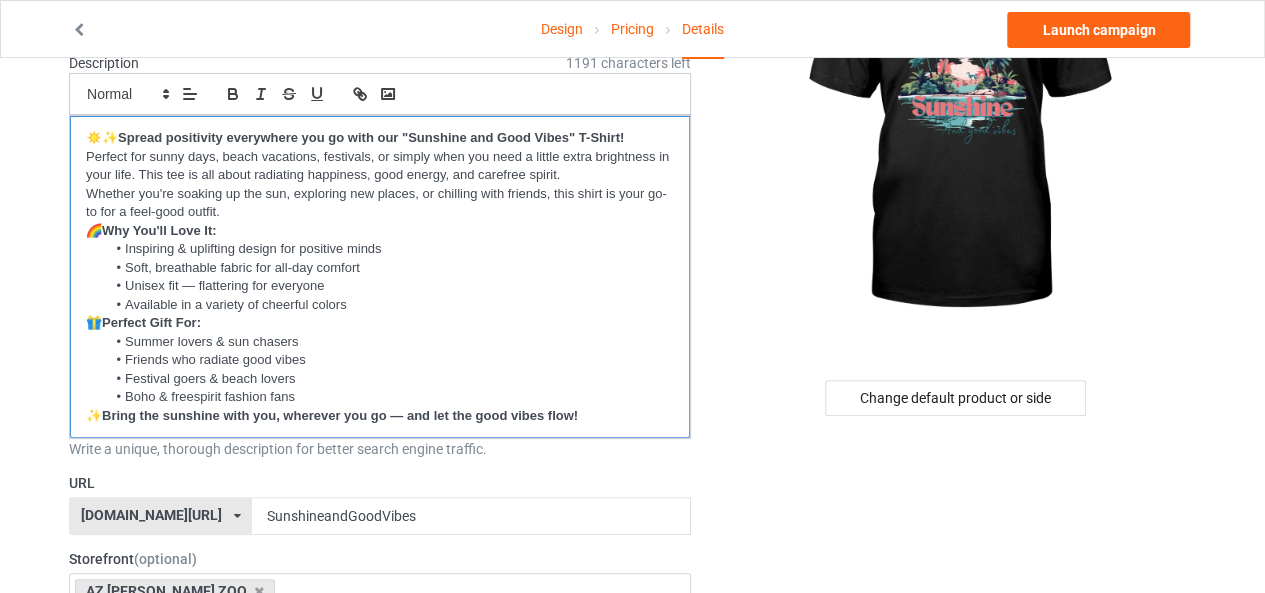 type 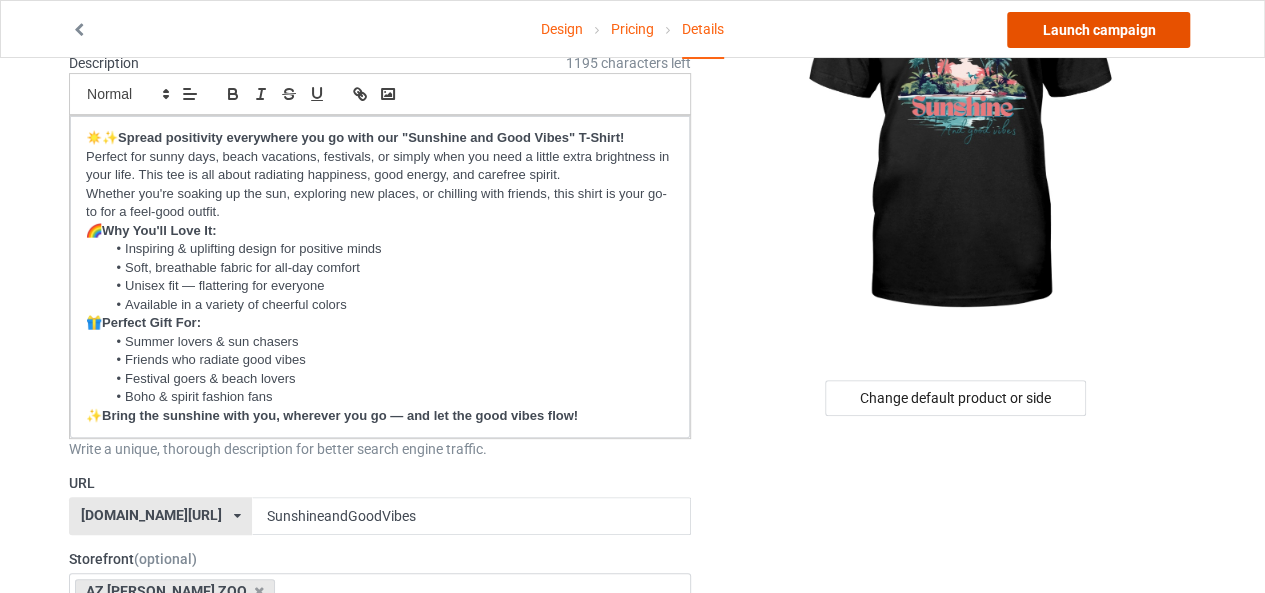 click on "Launch campaign" at bounding box center [1098, 30] 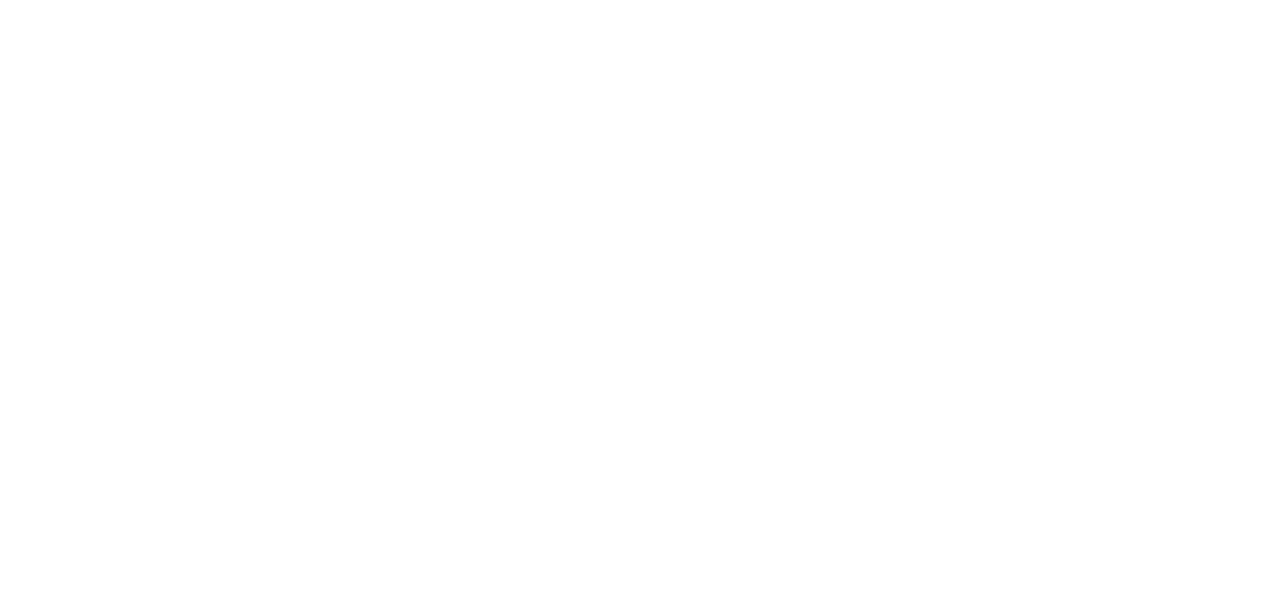 scroll, scrollTop: 0, scrollLeft: 0, axis: both 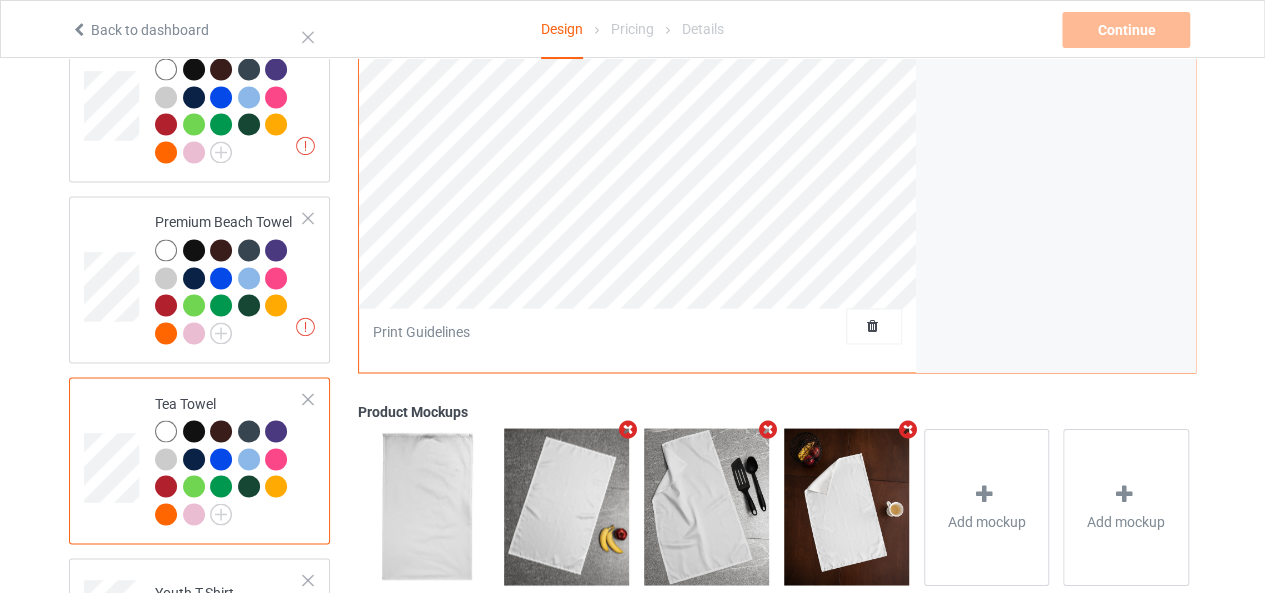 click on "Front Artwork Personalized text Print Guidelines Artwork Move and resize the design until you have found your desired placement Product Mockups Add mockup Add mockup Add mockup Add mockup" at bounding box center [777, 187] 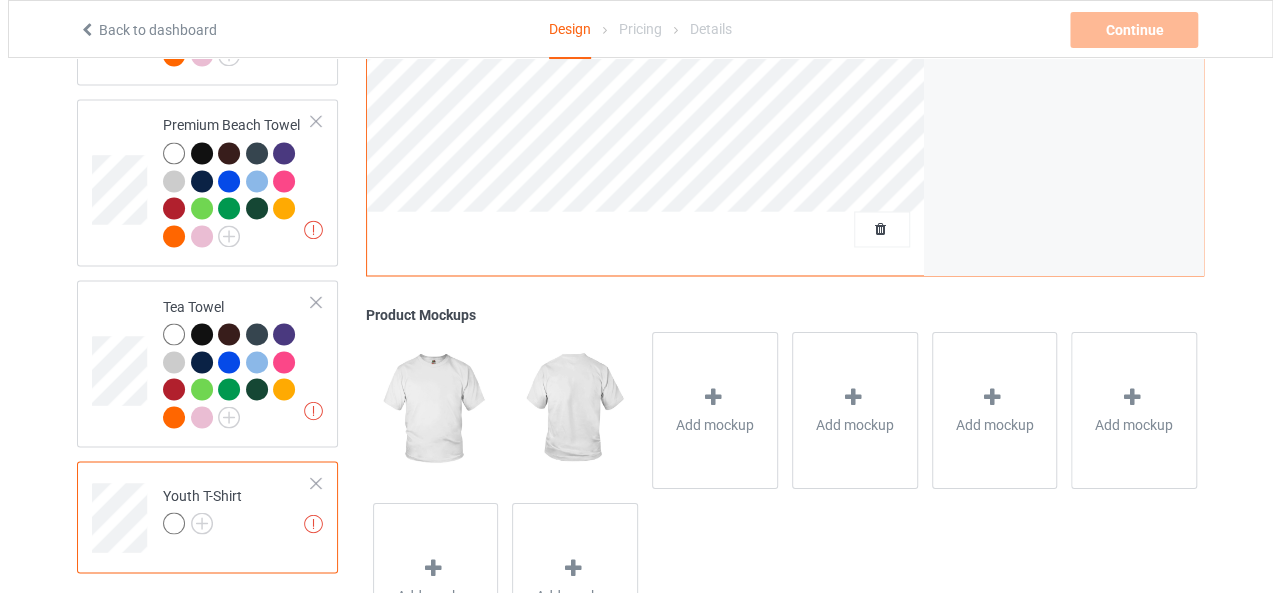 scroll, scrollTop: 1708, scrollLeft: 0, axis: vertical 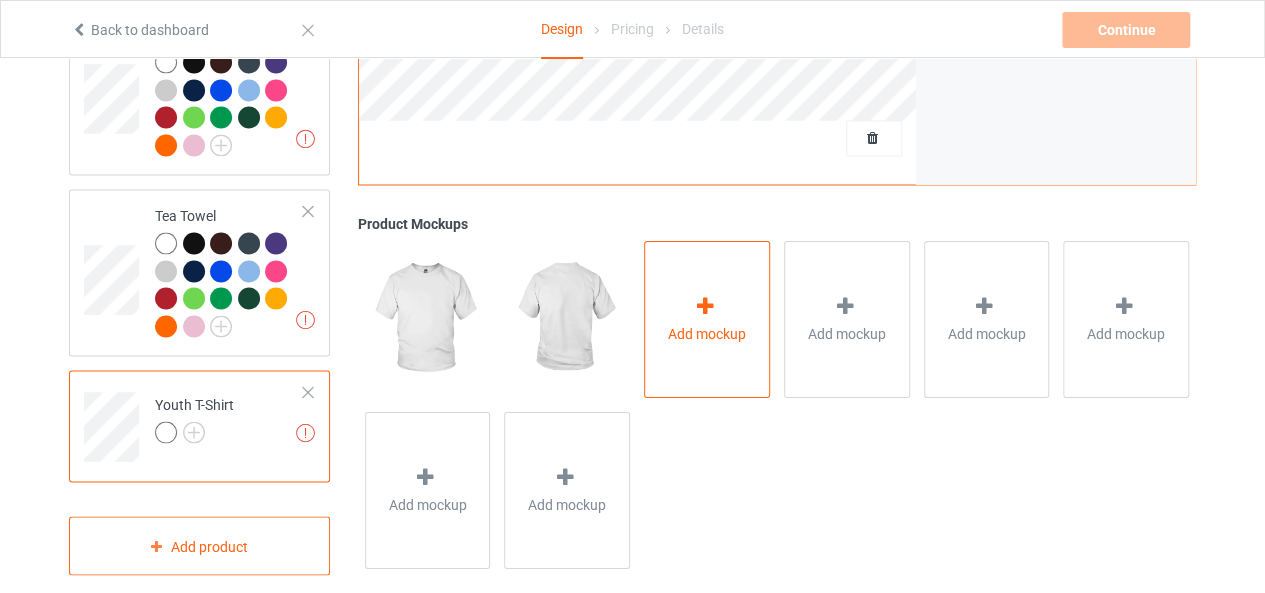 click on "Add mockup" at bounding box center [707, 318] 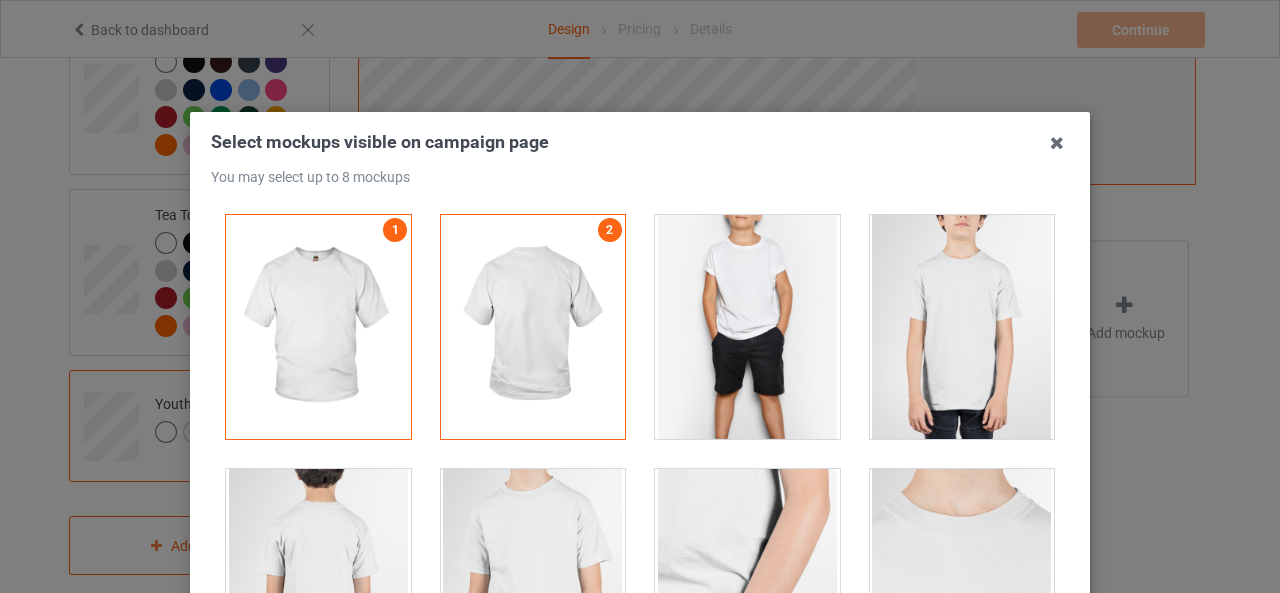 click at bounding box center (747, 327) 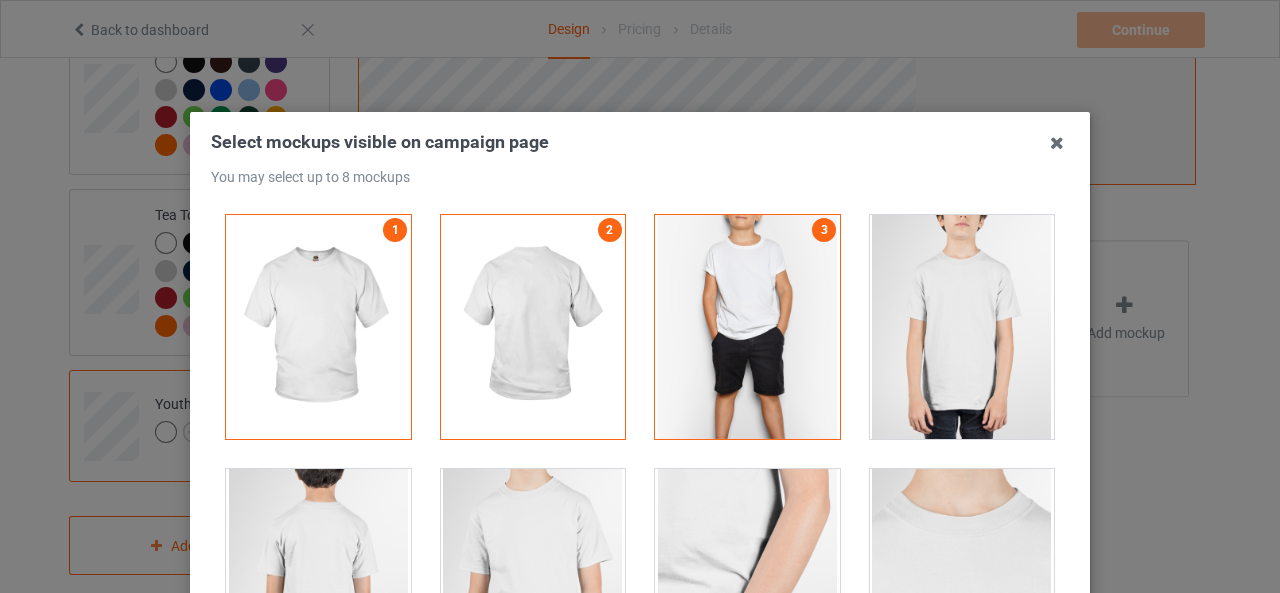 click at bounding box center (962, 327) 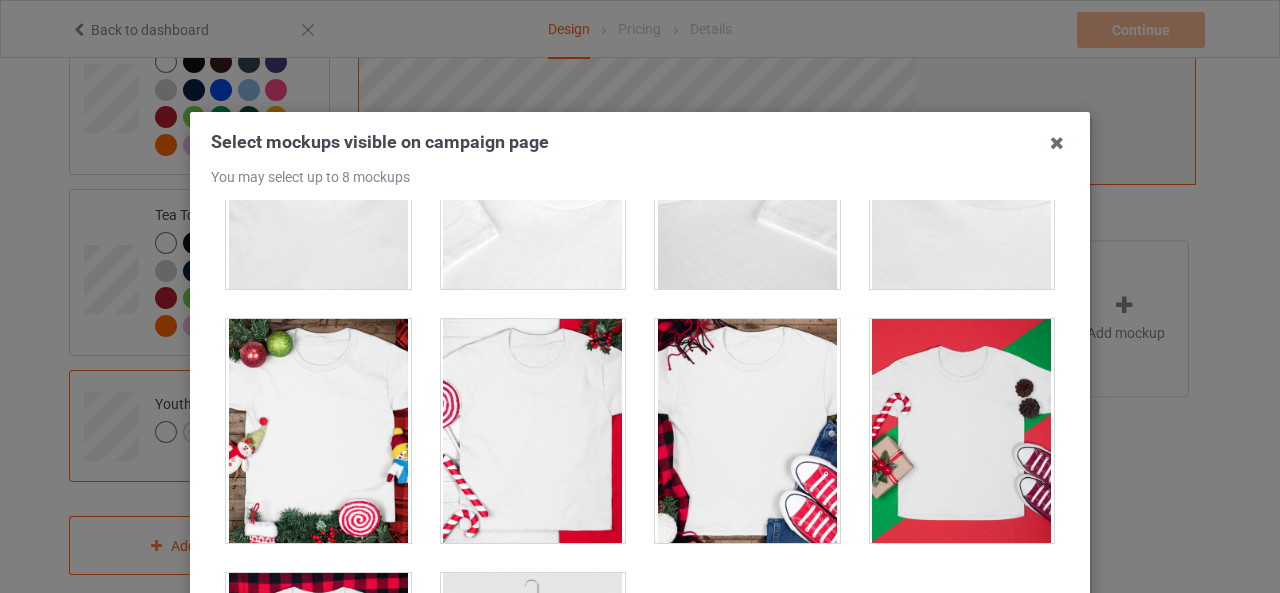scroll, scrollTop: 1298, scrollLeft: 0, axis: vertical 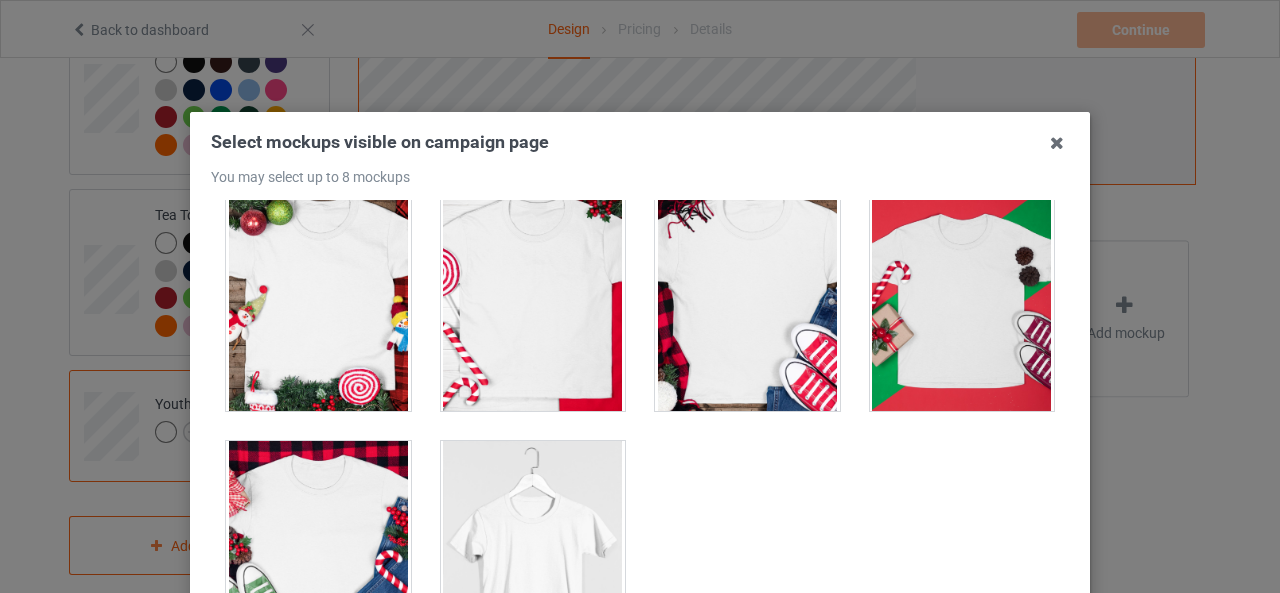 click at bounding box center (533, 553) 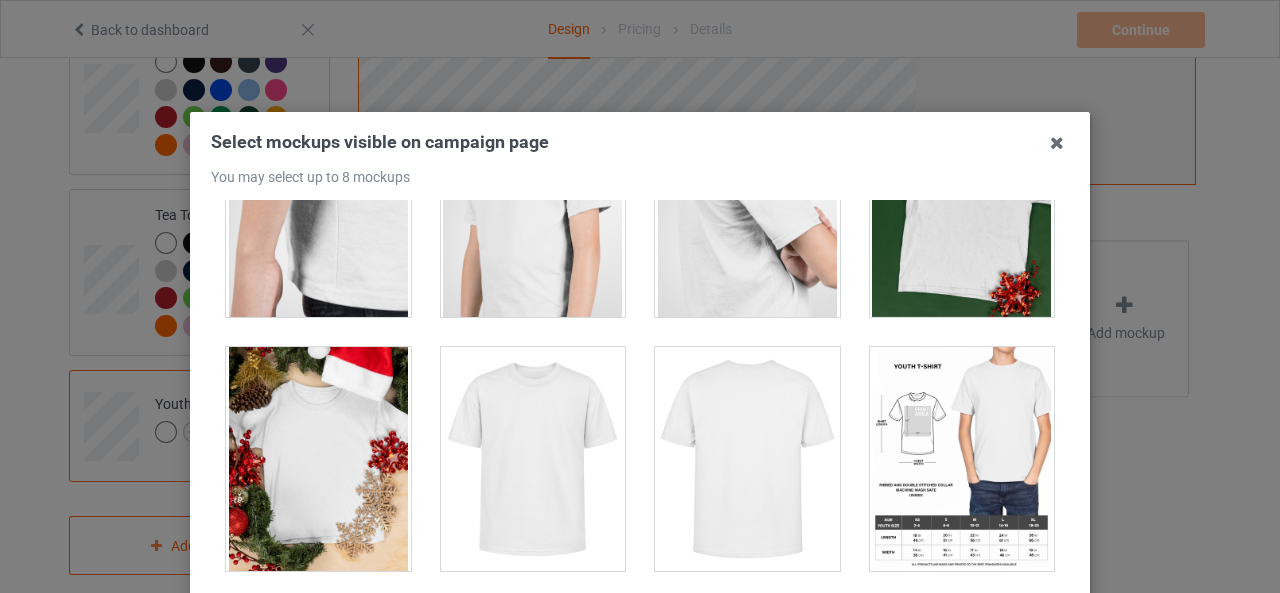 scroll, scrollTop: 630, scrollLeft: 0, axis: vertical 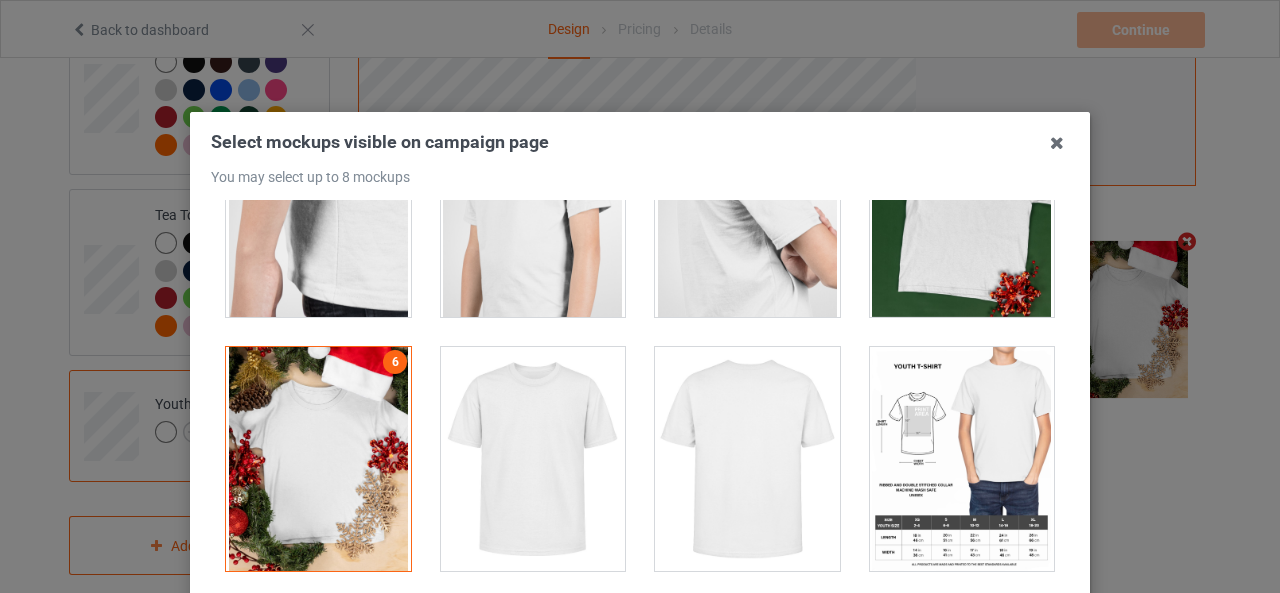 click at bounding box center (962, 459) 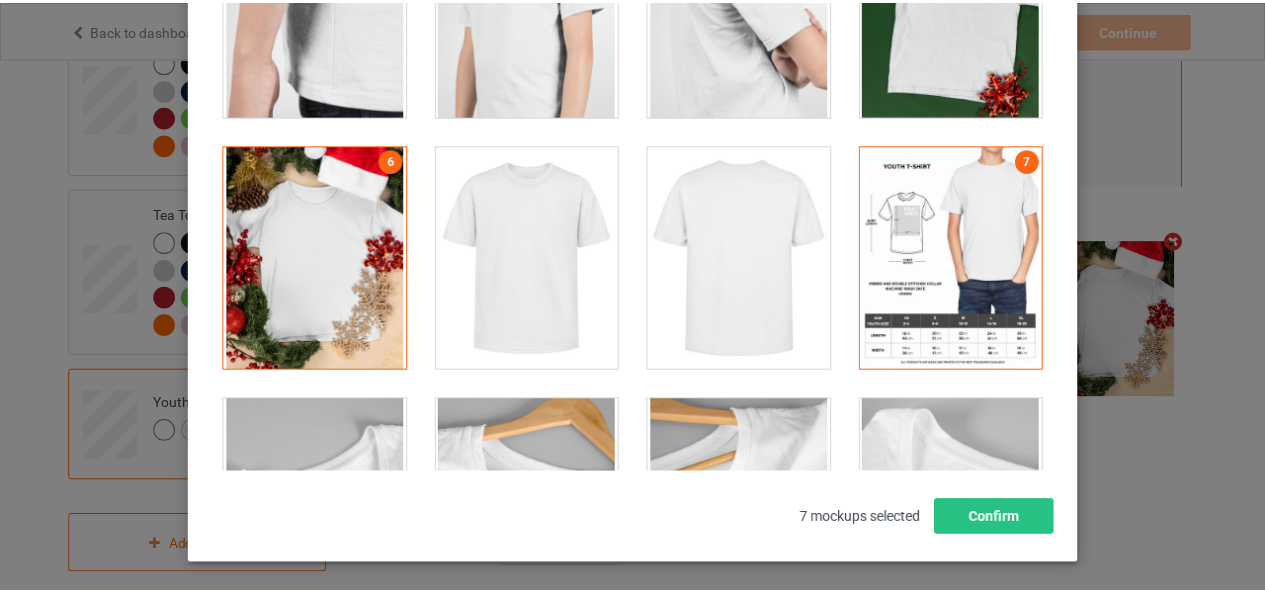 scroll, scrollTop: 250, scrollLeft: 0, axis: vertical 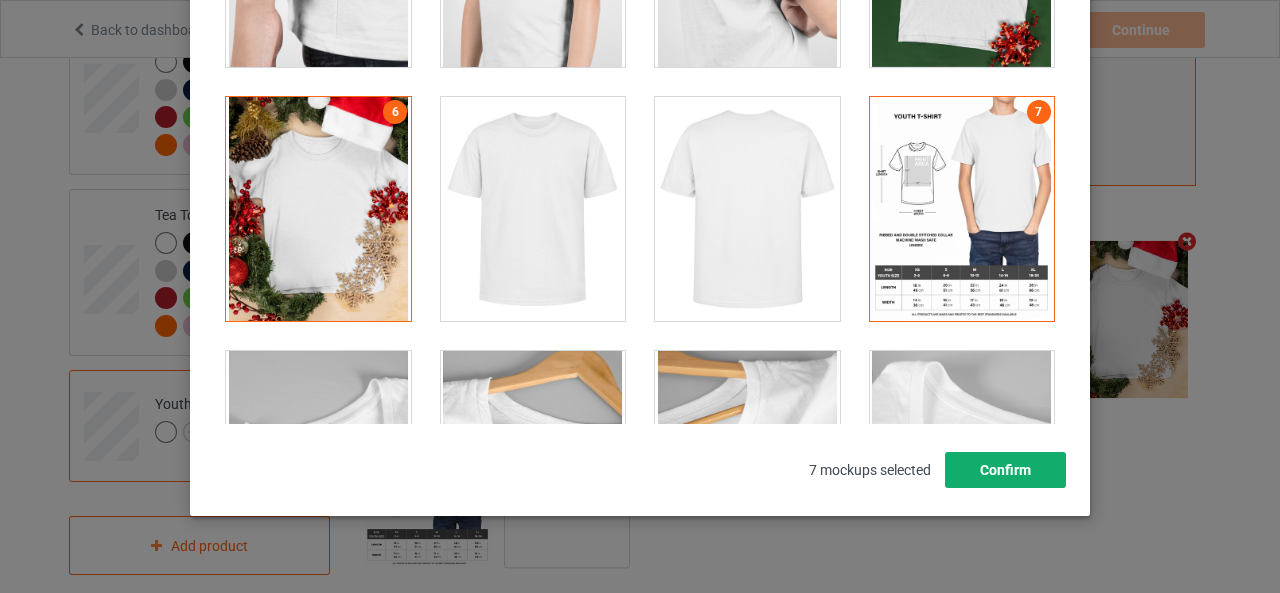 click on "Confirm" at bounding box center [1005, 470] 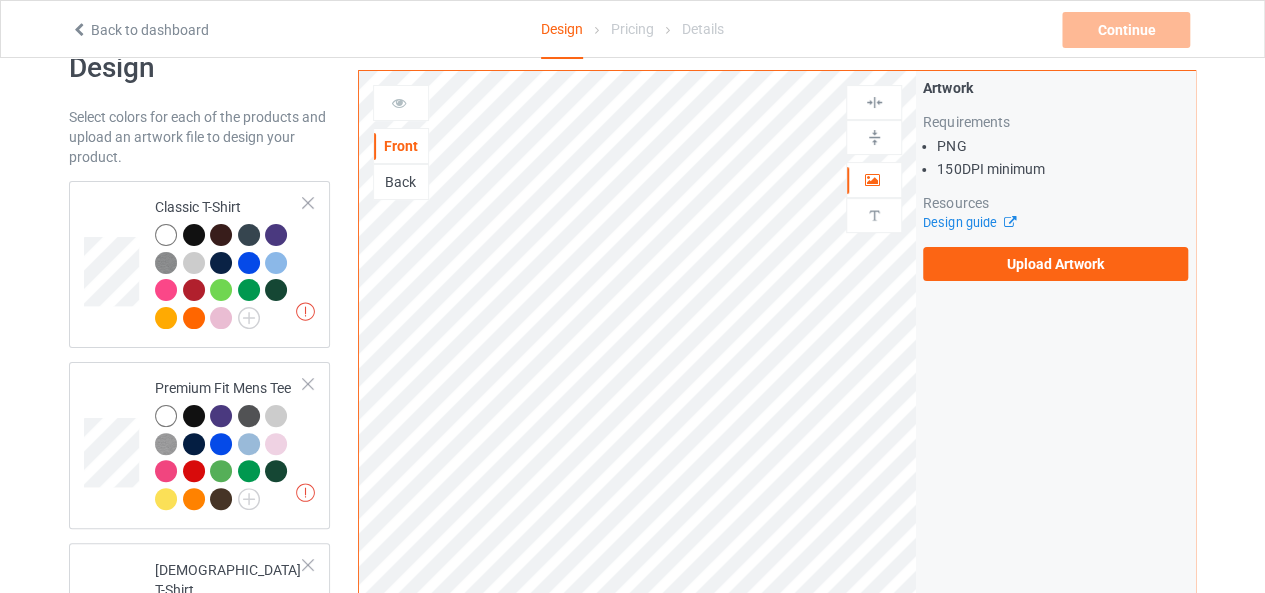 scroll, scrollTop: 34, scrollLeft: 0, axis: vertical 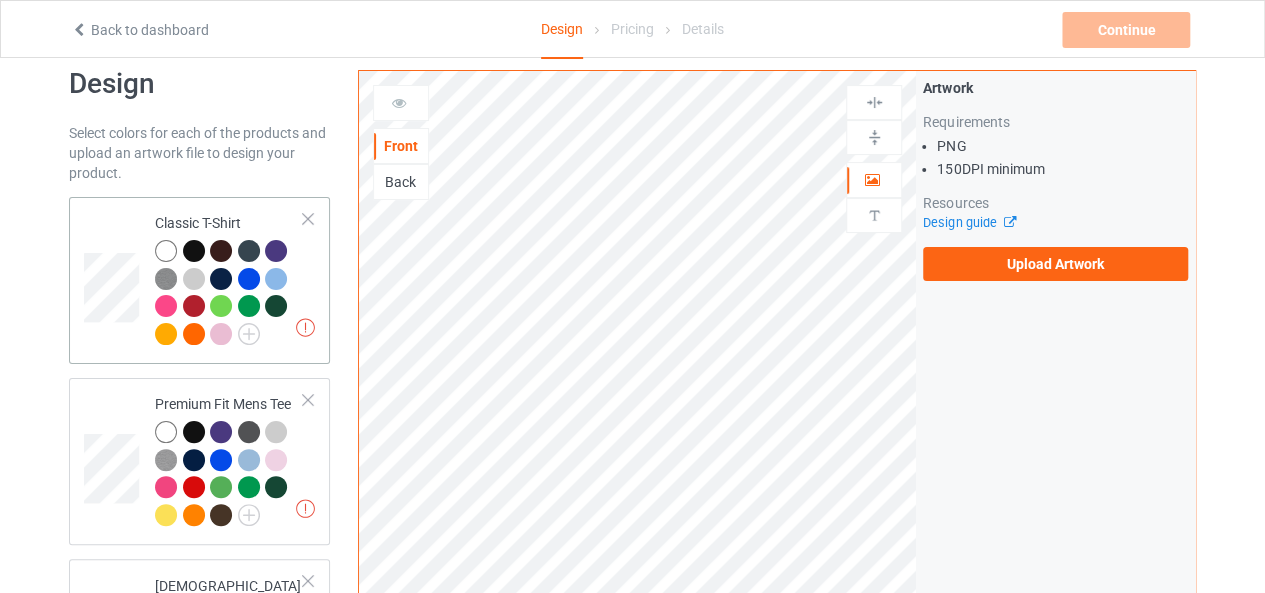 click on "Missing artworks Classic T-Shirt" at bounding box center (199, 280) 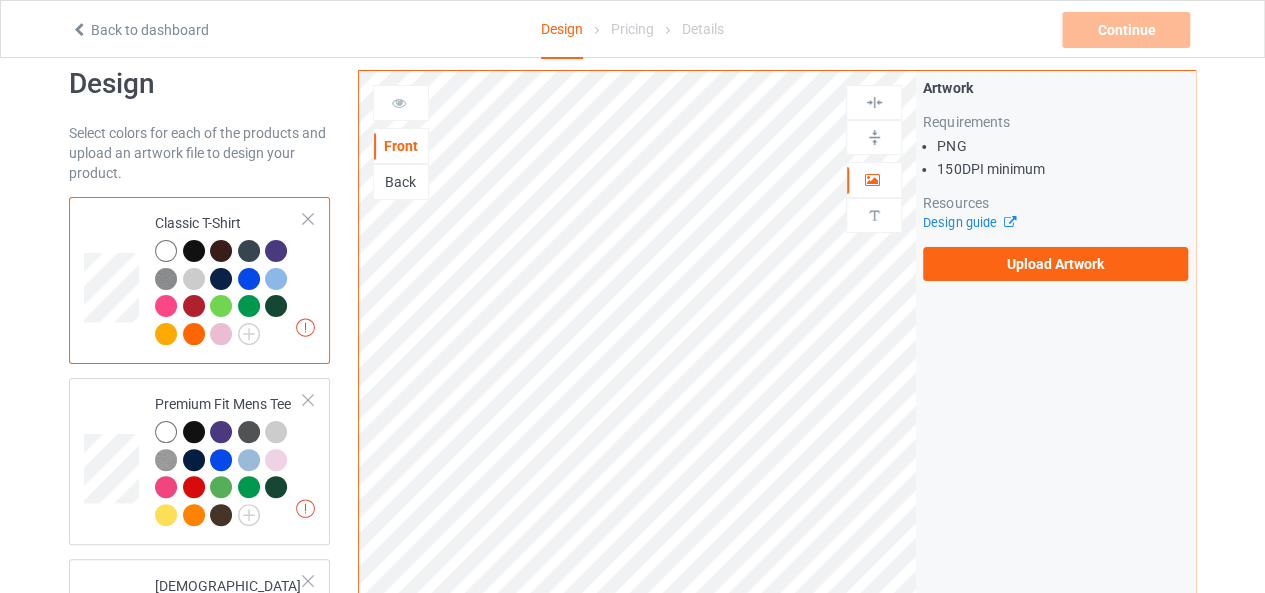 click on "Artwork Requirements PNG 150  DPI minimum Resources Design guide Upload Artwork" at bounding box center (1055, 179) 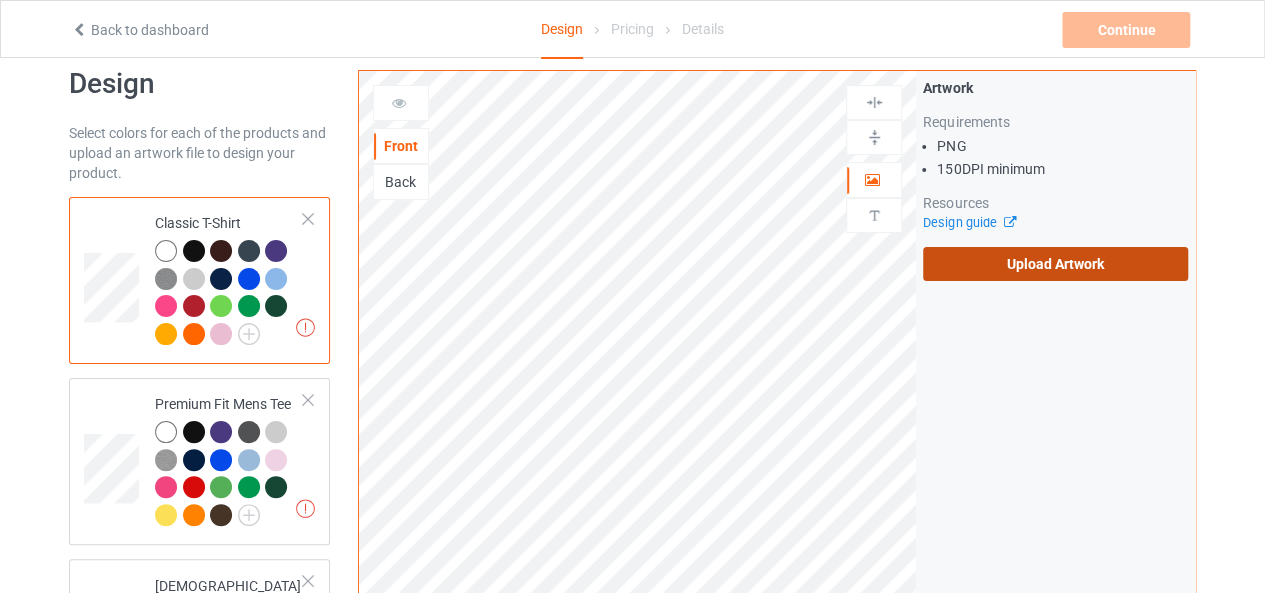 click on "Upload Artwork" at bounding box center (1055, 264) 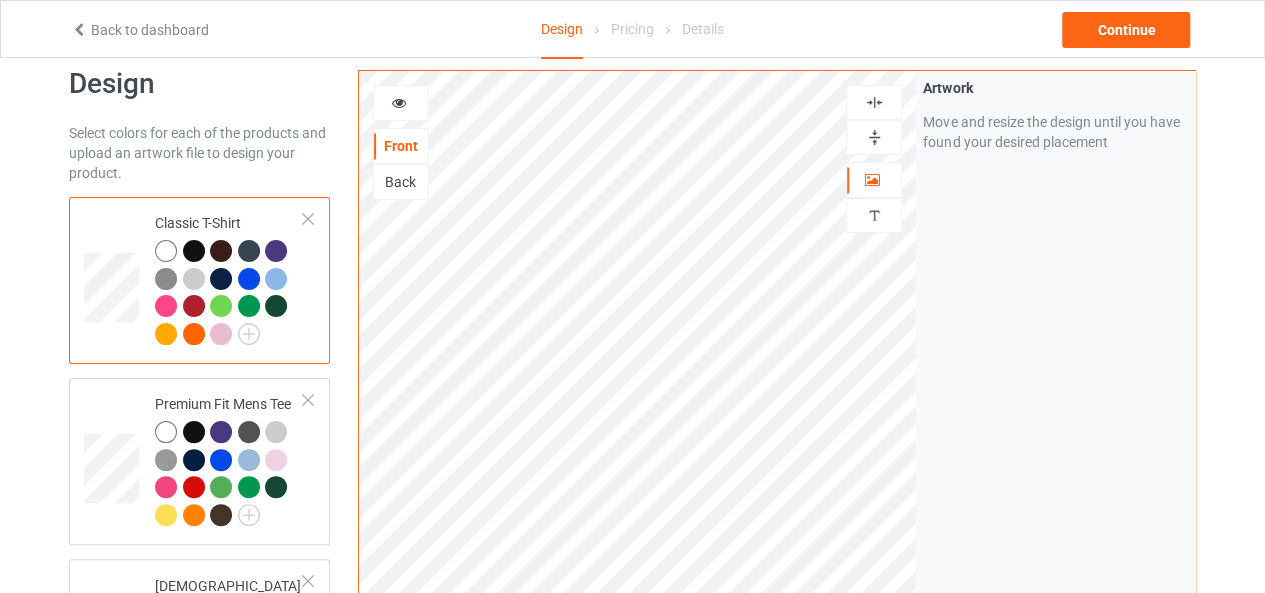 click at bounding box center (874, 102) 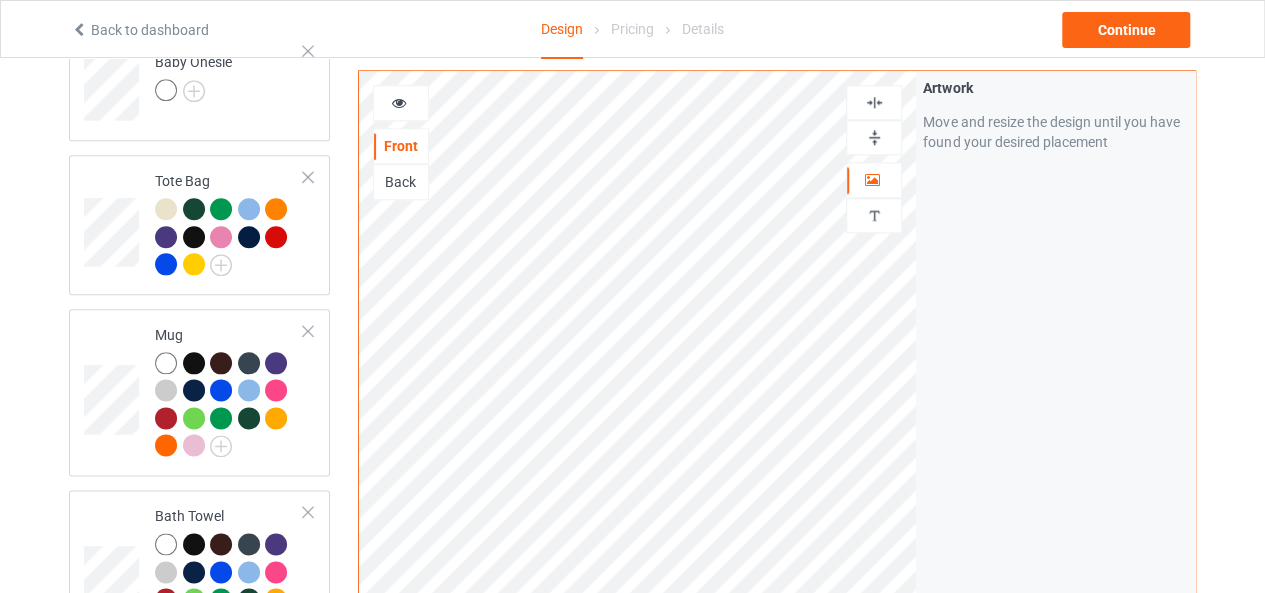 scroll, scrollTop: 1062, scrollLeft: 0, axis: vertical 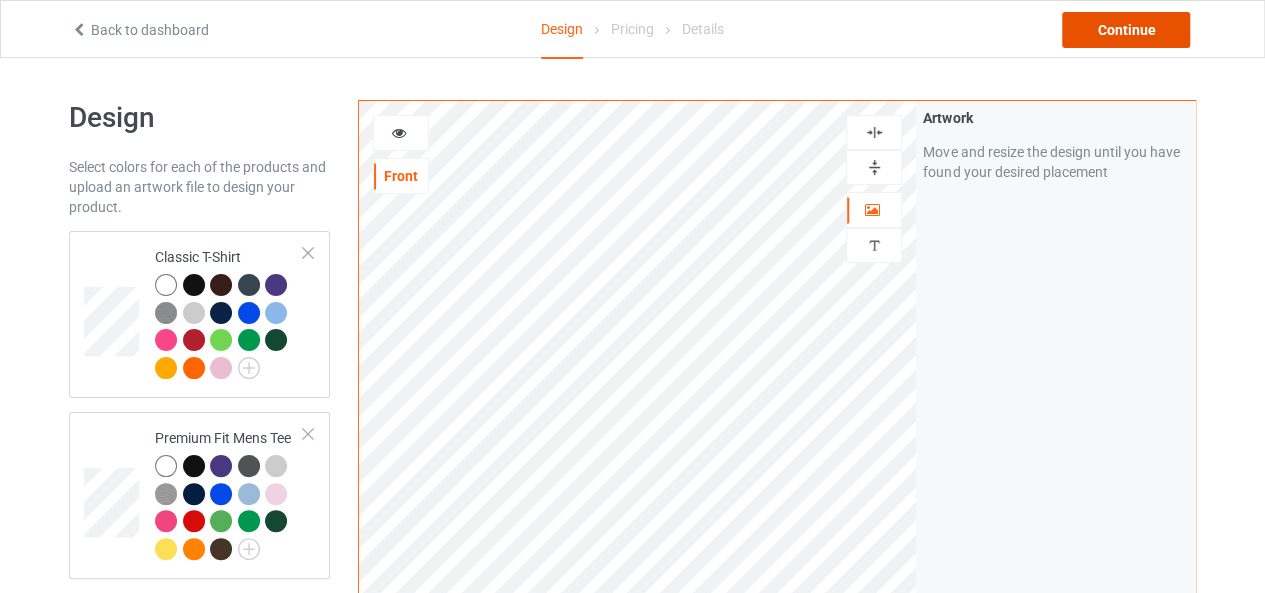 click on "Continue" at bounding box center (1126, 30) 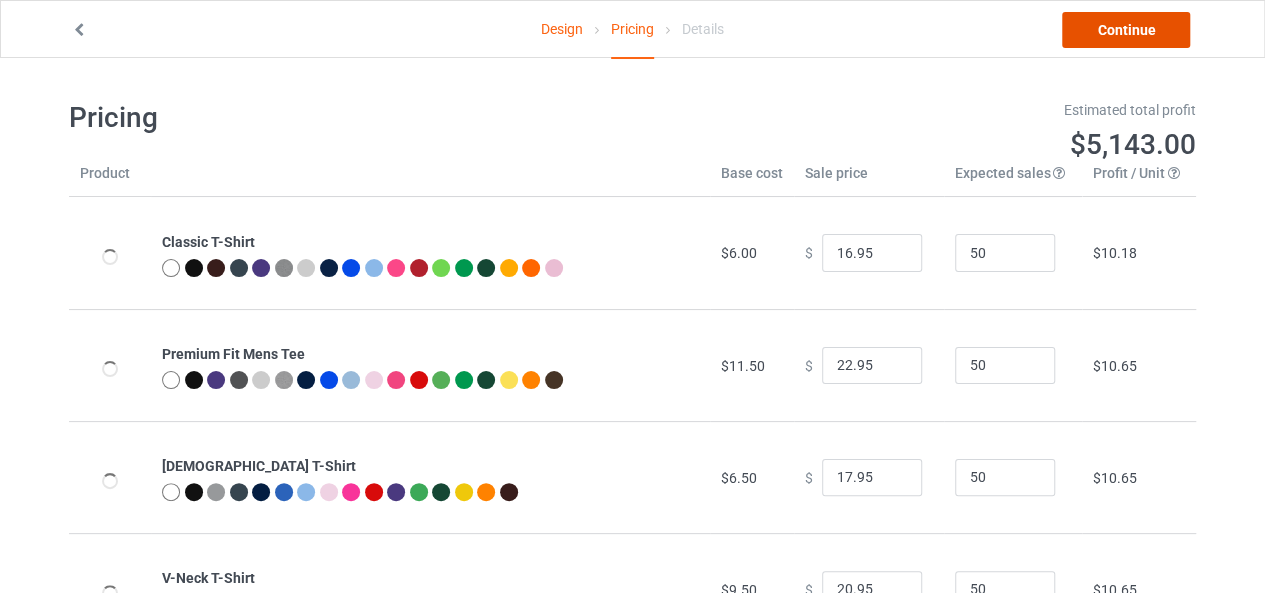 click on "Continue" at bounding box center [1126, 30] 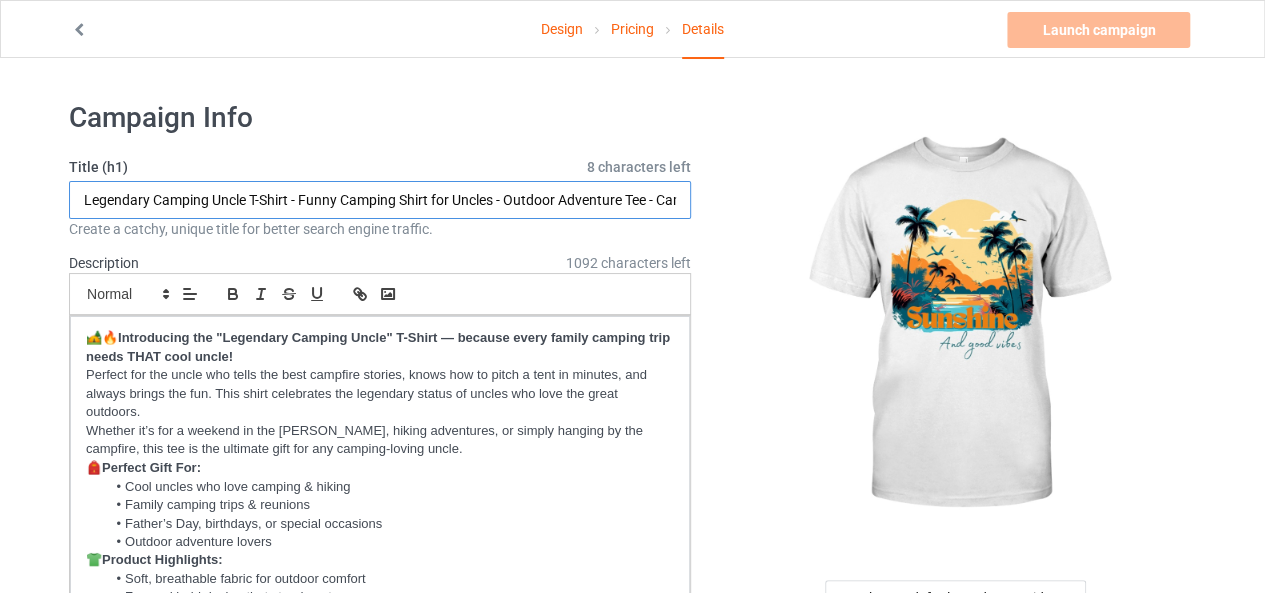 click on "Legendary Camping Uncle T-Shirt - Funny Camping Shirt for Uncles - Outdoor Adventure Tee - Campfire & Hiking Gift - Cool Uncle Camping Apparel" at bounding box center (380, 200) 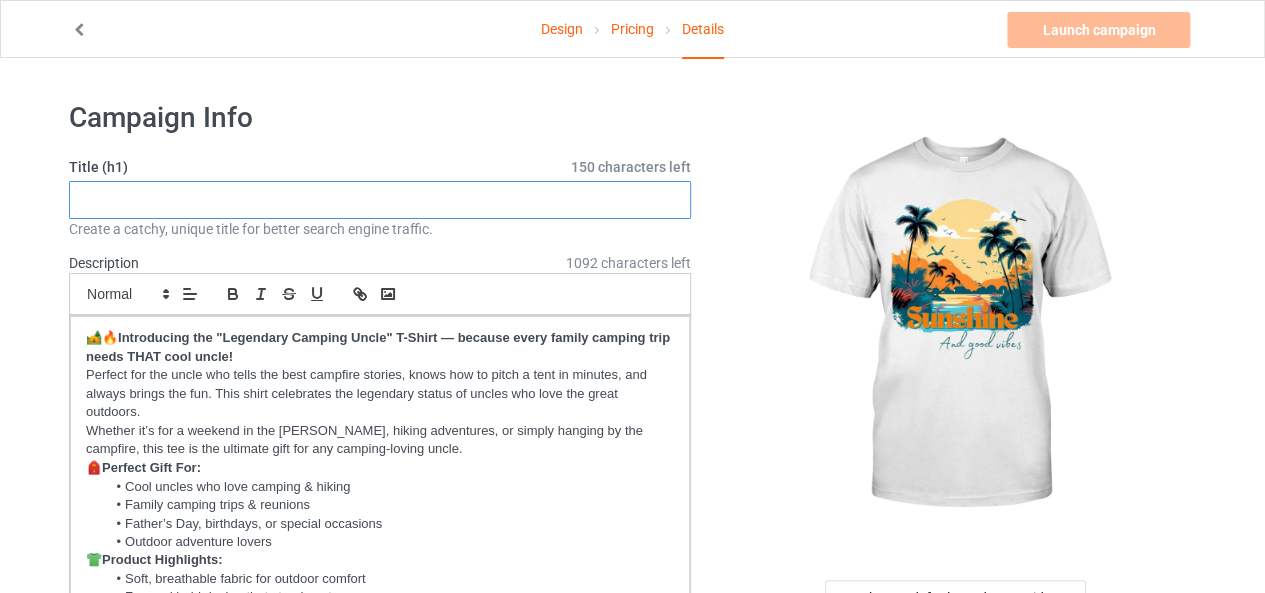 type 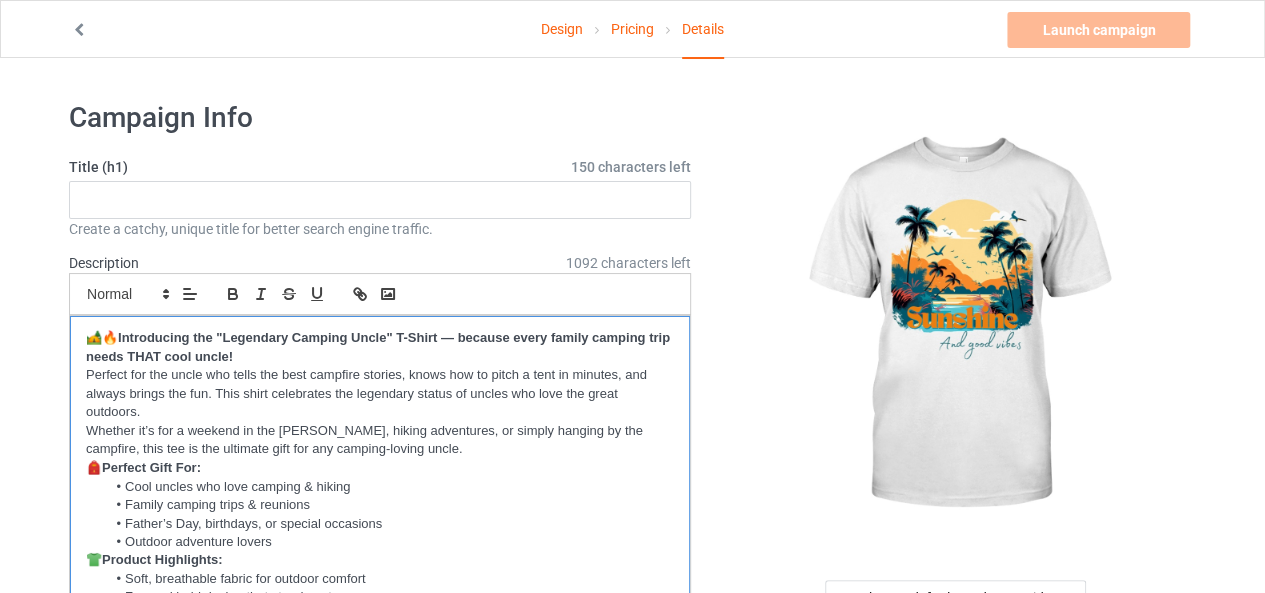 click on "🏕️🔥  Introducing the "Legendary Camping Uncle" T-Shirt — because every family camping trip needs THAT cool uncle!" at bounding box center [380, 347] 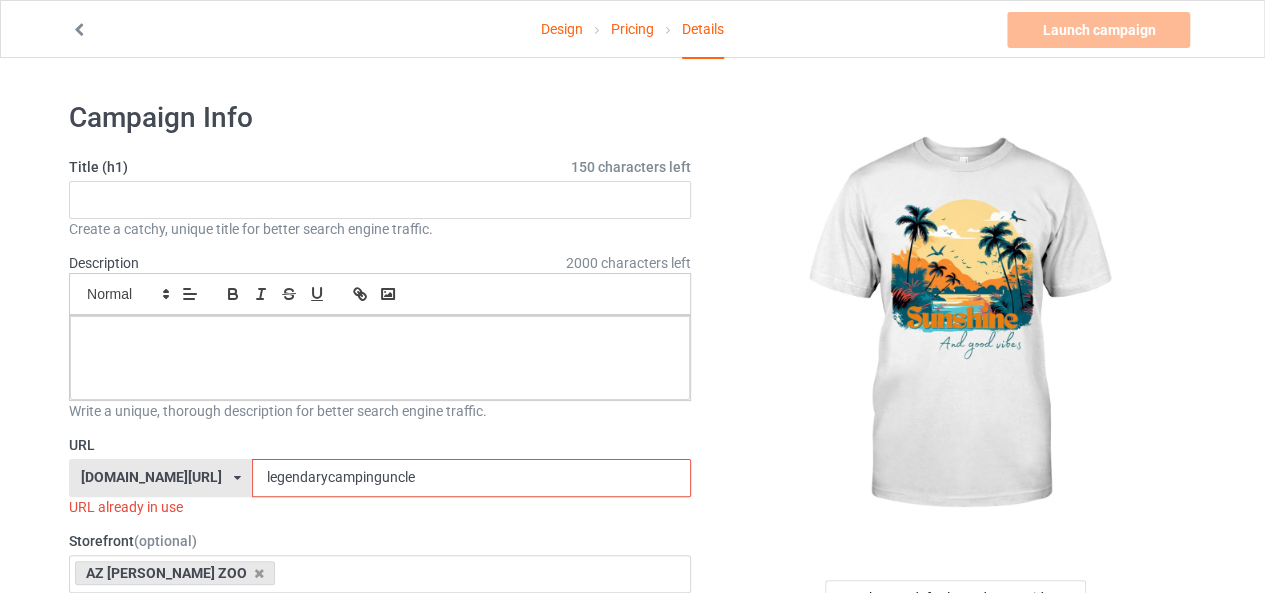 click on "legendarycampinguncle" at bounding box center (471, 478) 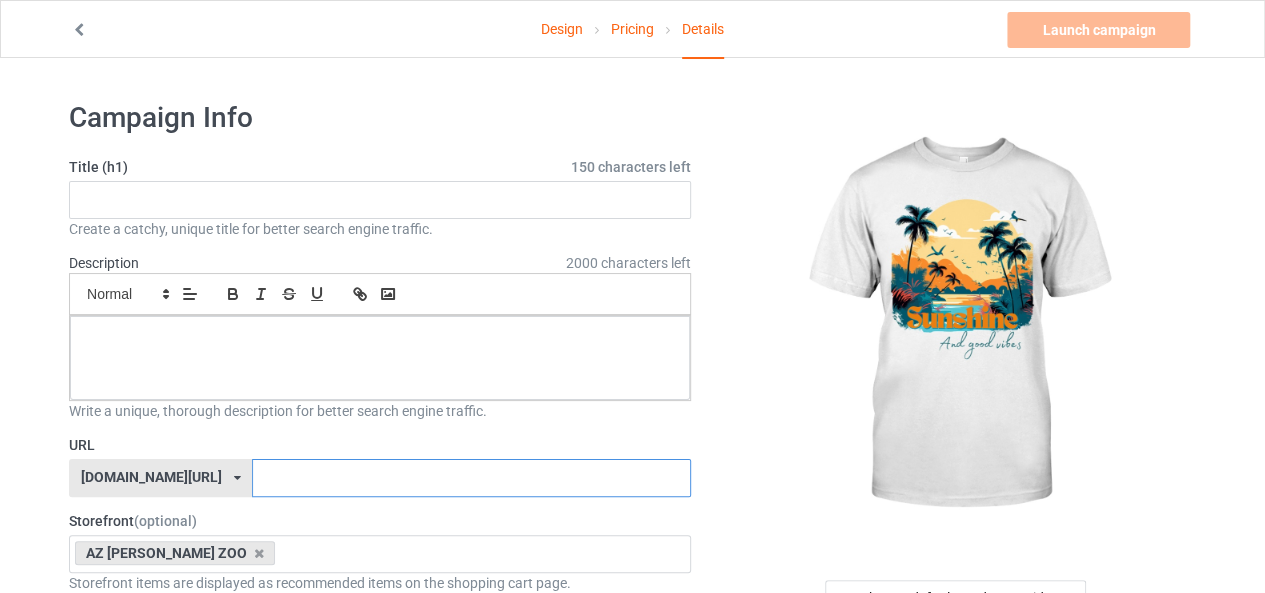 type 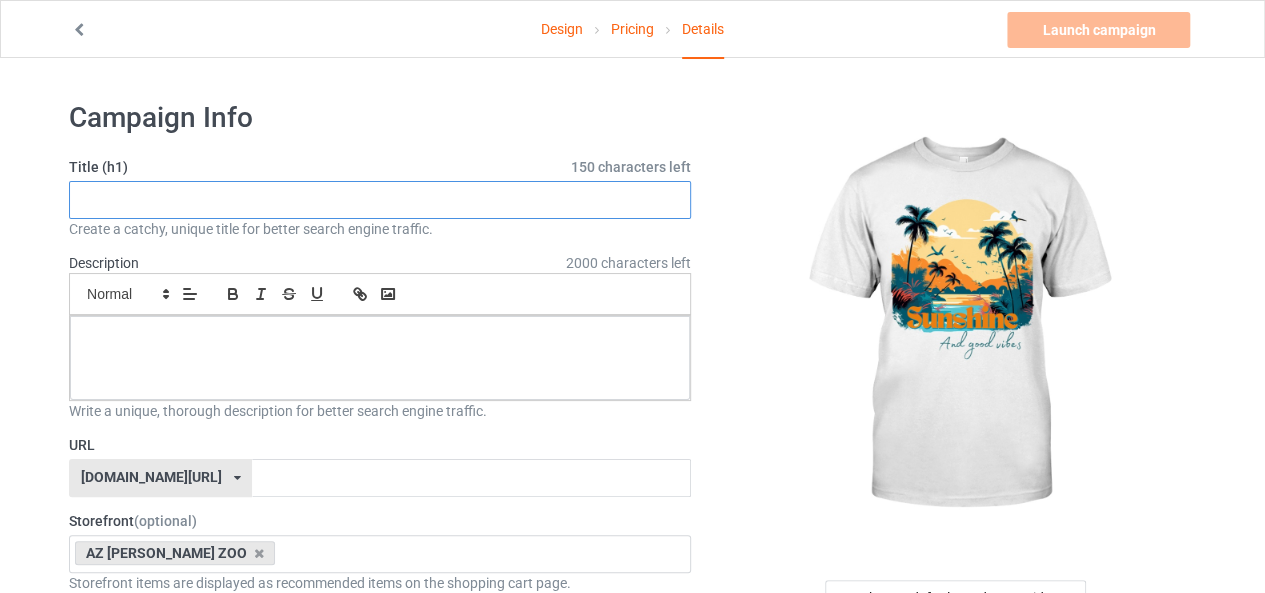 click at bounding box center [380, 200] 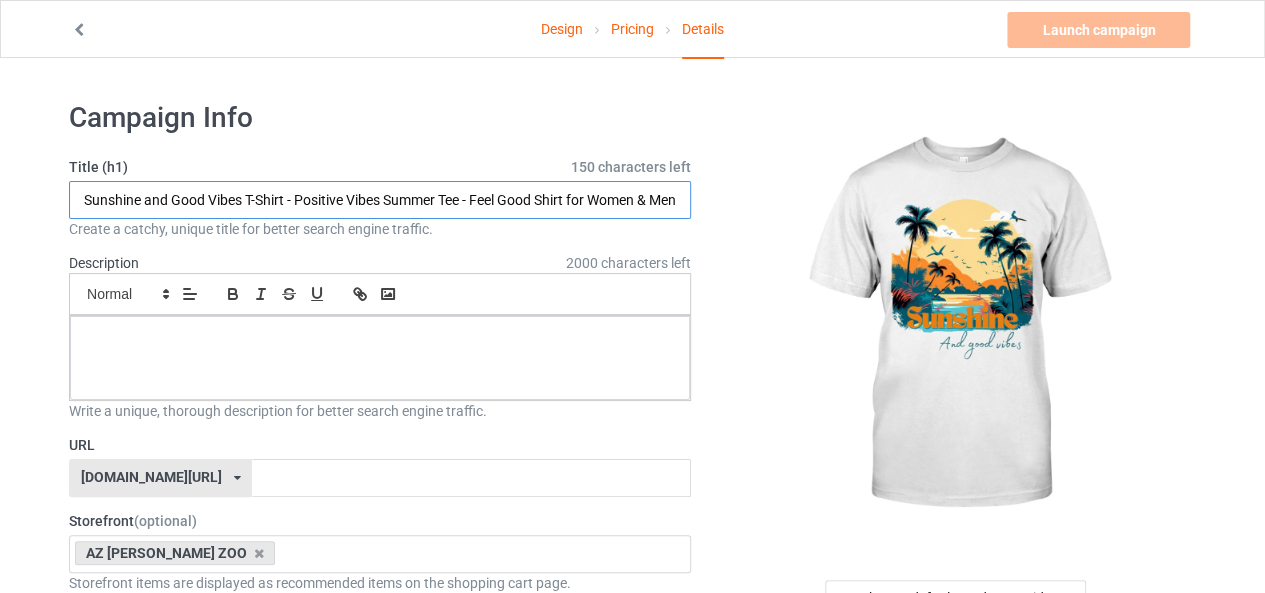 scroll, scrollTop: 0, scrollLeft: 269, axis: horizontal 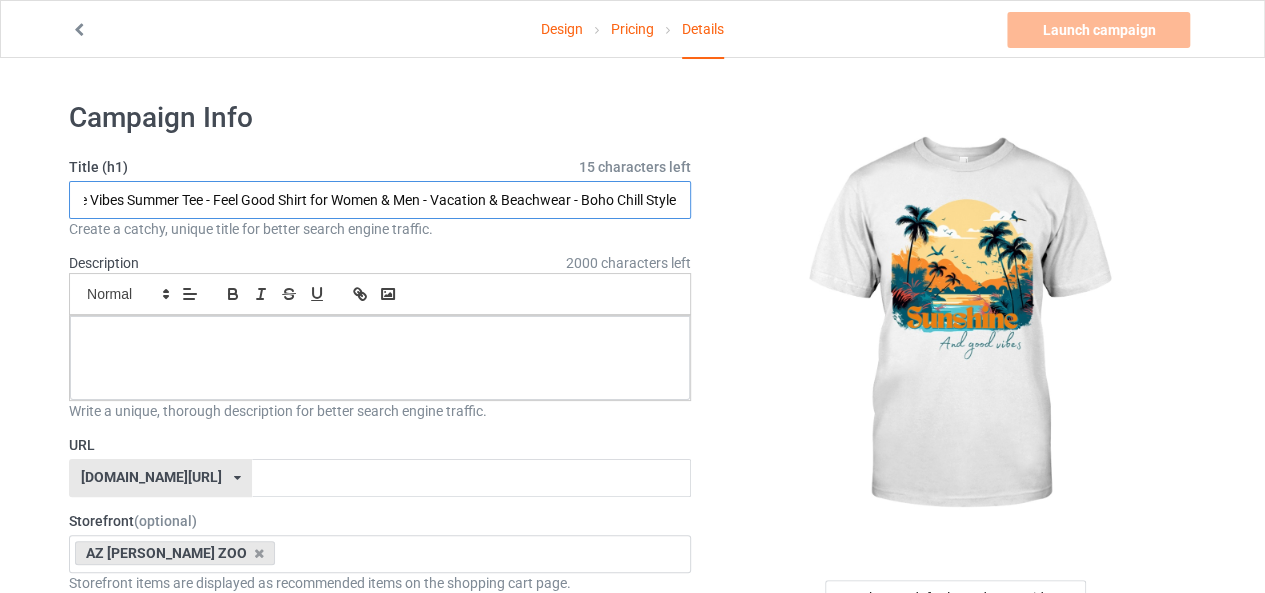type on "Sunshine and Good Vibes T-Shirt - Positive Vibes Summer Tee - Feel Good Shirt for Women & Men - Vacation & Beachwear - Boho Chill Style" 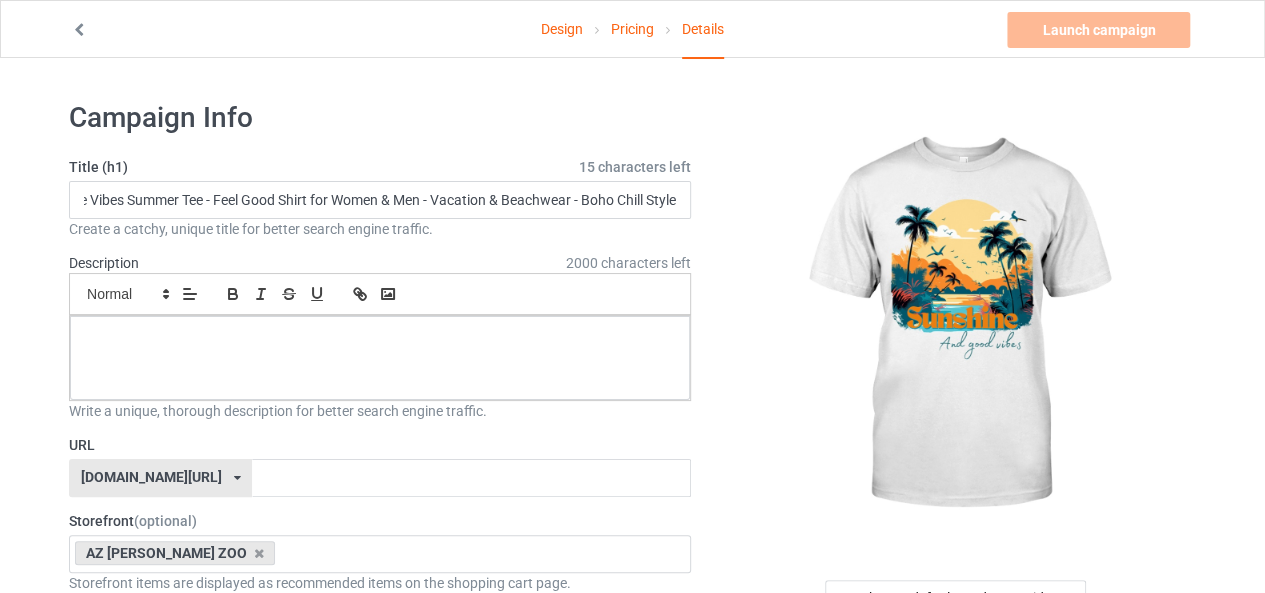 scroll, scrollTop: 0, scrollLeft: 0, axis: both 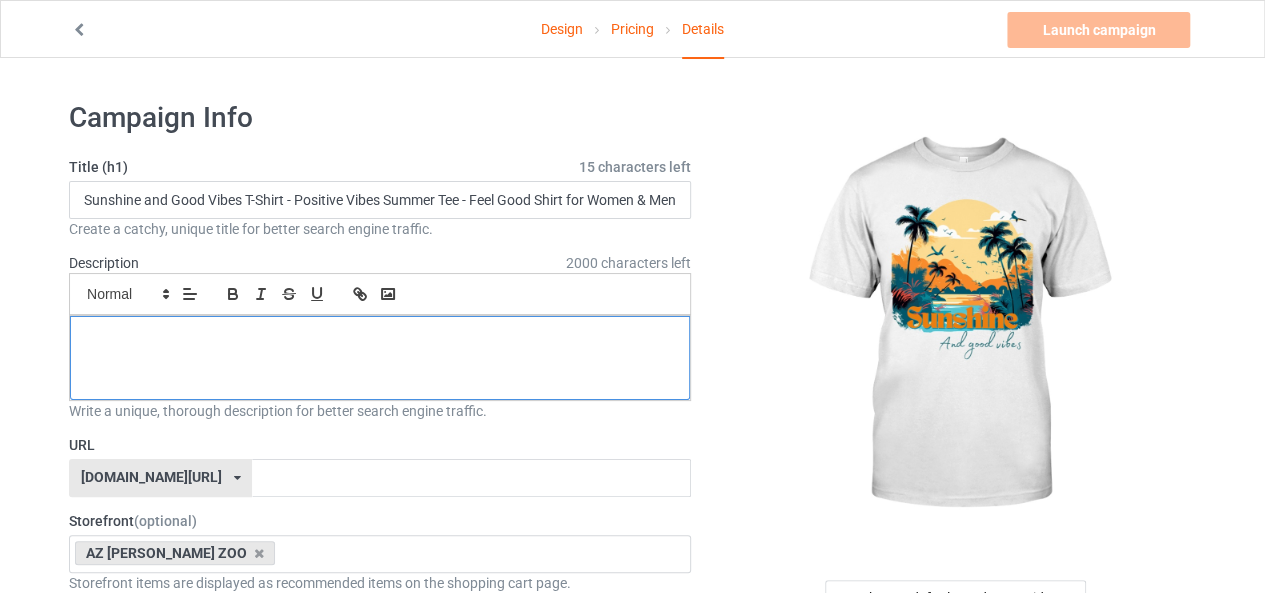 click at bounding box center (380, 358) 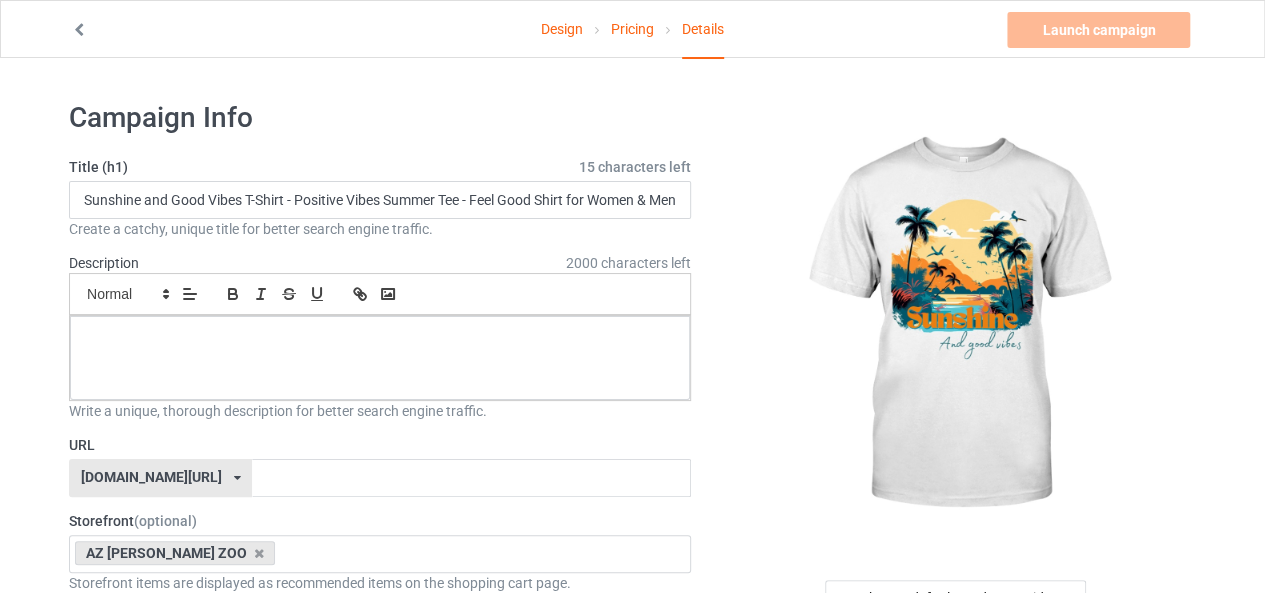 paste 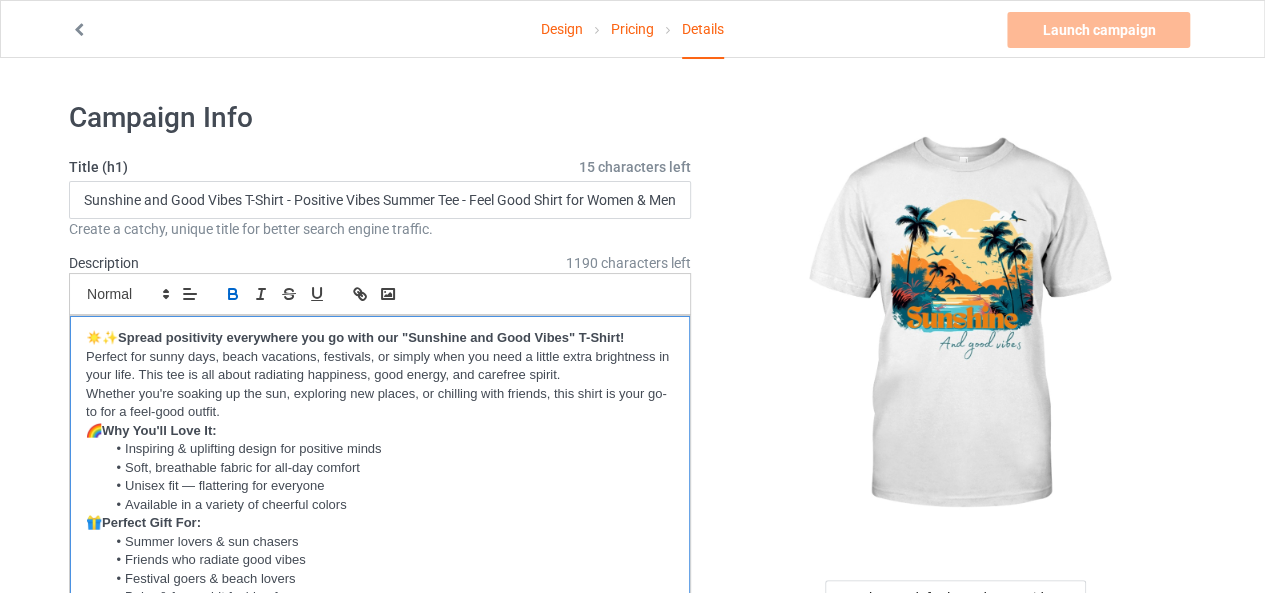 scroll, scrollTop: 0, scrollLeft: 0, axis: both 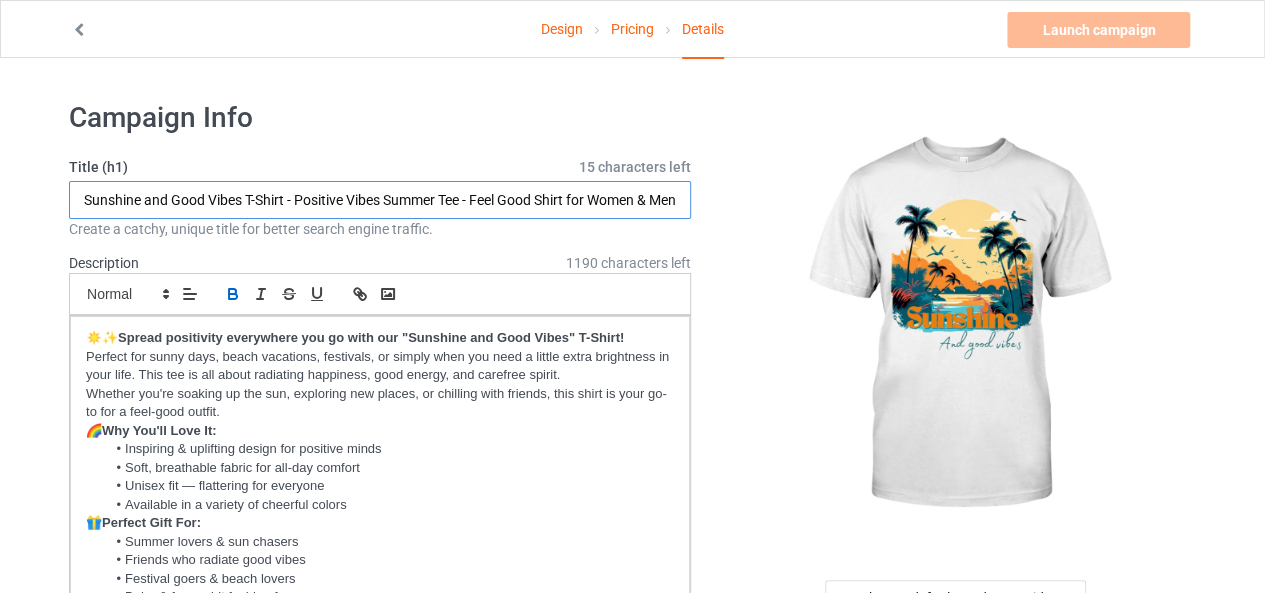 drag, startPoint x: 240, startPoint y: 203, endPoint x: 49, endPoint y: 191, distance: 191.37659 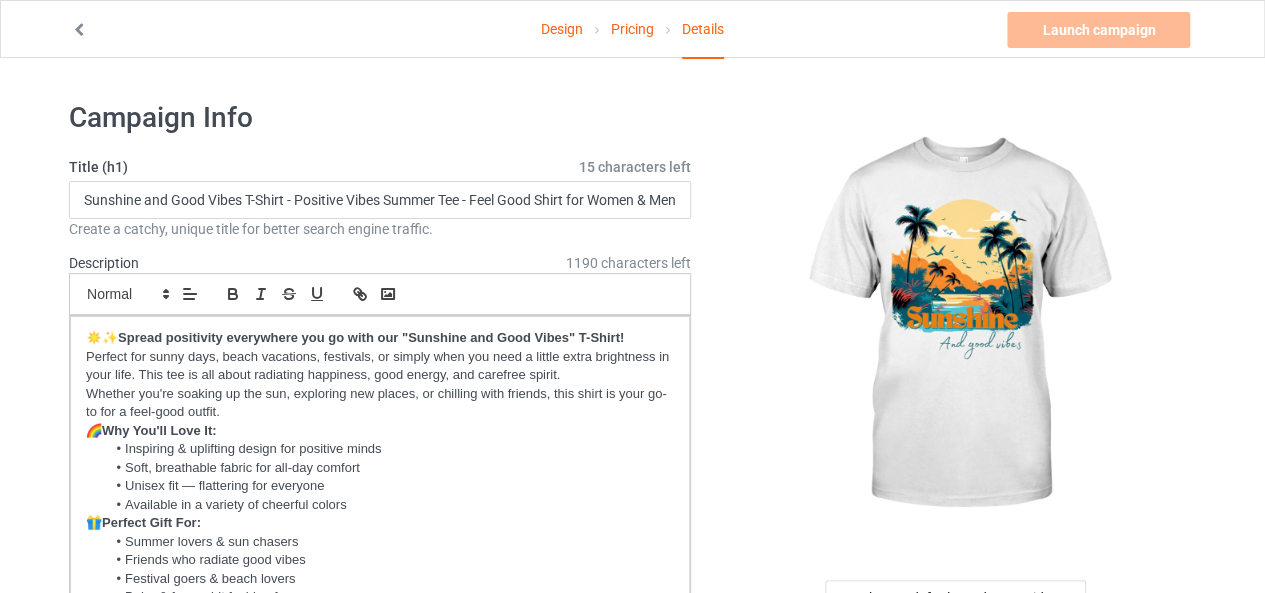 click at bounding box center [957, 325] 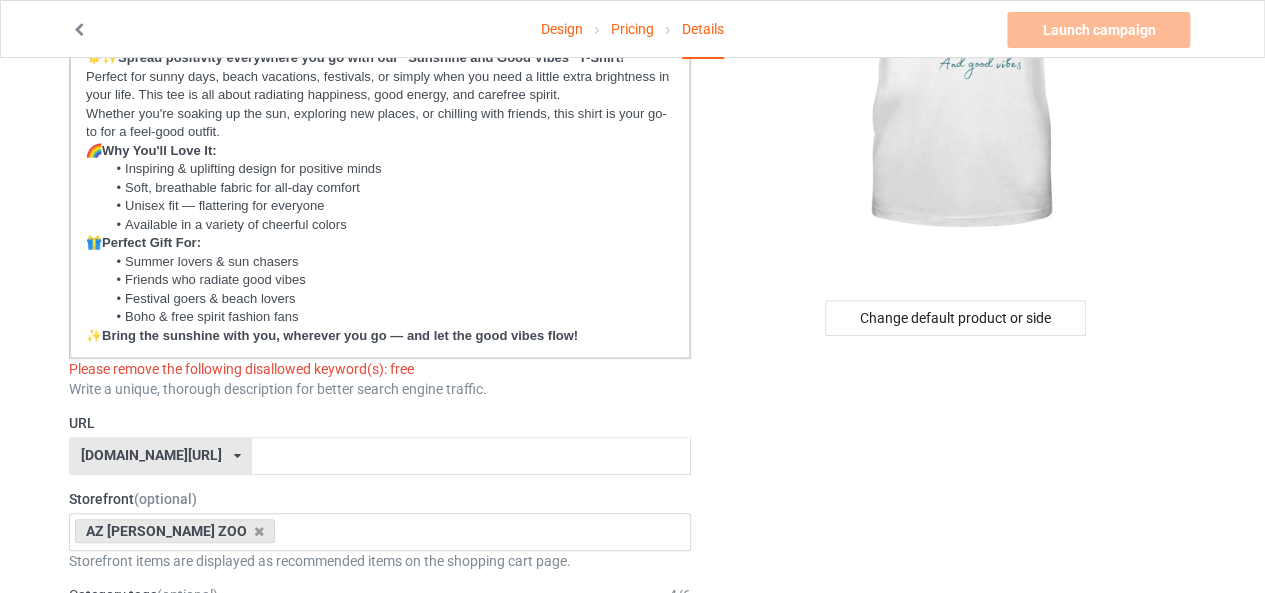 scroll, scrollTop: 320, scrollLeft: 0, axis: vertical 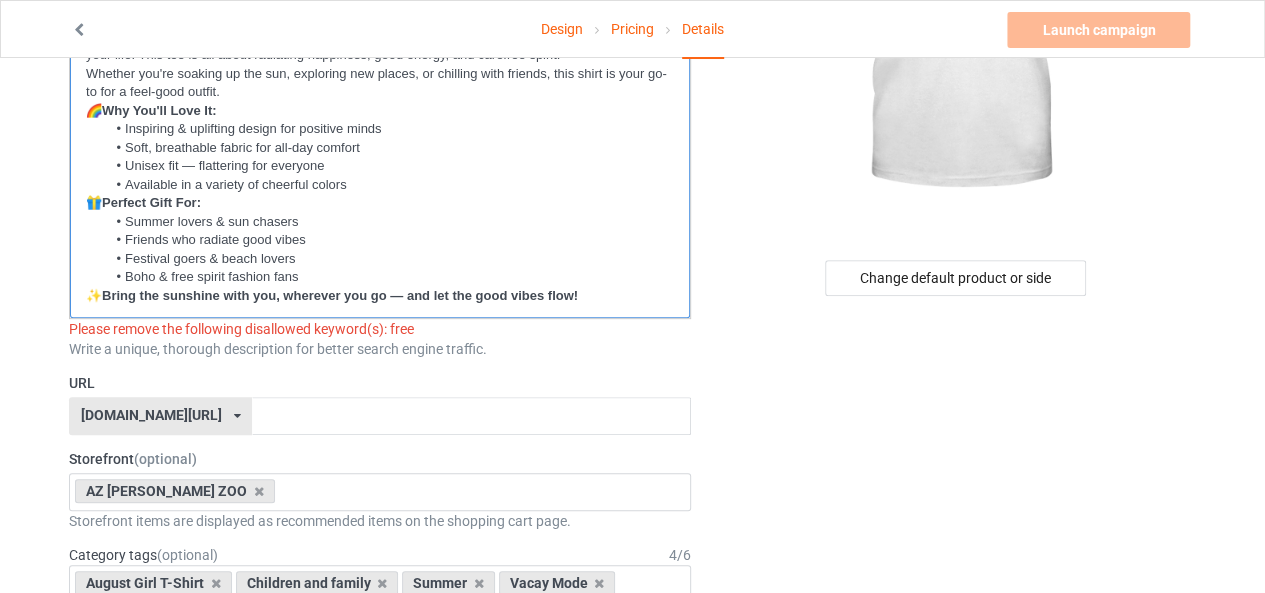 click on "Boho & free spirit fashion fans" at bounding box center (390, 277) 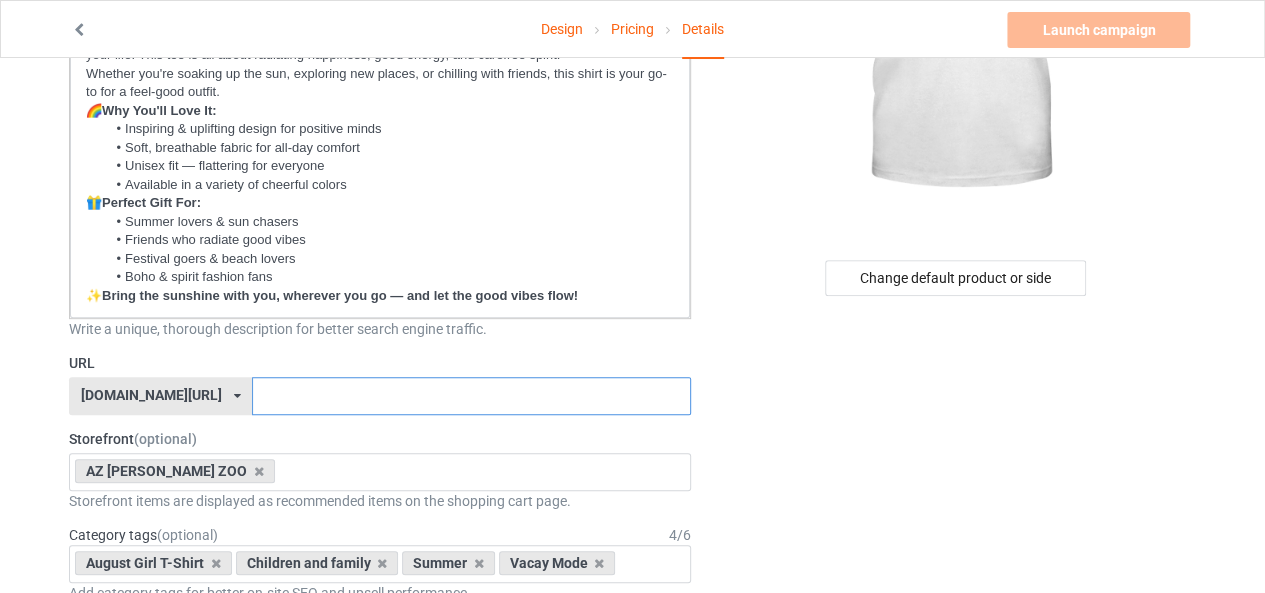 click at bounding box center [471, 396] 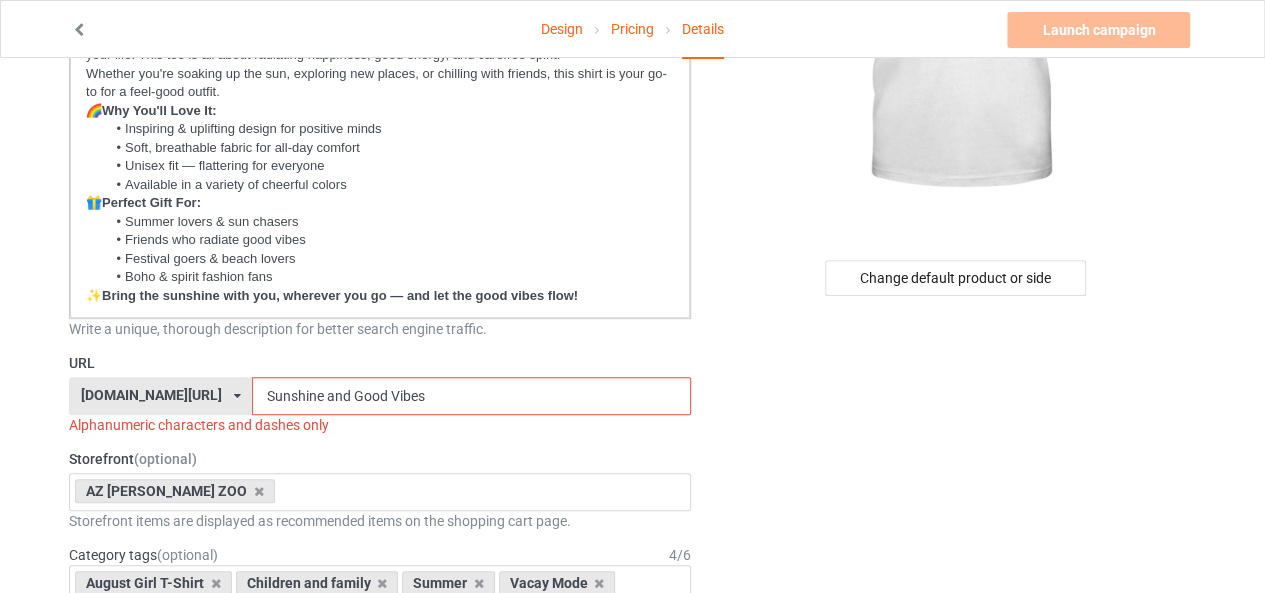 click on "Sunshine and Good Vibes" at bounding box center (471, 396) 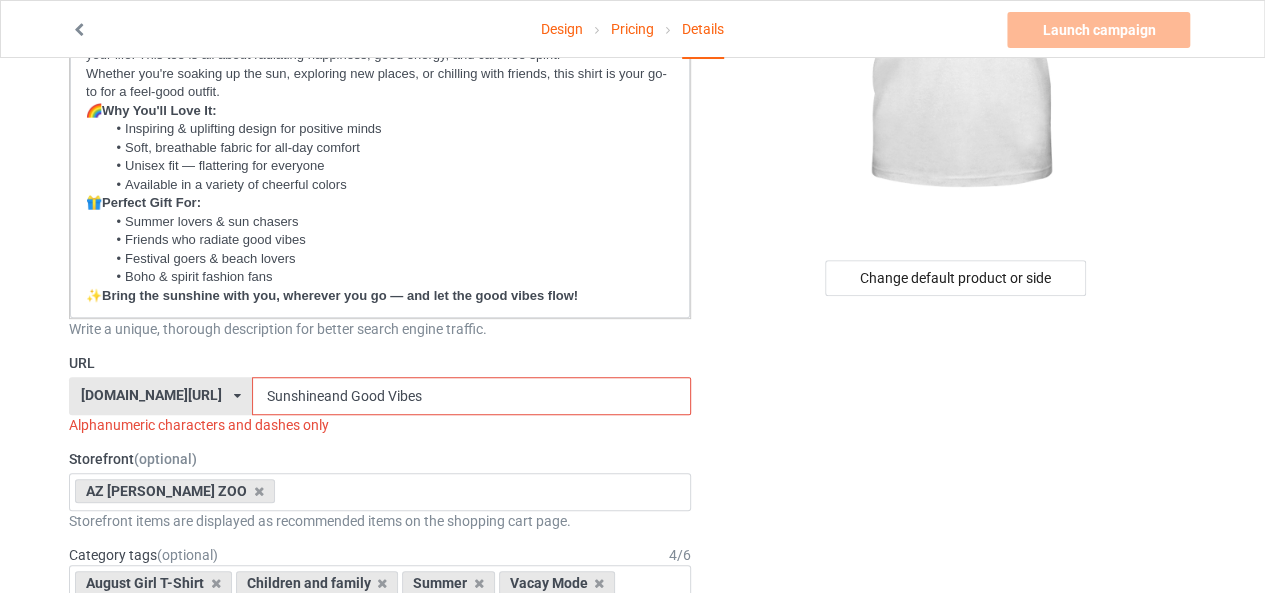click on "Sunshineand Good Vibes" at bounding box center [471, 396] 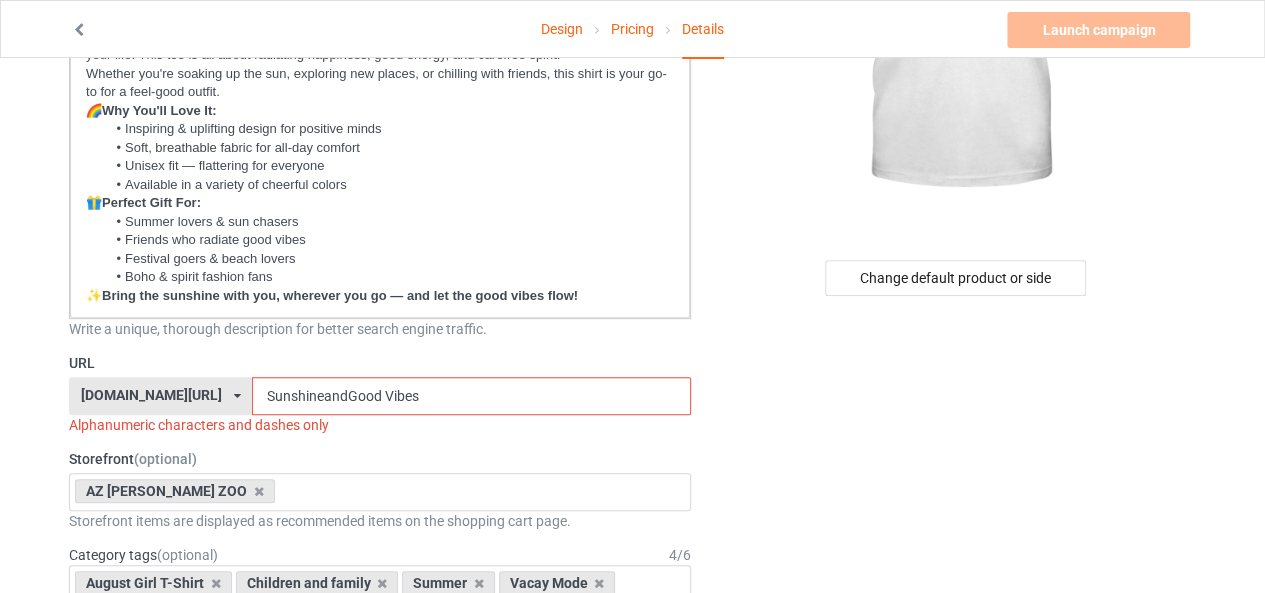 click on "SunshineandGood Vibes" at bounding box center [471, 396] 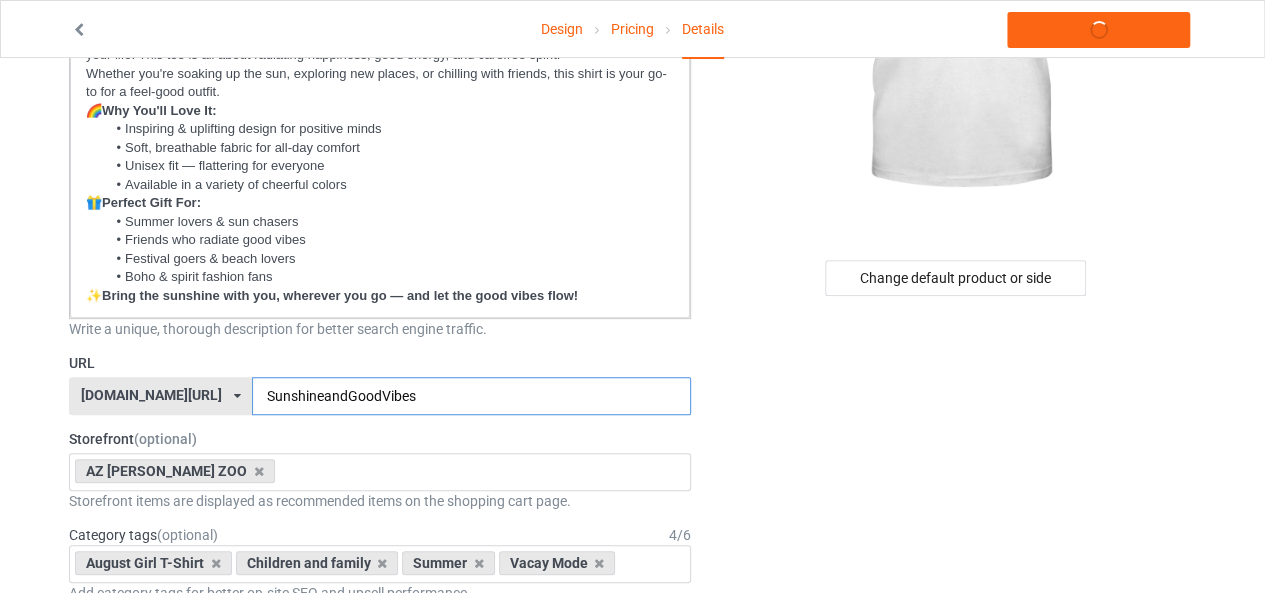 click on "SunshineandGoodVibes" at bounding box center [471, 396] 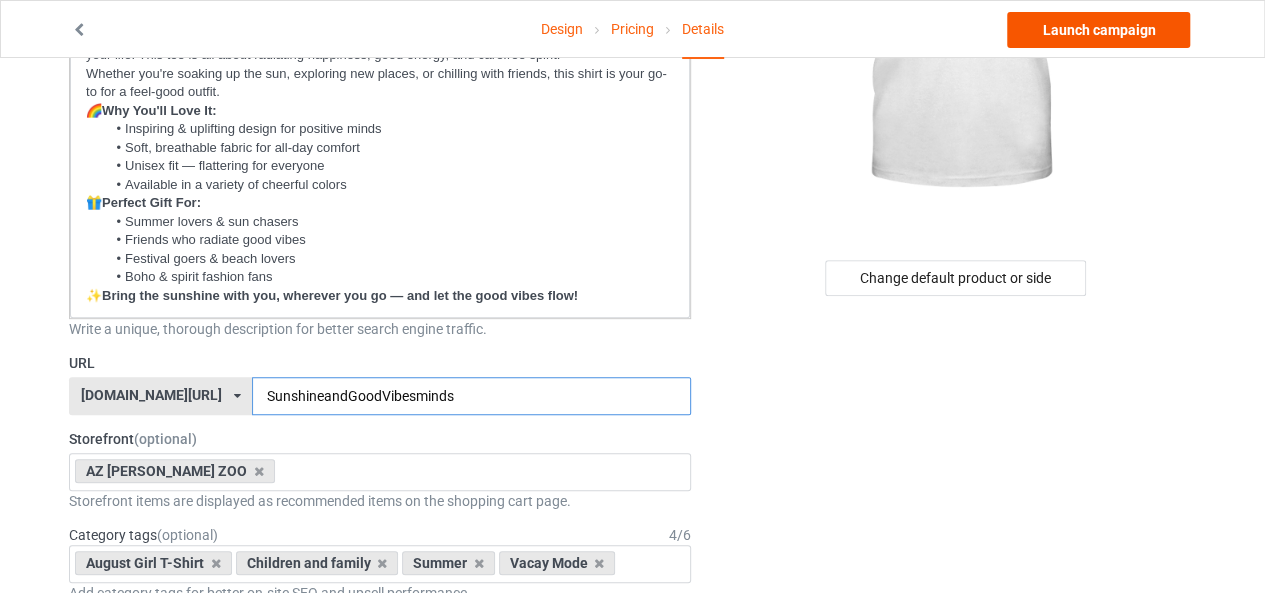 type on "SunshineandGoodVibesminds" 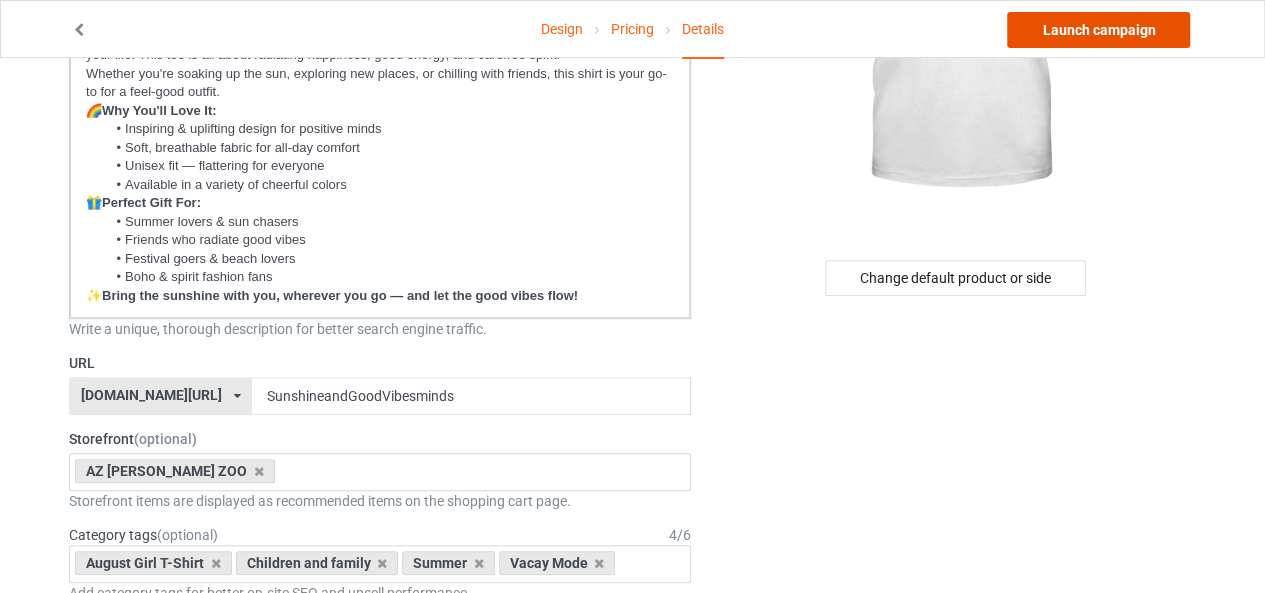 click on "Launch campaign" at bounding box center [1098, 30] 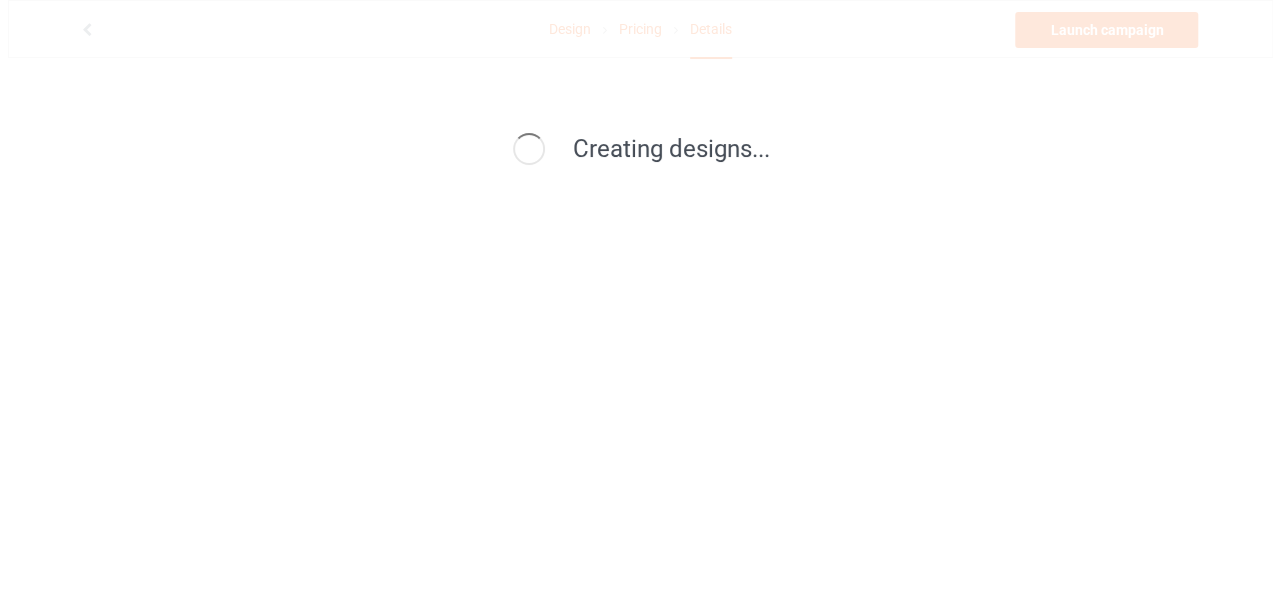 scroll, scrollTop: 0, scrollLeft: 0, axis: both 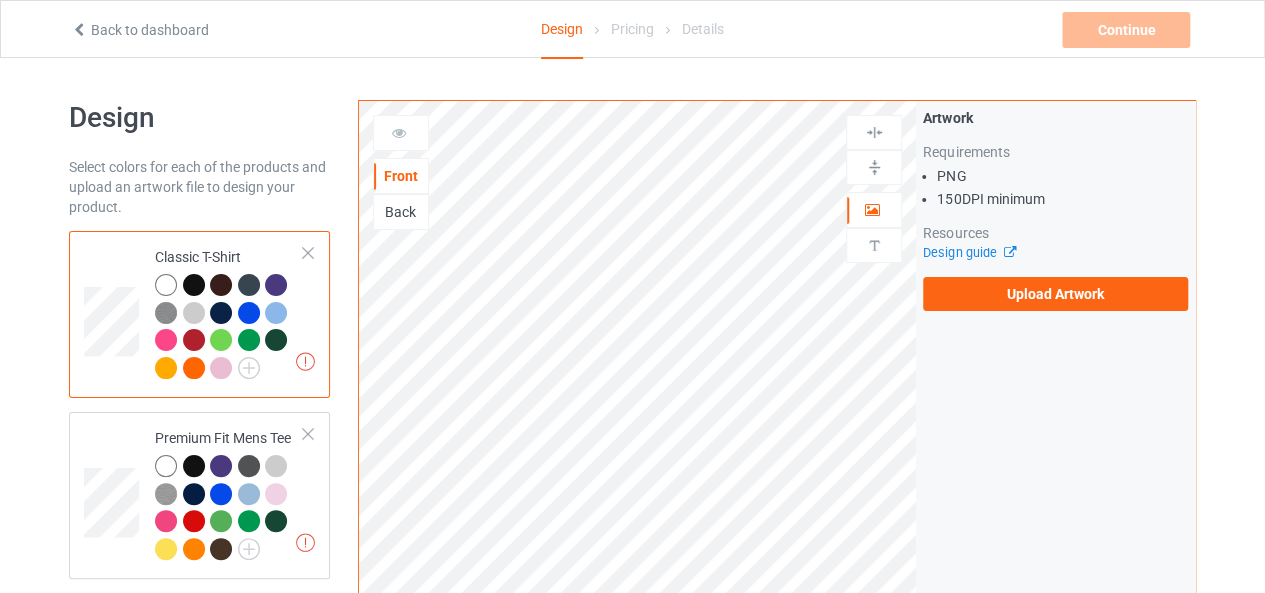 click on "Design Select colors for each of the products and upload an artwork file to design your product. Missing artworks Classic T-Shirt Missing artworks Premium Fit Mens Tee Missing artworks [DEMOGRAPHIC_DATA] T-Shirt Missing artworks V-Neck T-Shirt Missing artworks Unisex Tank Baby Onesie Tote Bag Mug Bath Towel Premium Beach Towel Tea Towel Missing artworks Youth T-Shirt Add product" at bounding box center [199, 1191] 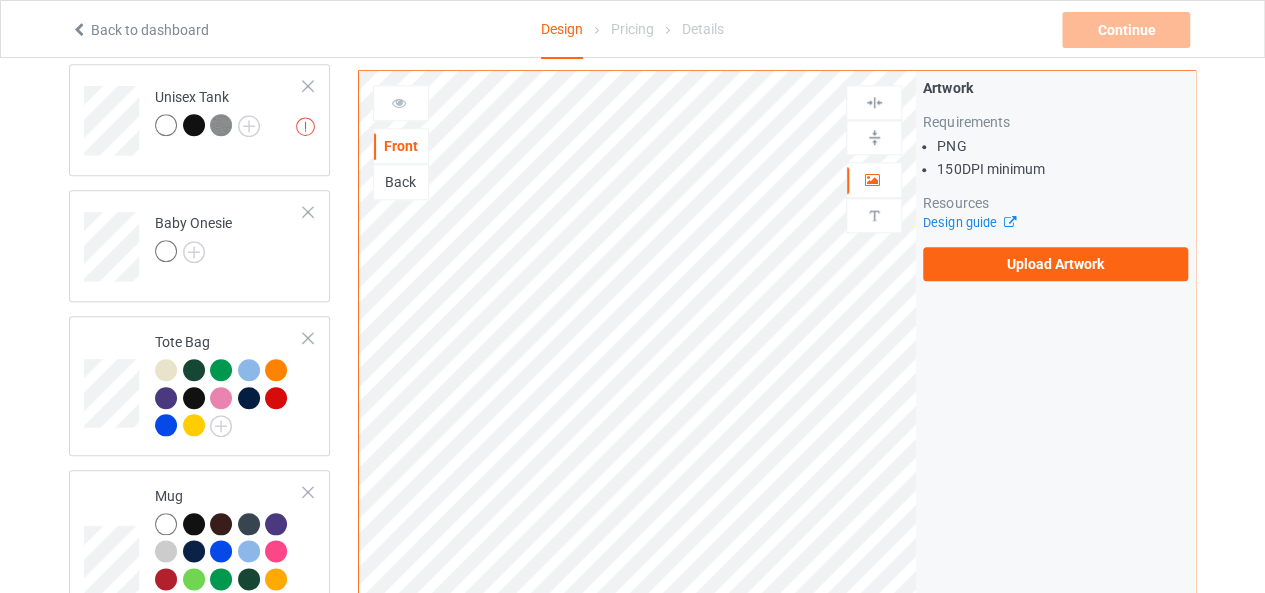 scroll, scrollTop: 880, scrollLeft: 0, axis: vertical 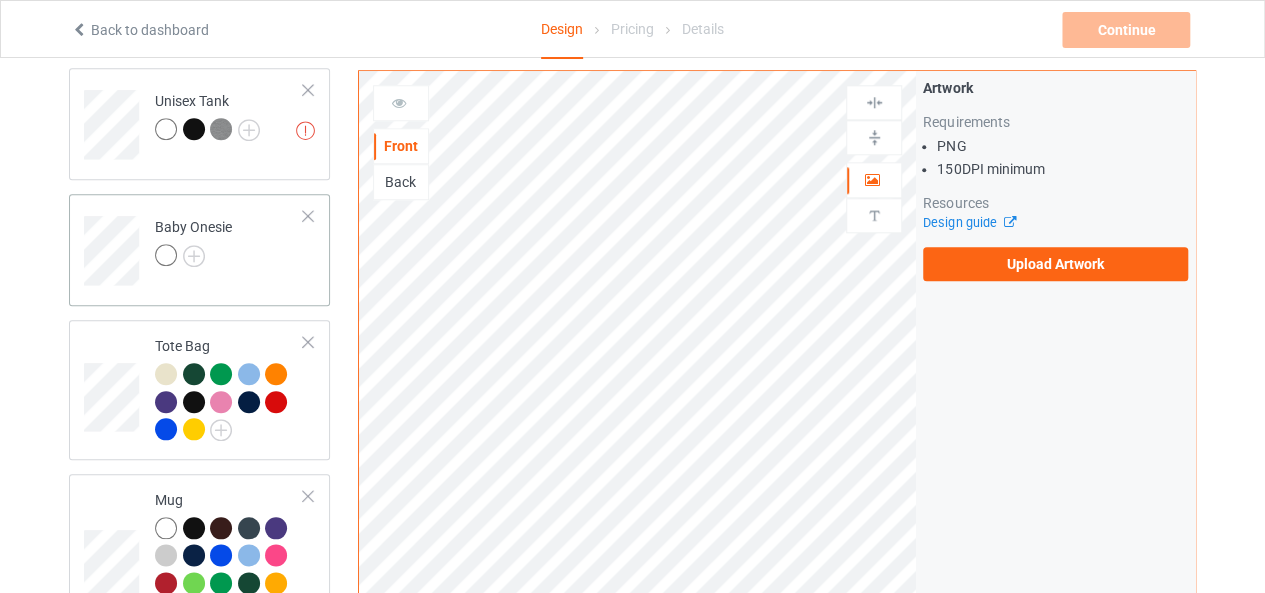 click on "Baby Onesie" at bounding box center [229, 243] 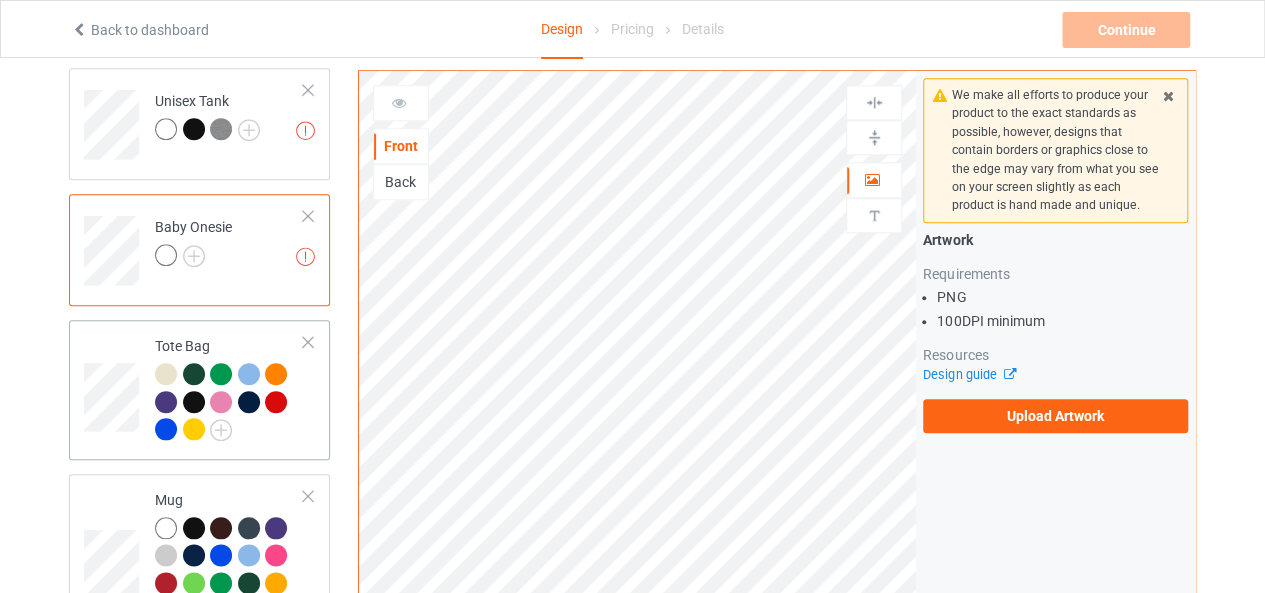 click at bounding box center (229, 404) 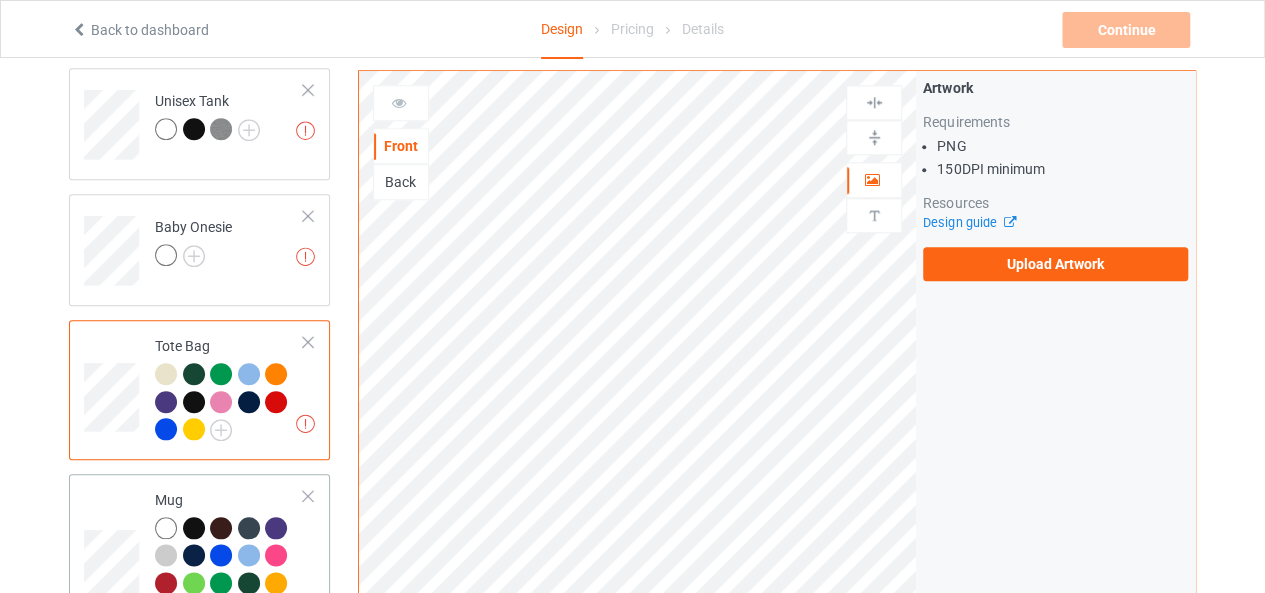 click on "Mug" at bounding box center (229, 557) 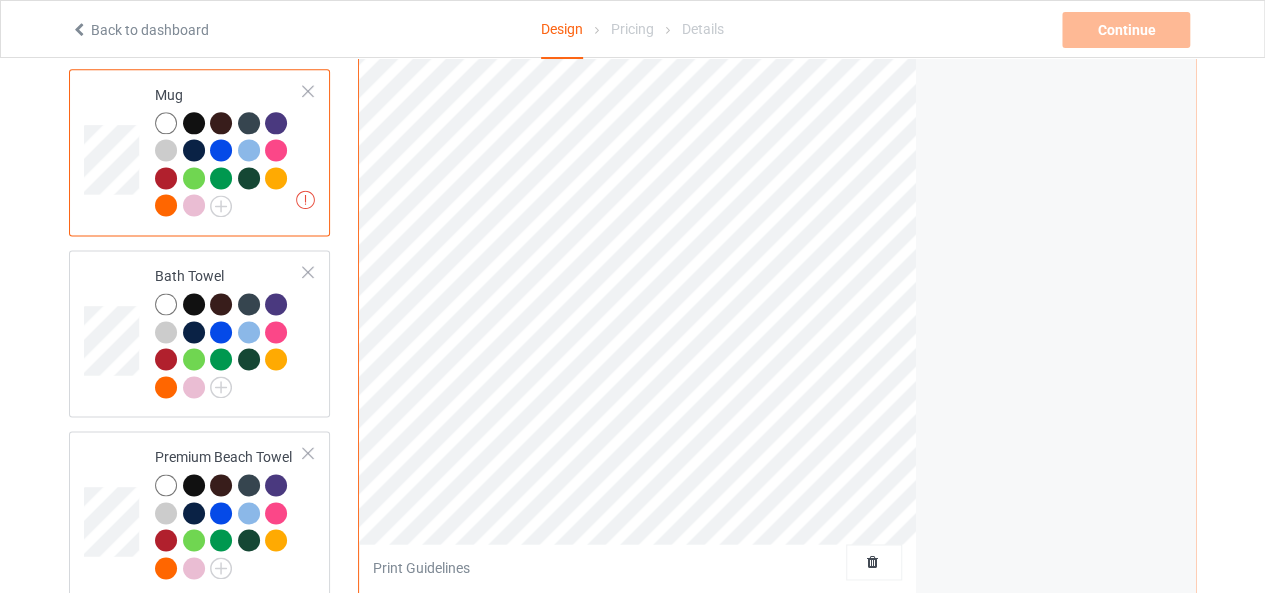 scroll, scrollTop: 1360, scrollLeft: 0, axis: vertical 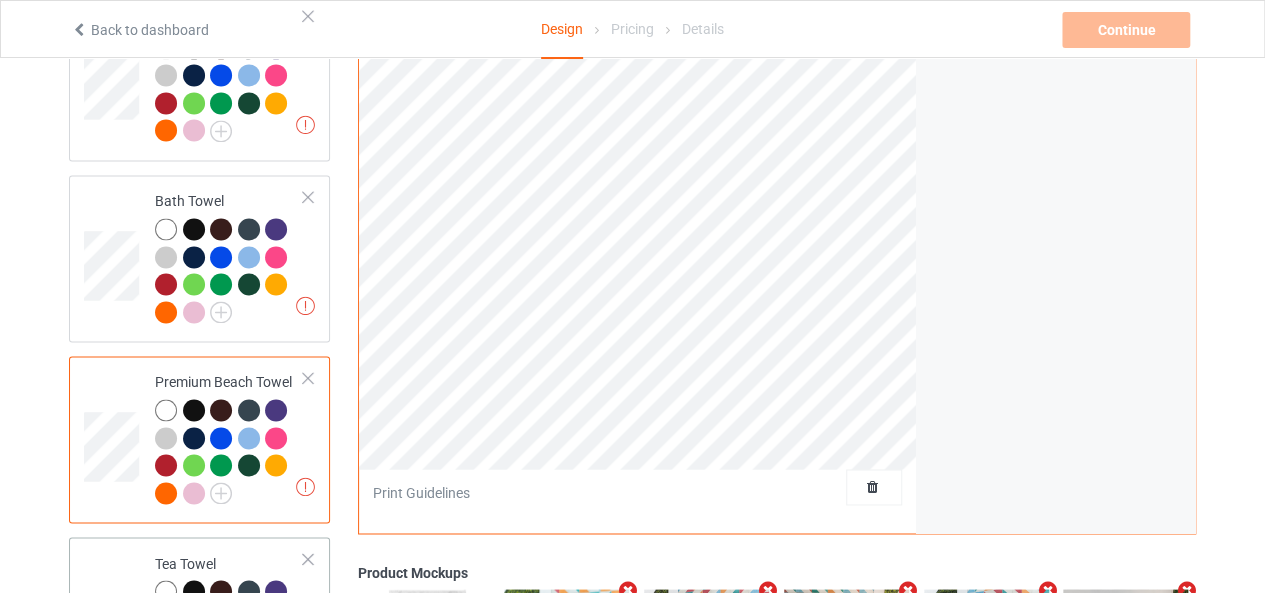 click at bounding box center (114, 620) 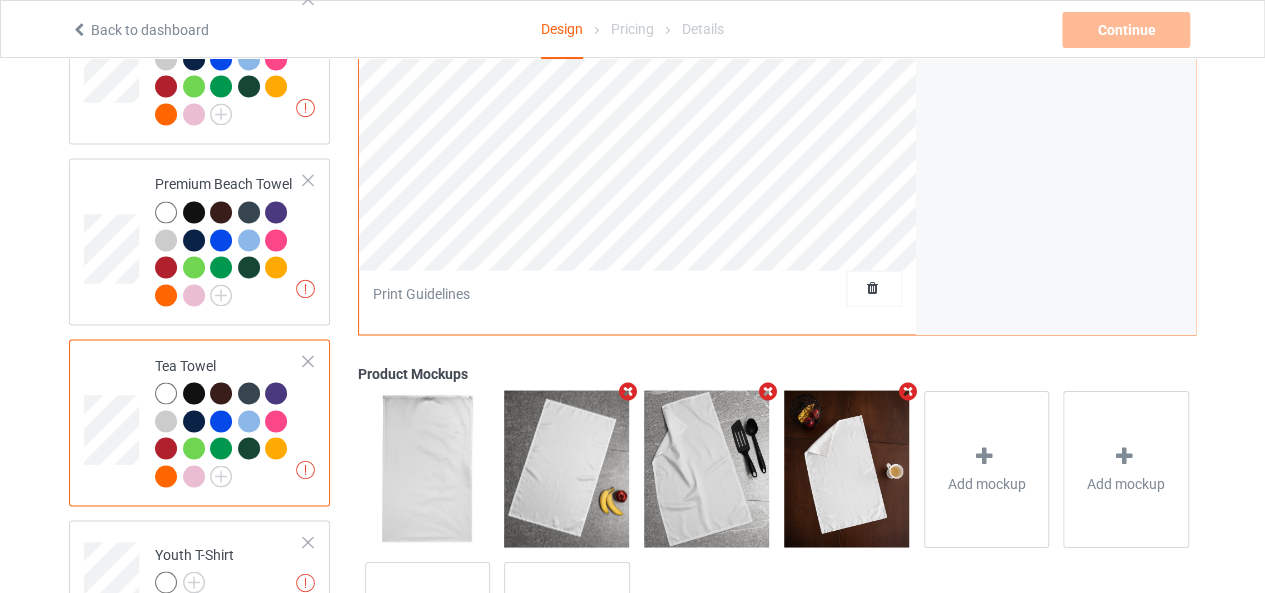 scroll, scrollTop: 1560, scrollLeft: 0, axis: vertical 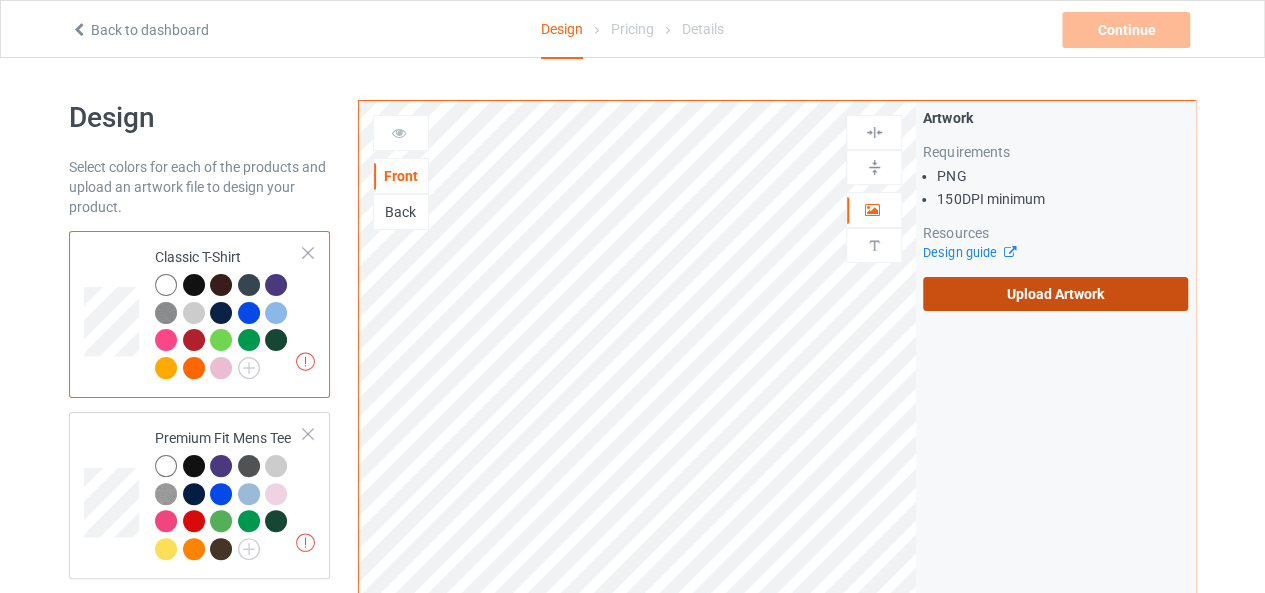 click on "Upload Artwork" at bounding box center [1055, 294] 